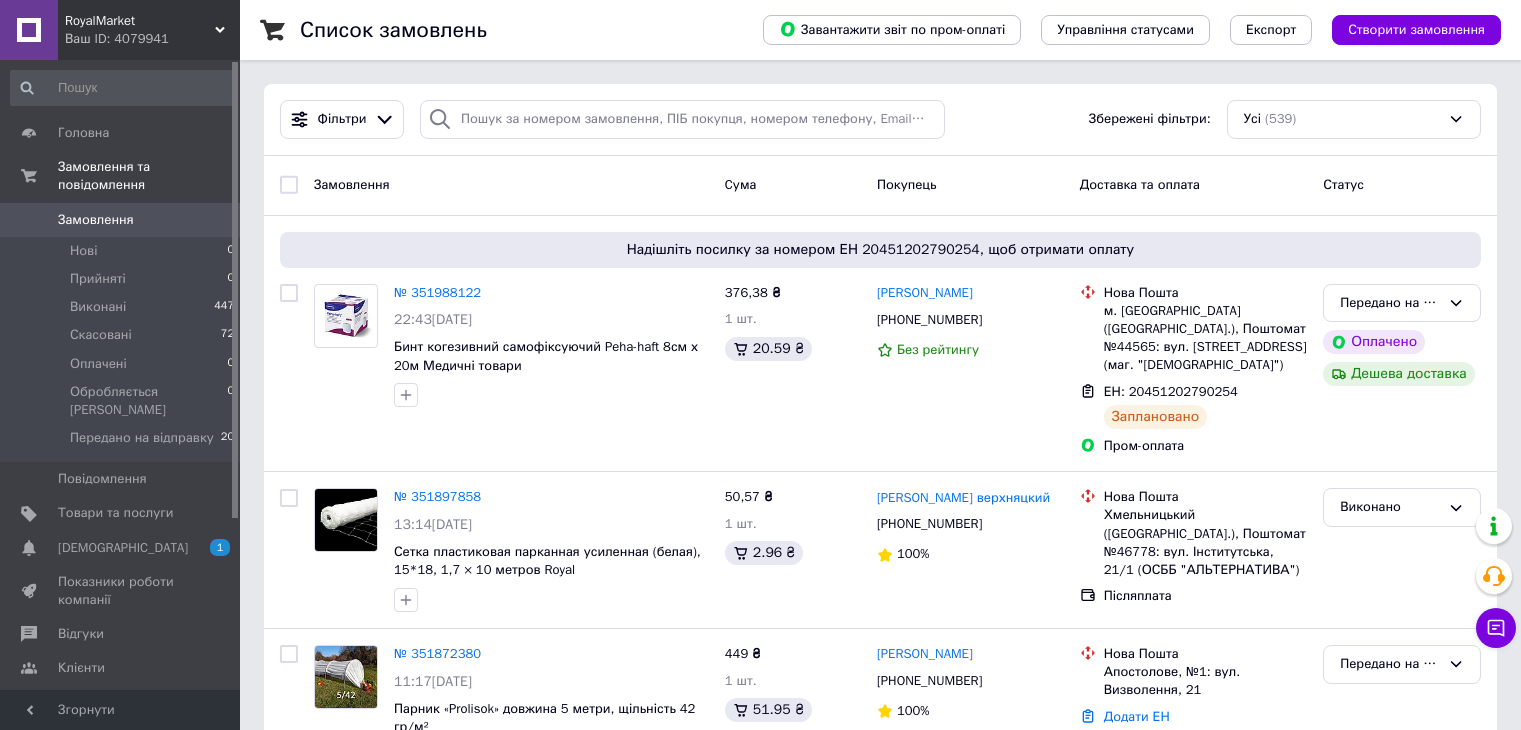 scroll, scrollTop: 0, scrollLeft: 0, axis: both 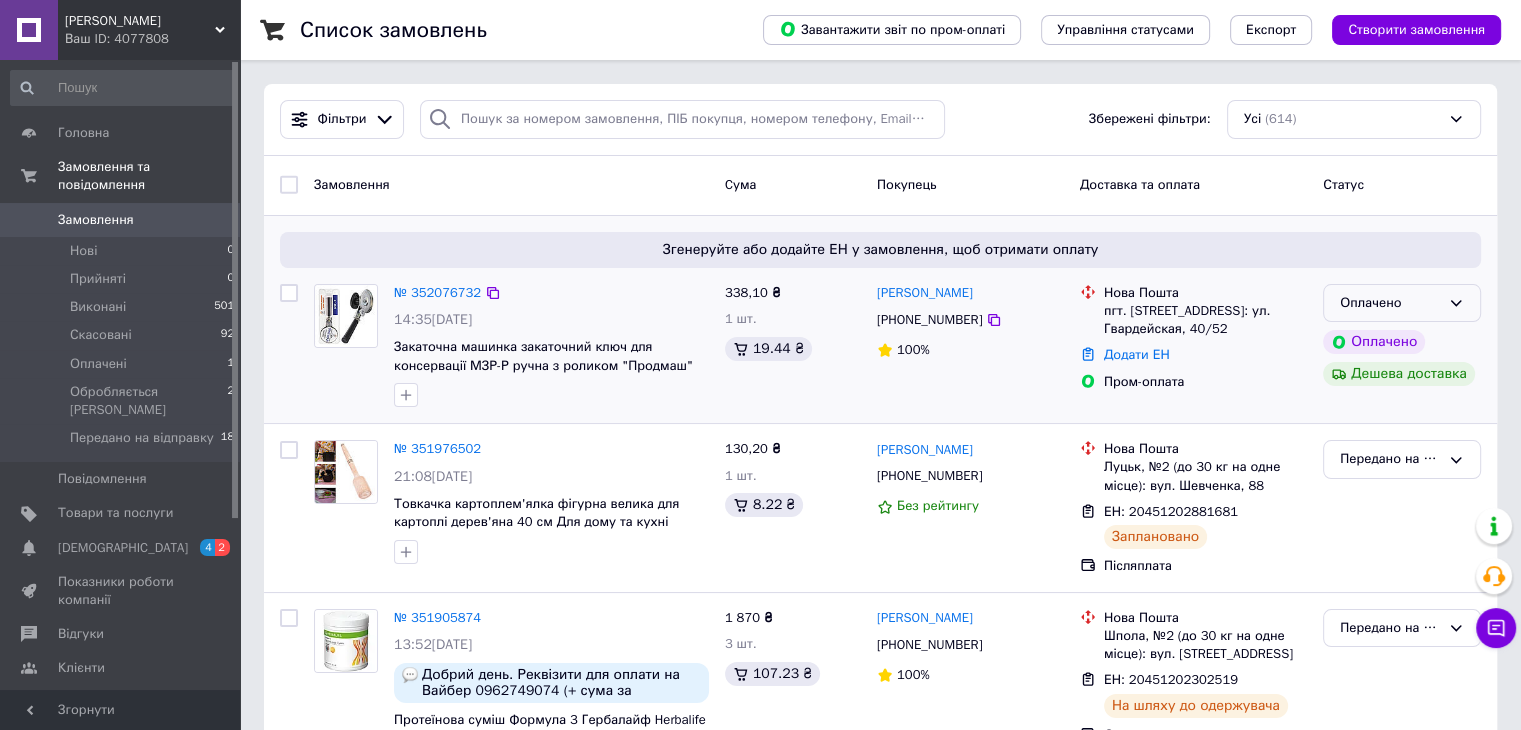 click on "Оплачено" at bounding box center [1402, 303] 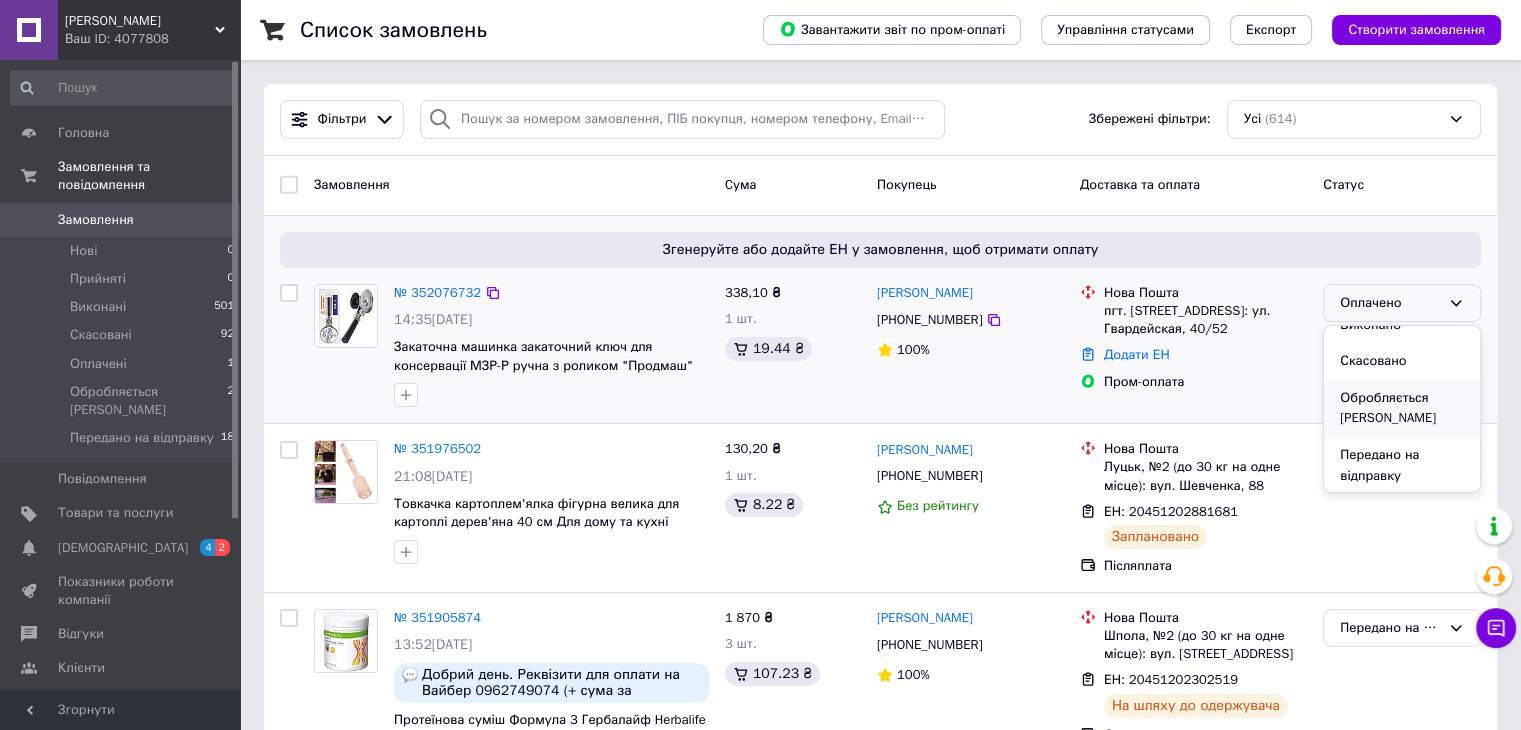 scroll, scrollTop: 57, scrollLeft: 0, axis: vertical 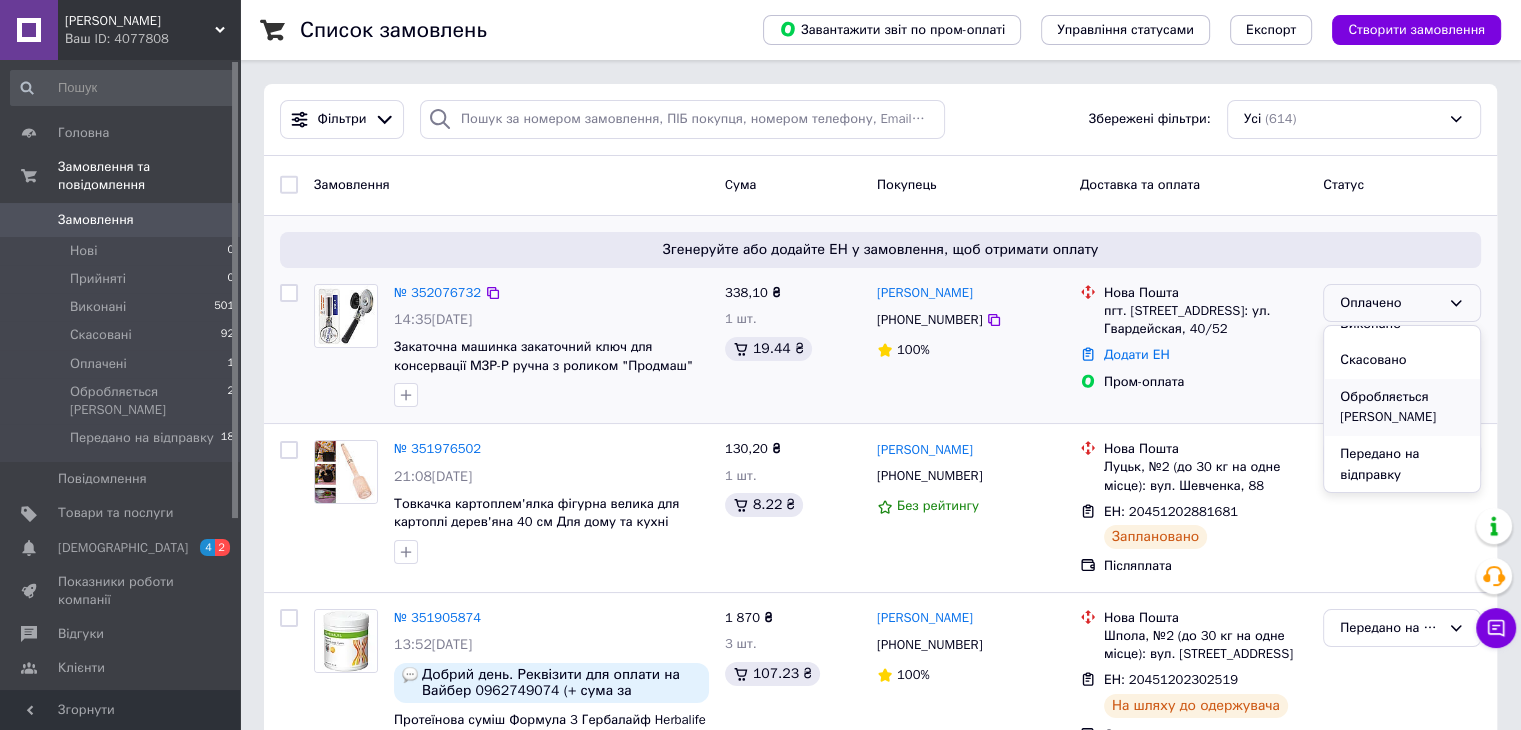 click on "Обробляється [PERSON_NAME]" at bounding box center (1402, 407) 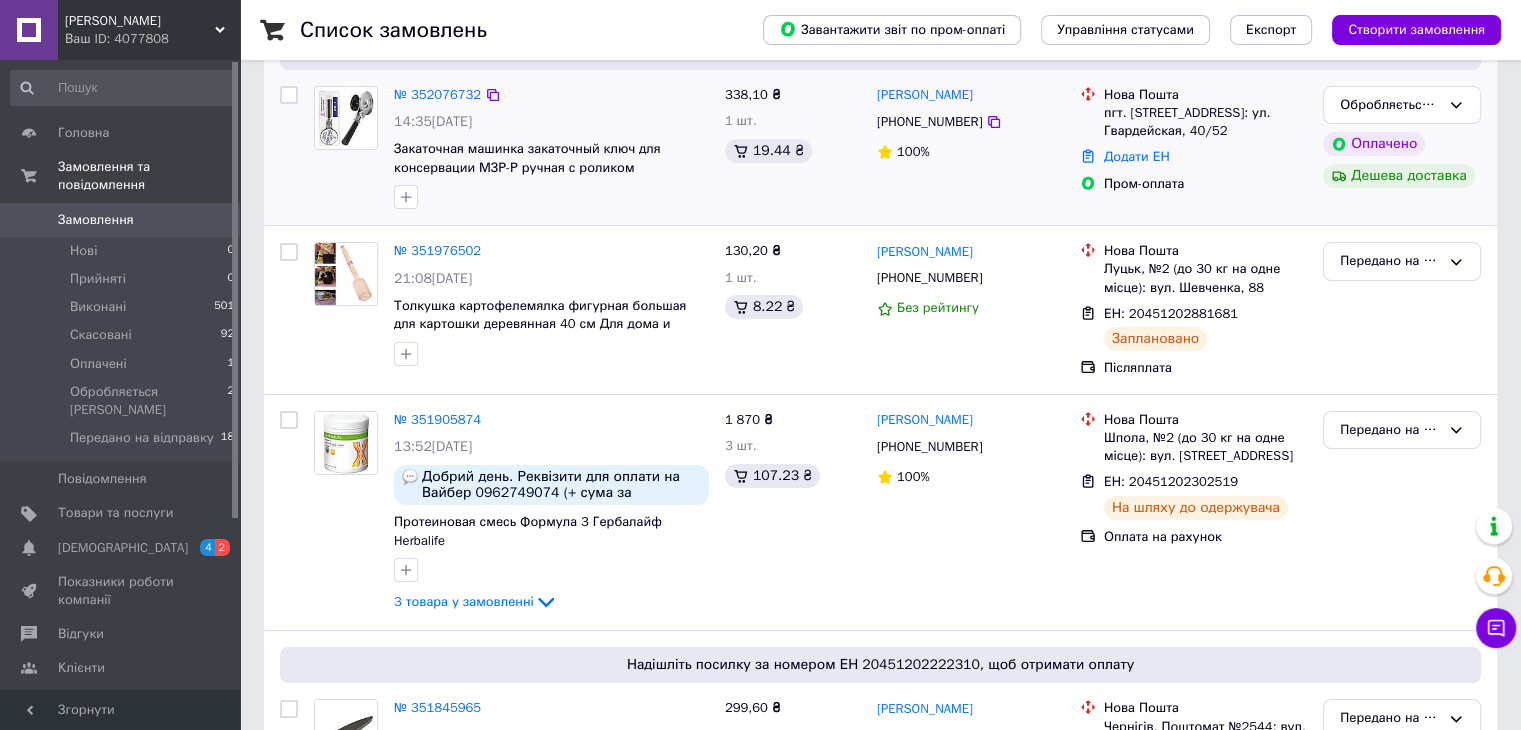 scroll, scrollTop: 0, scrollLeft: 0, axis: both 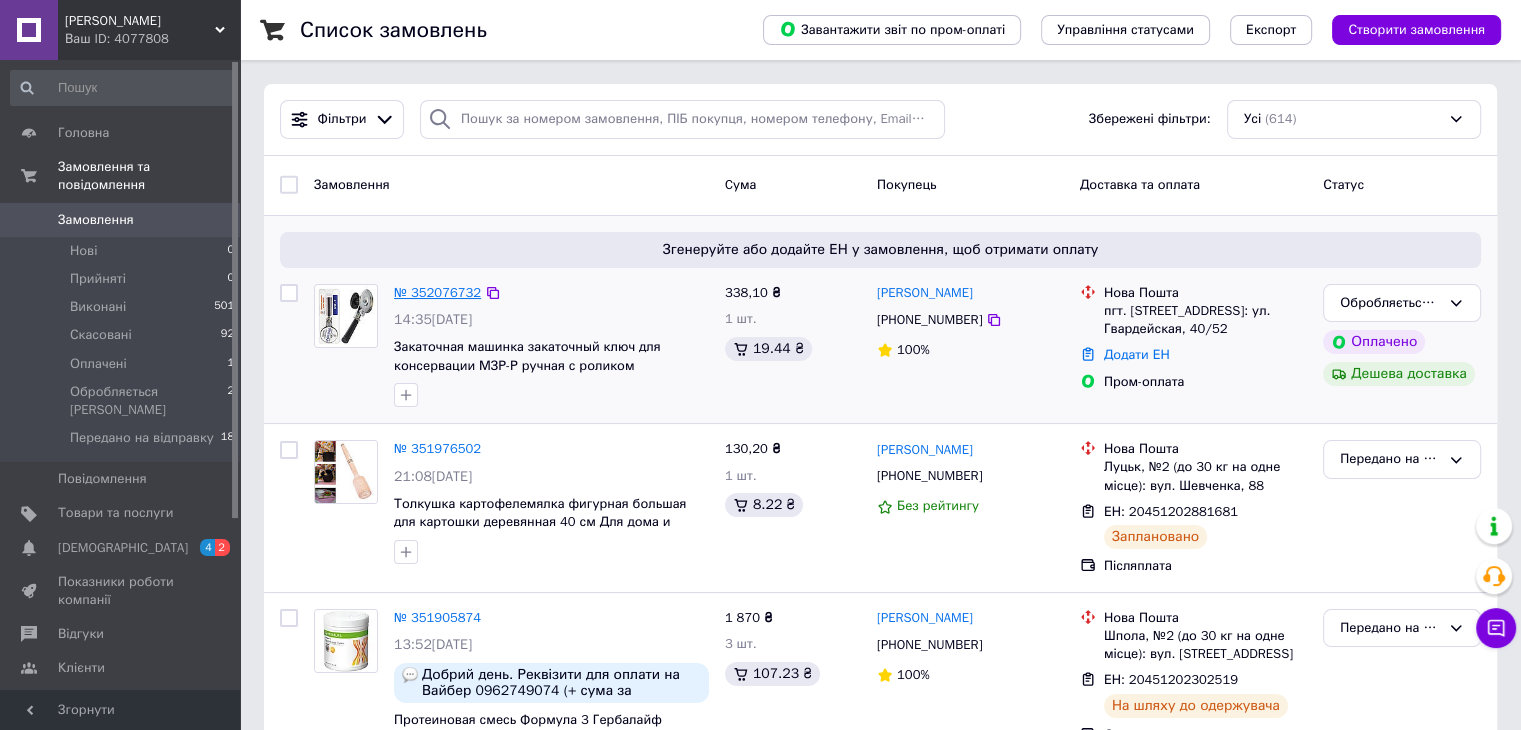 click on "№ 352076732" at bounding box center (437, 292) 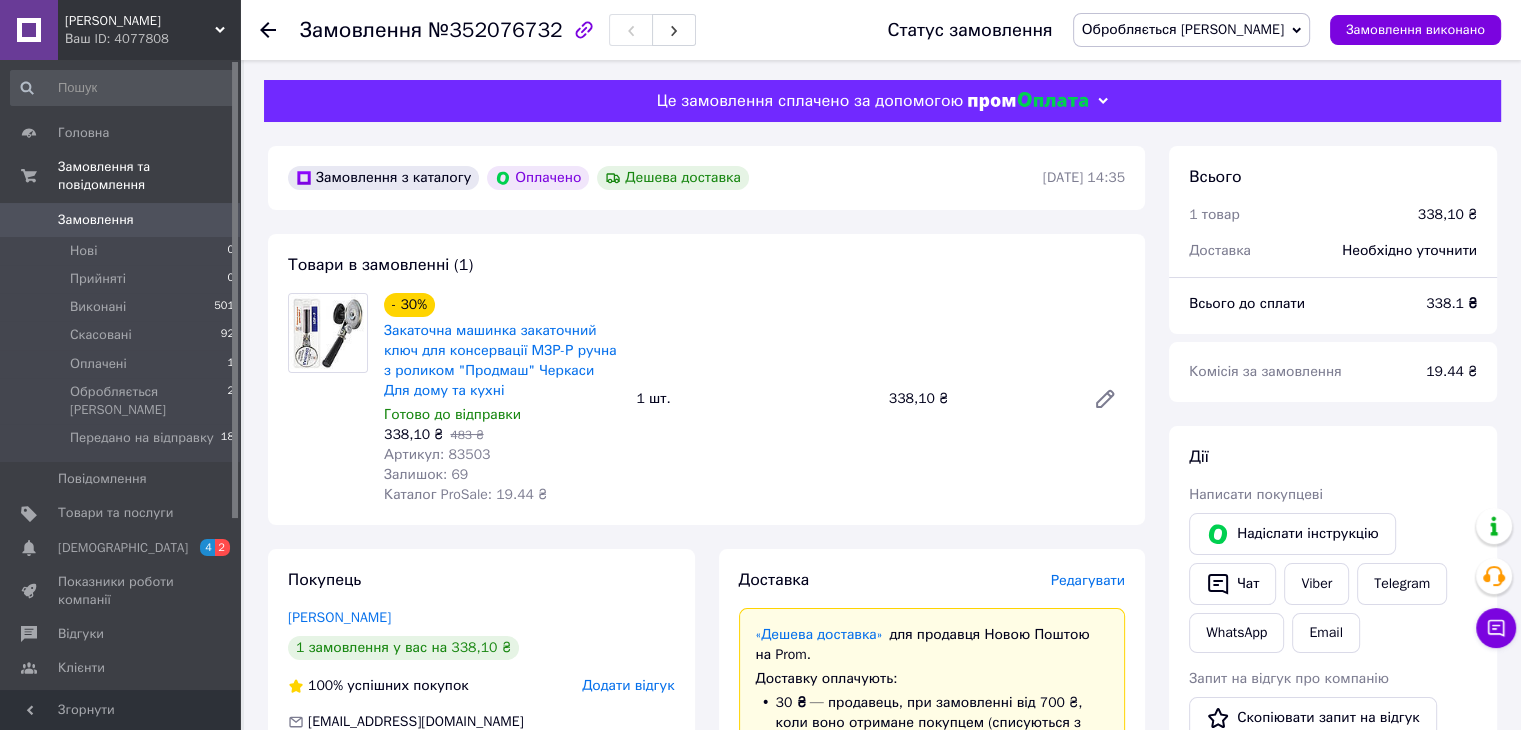 click on "Артикул: 83503" at bounding box center (437, 454) 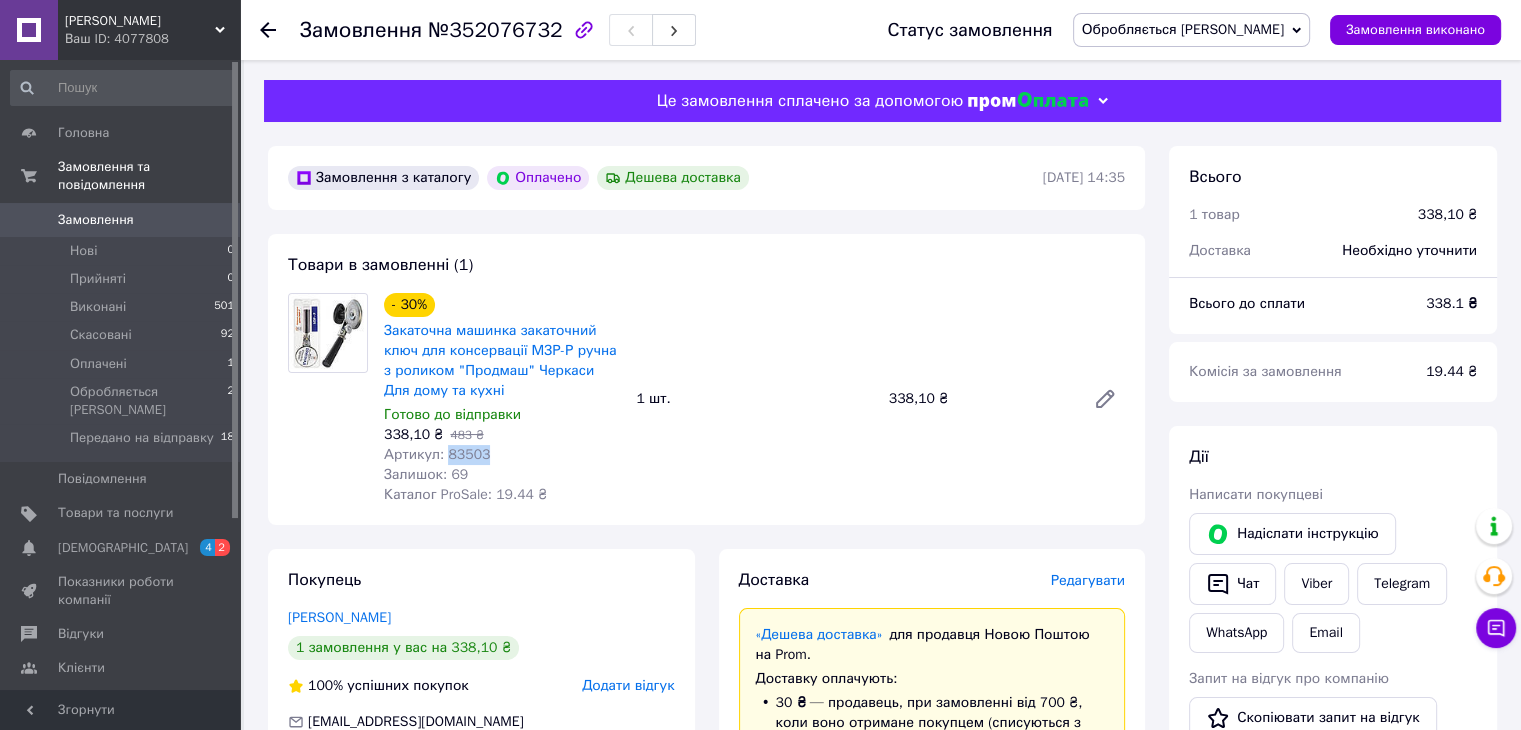 click on "Артикул: 83503" at bounding box center (437, 454) 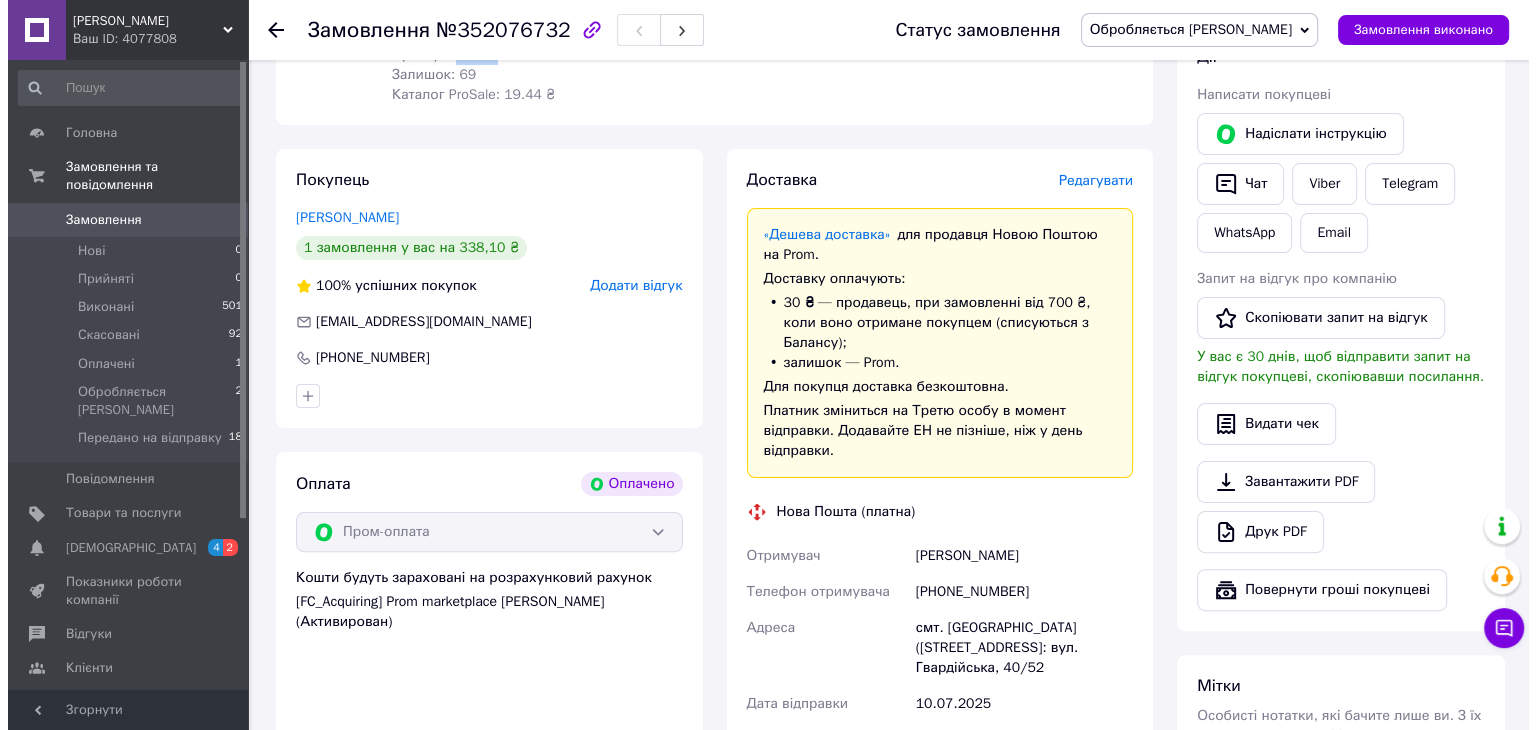 scroll, scrollTop: 266, scrollLeft: 0, axis: vertical 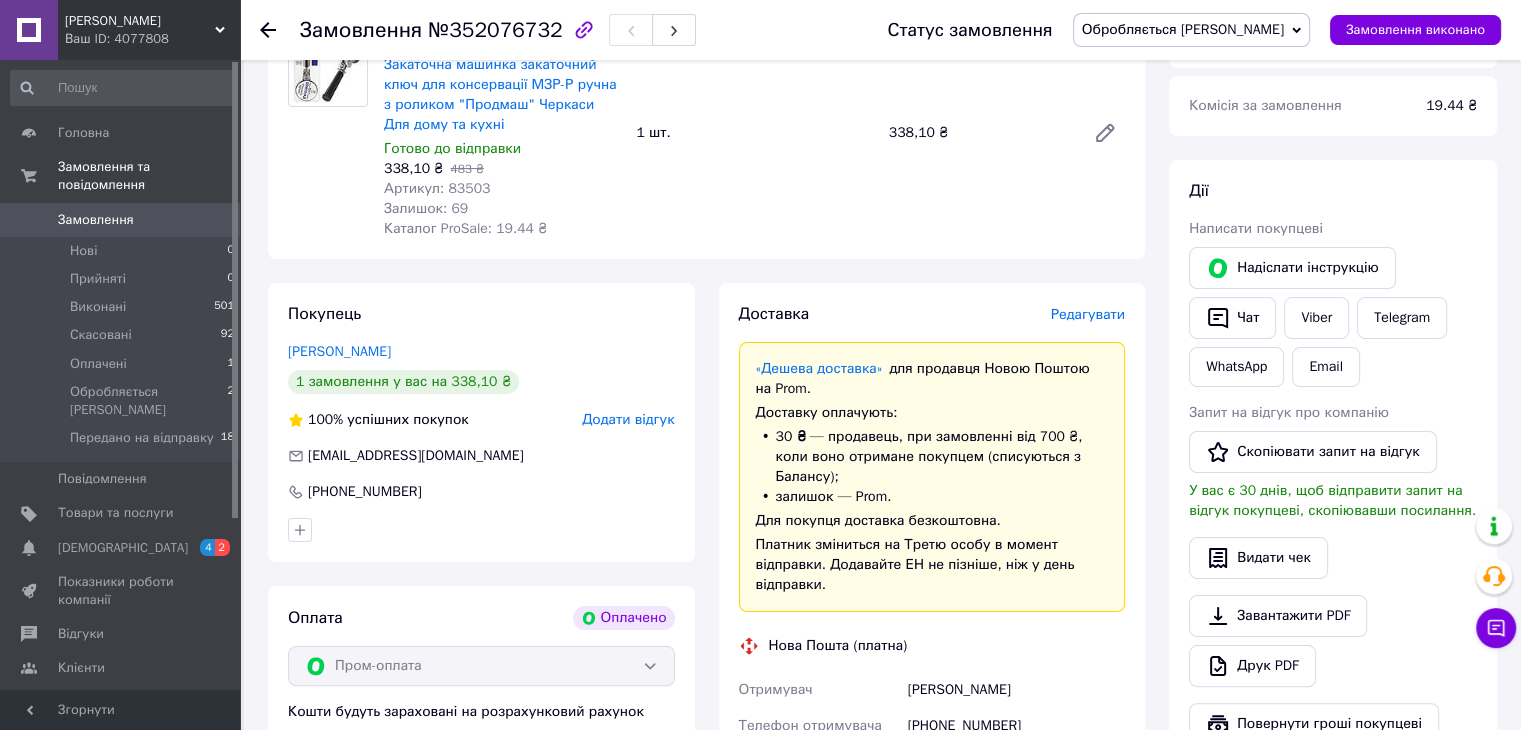 click on "Доставка Редагувати" at bounding box center (932, 314) 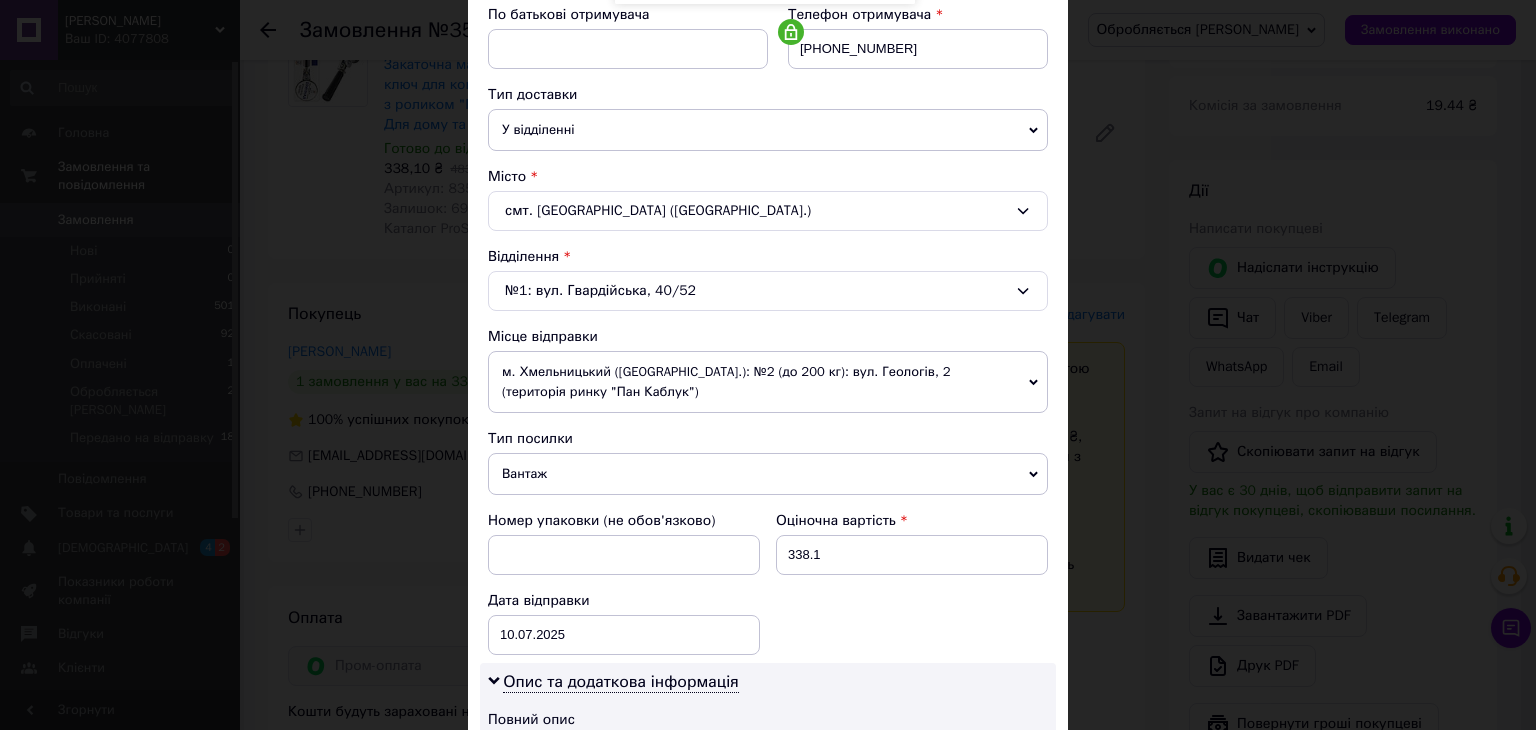 scroll, scrollTop: 400, scrollLeft: 0, axis: vertical 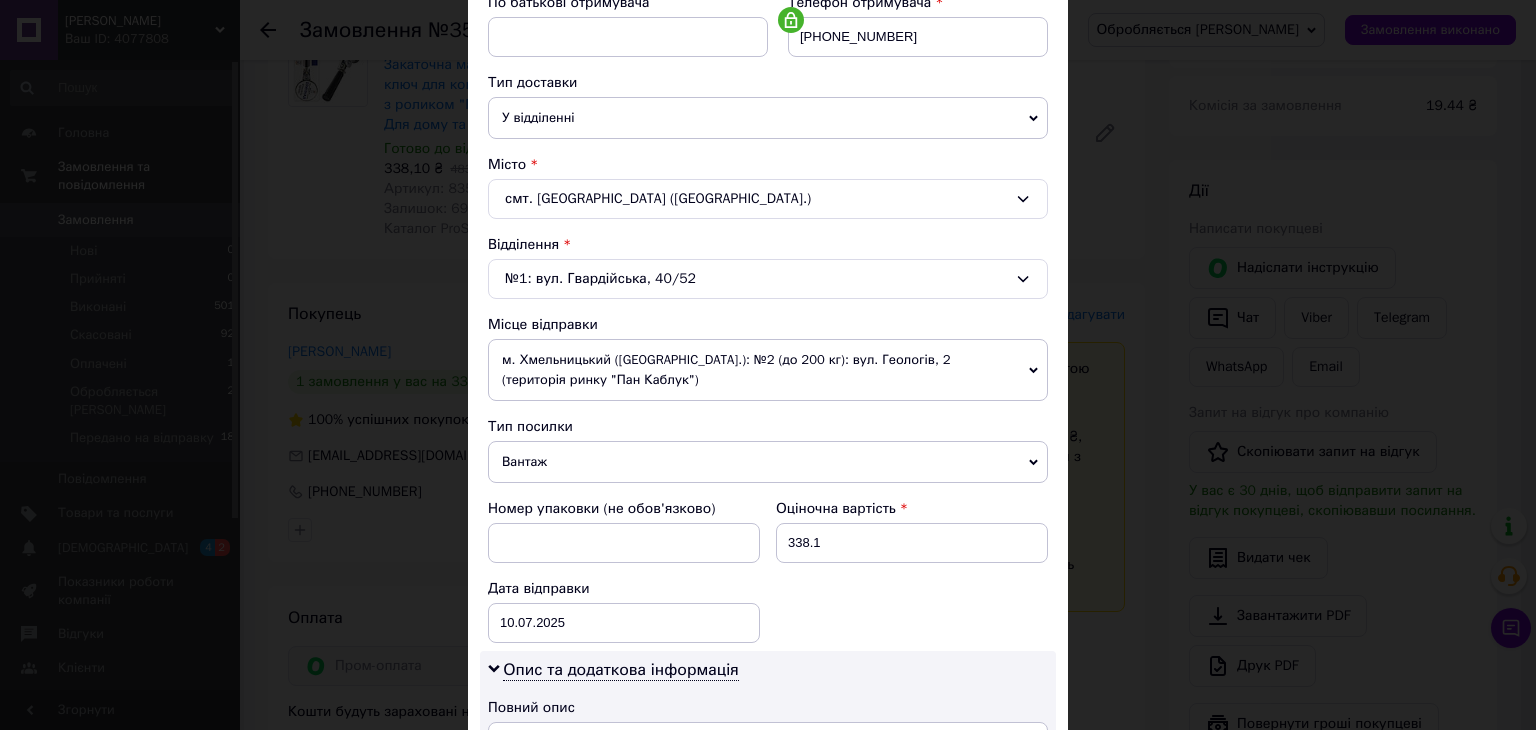 click on "м. Хмельницький (Хмельницька обл.): №2 (до 200 кг): вул. Геологів, 2 (територія ринку "Пан Каблук")" at bounding box center [768, 370] 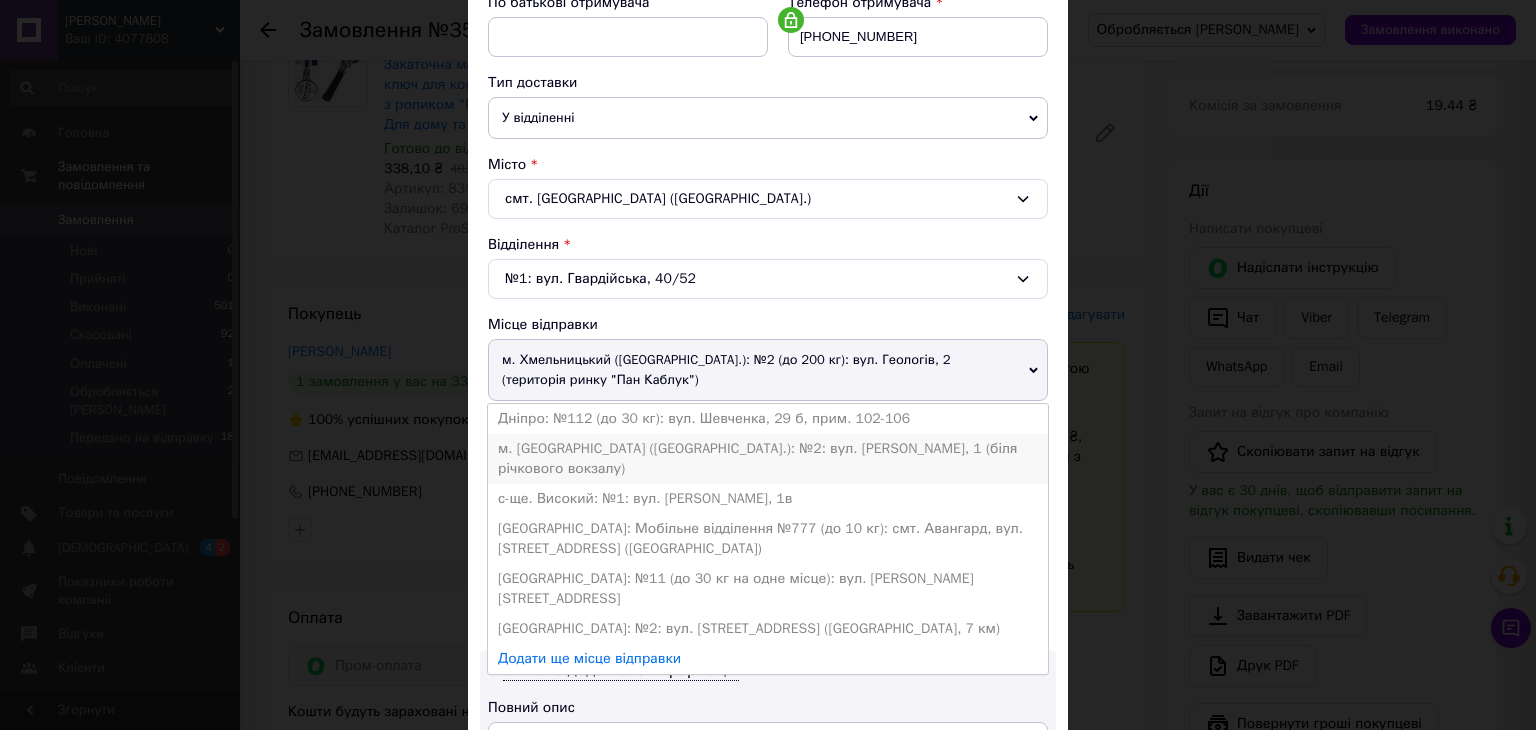 click on "м. Черкаси (Черкаська обл.): №2: вул. Юрія Іллєнка, 1 (біля річкового вокзалу)" at bounding box center [768, 459] 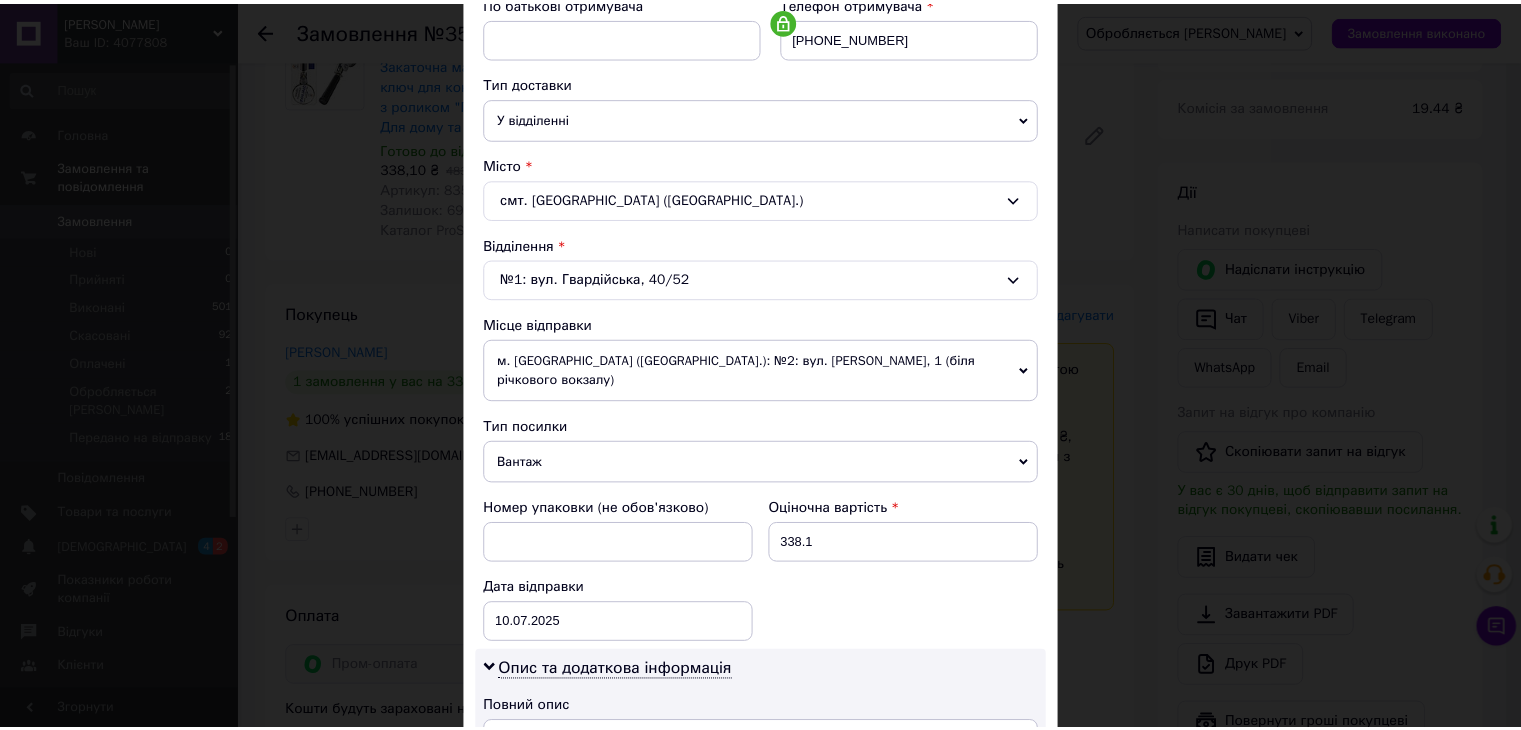 scroll, scrollTop: 816, scrollLeft: 0, axis: vertical 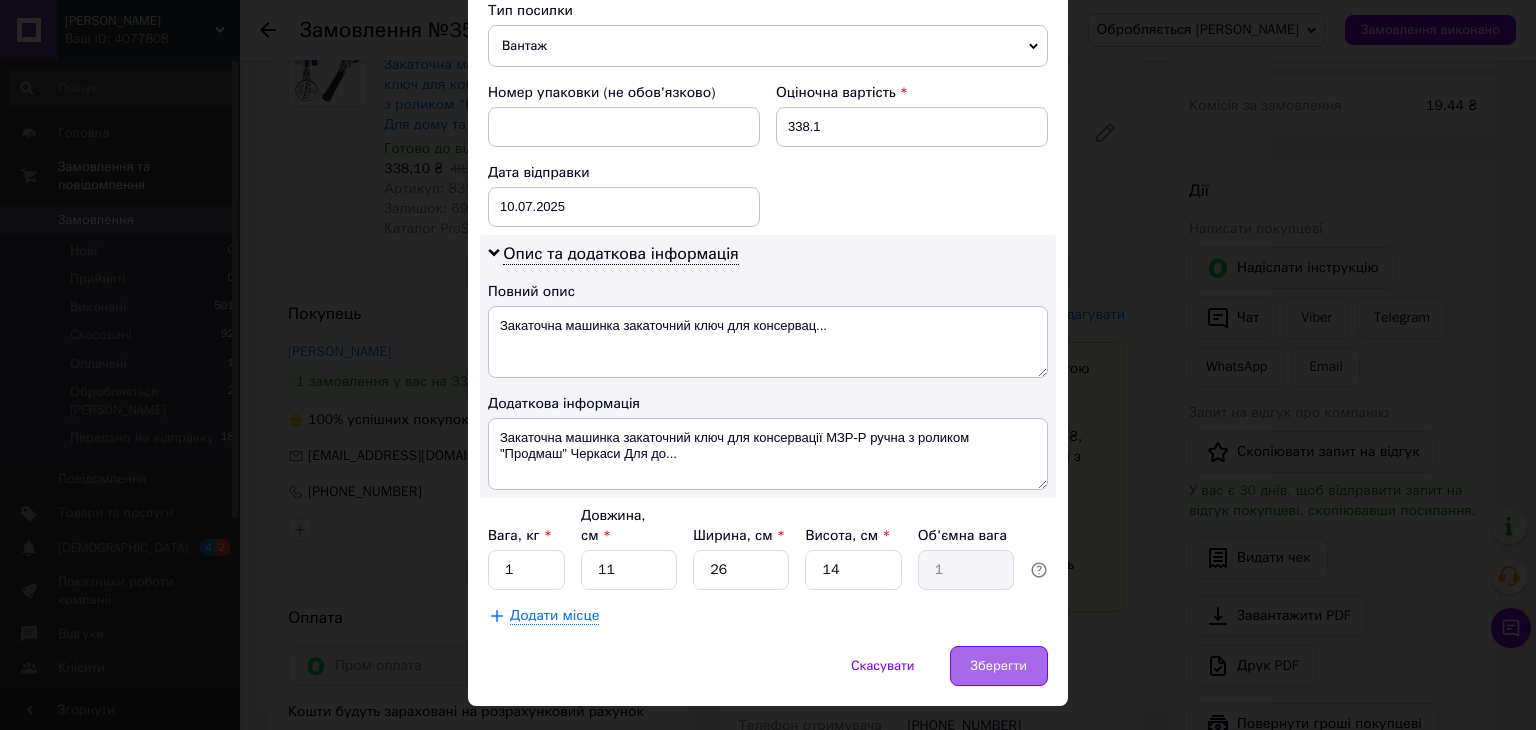 click on "Зберегти" at bounding box center [999, 666] 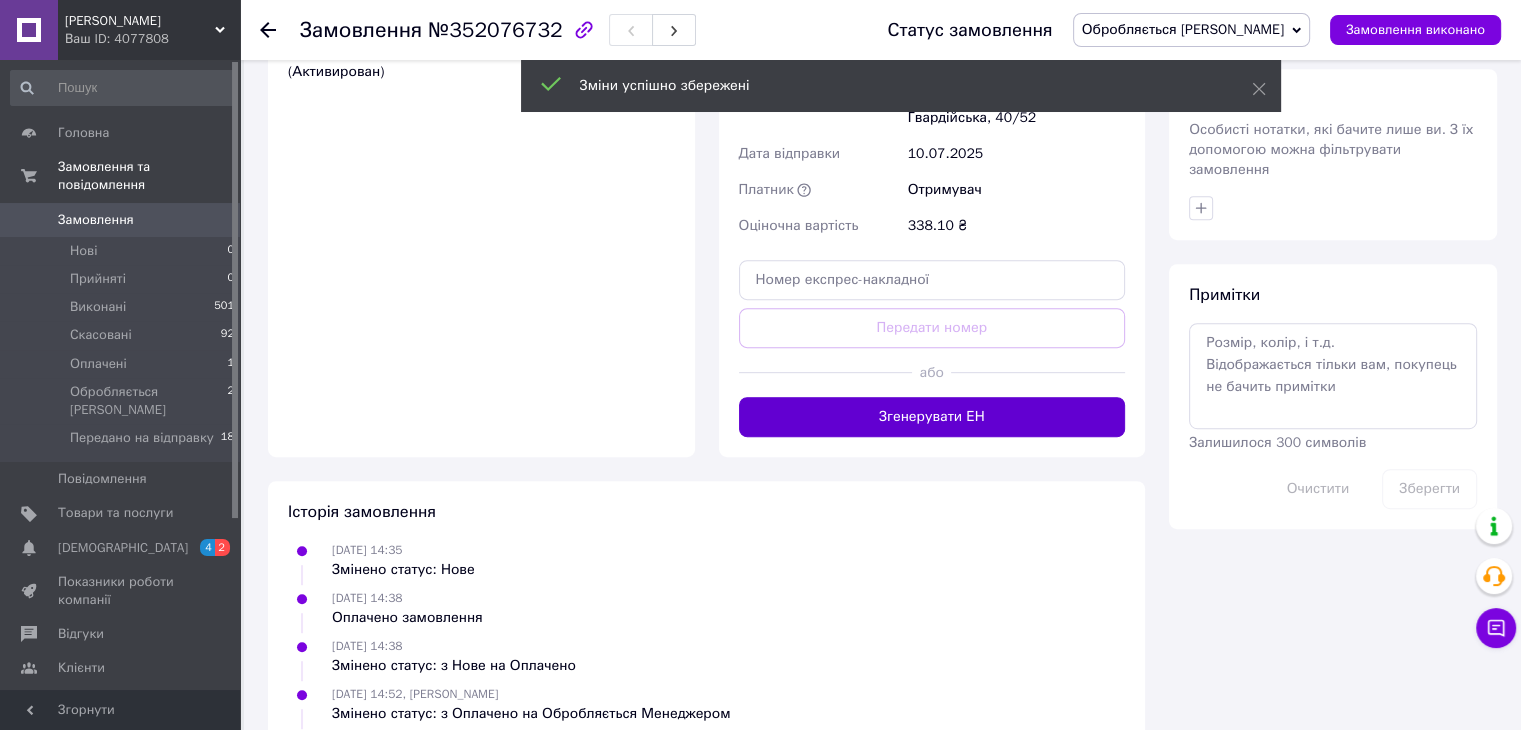 click on "Згенерувати ЕН" at bounding box center [932, 417] 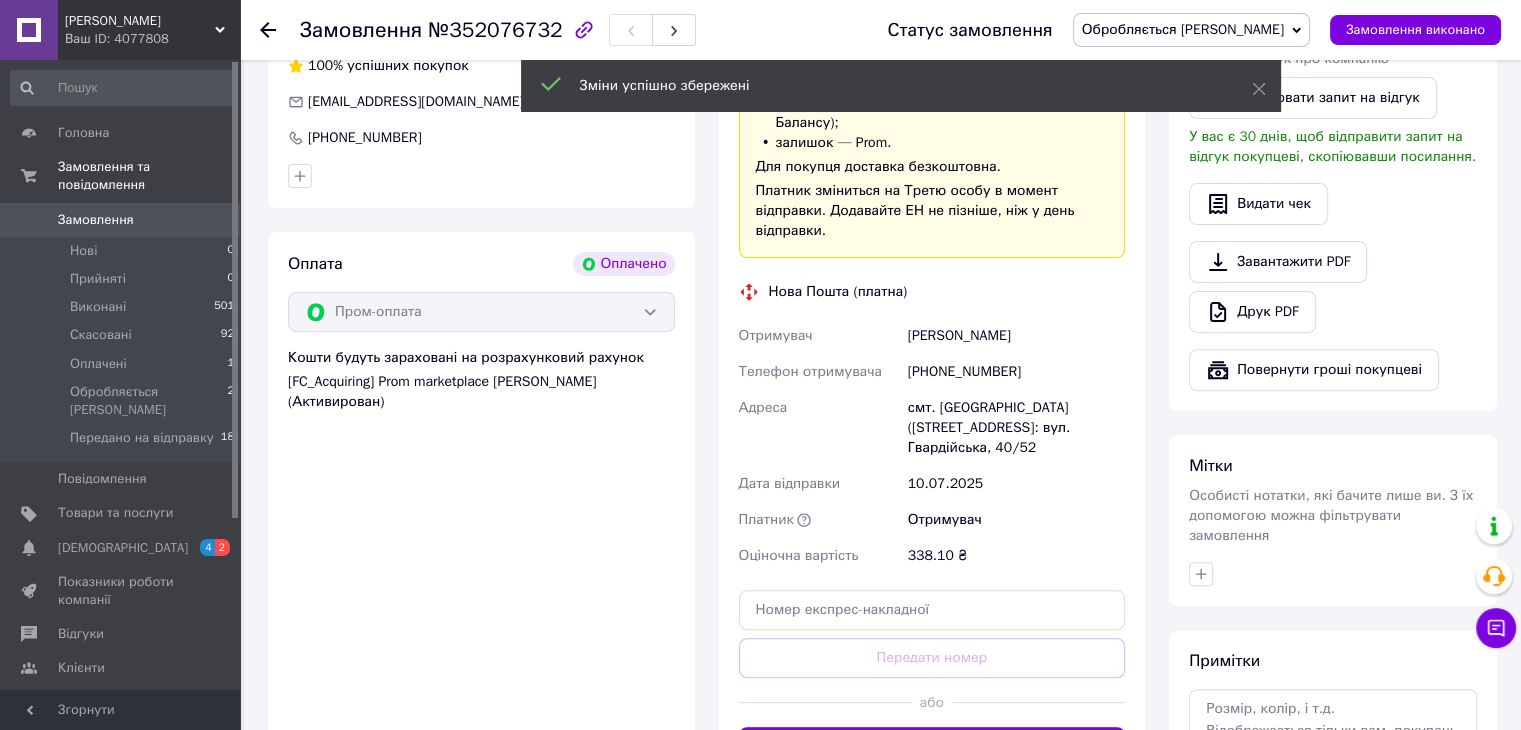 scroll, scrollTop: 416, scrollLeft: 0, axis: vertical 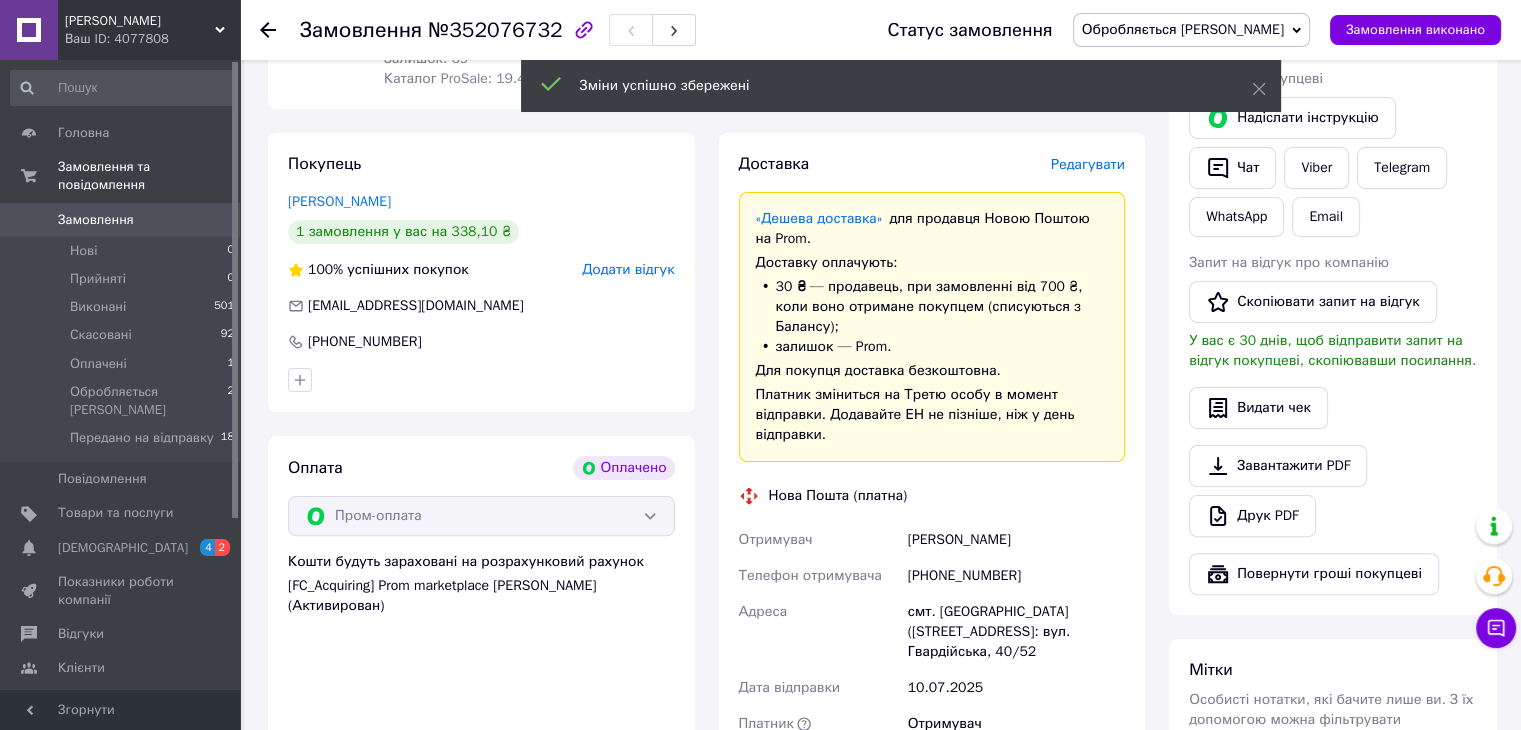 click on "Валентин Купченко" at bounding box center [1016, 540] 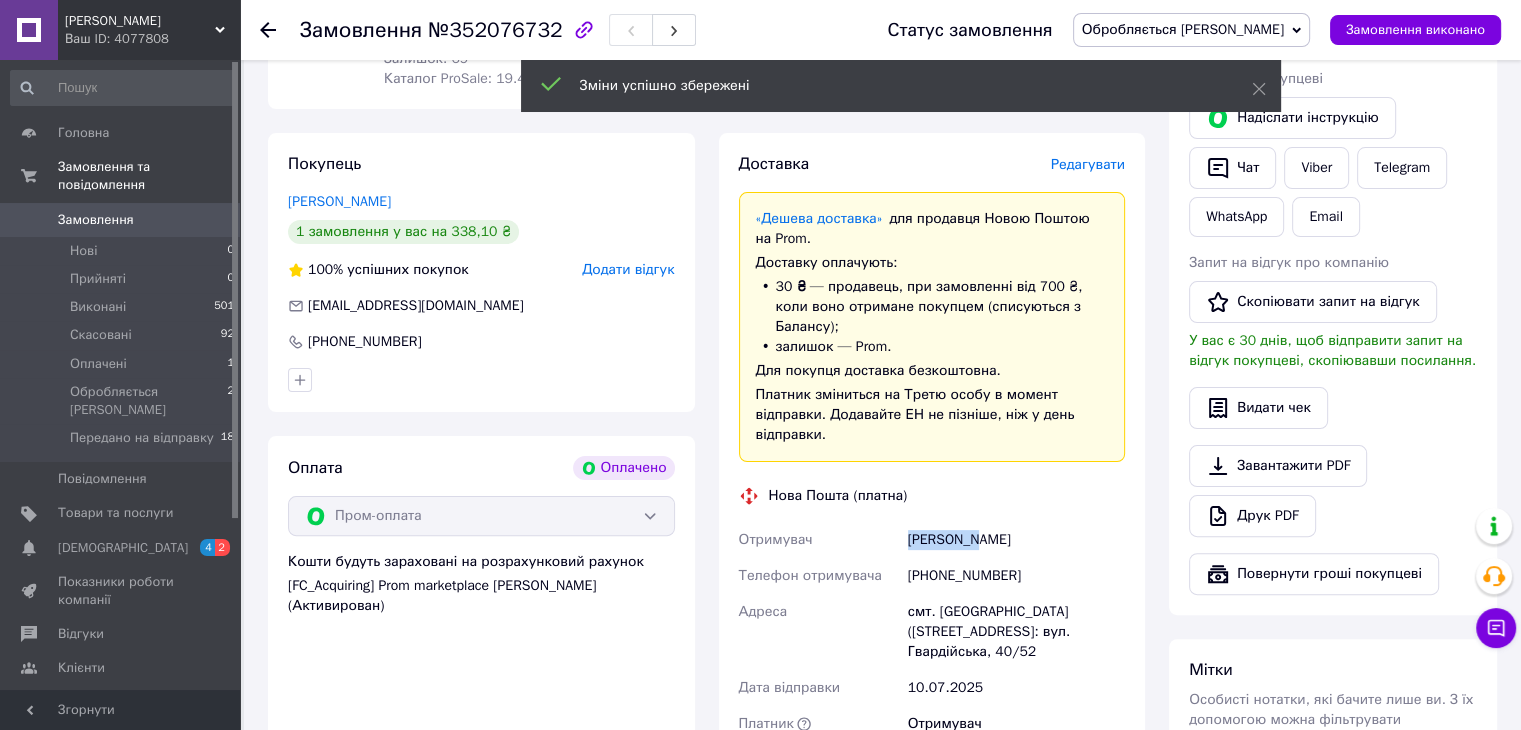 click on "Валентин Купченко" at bounding box center (1016, 540) 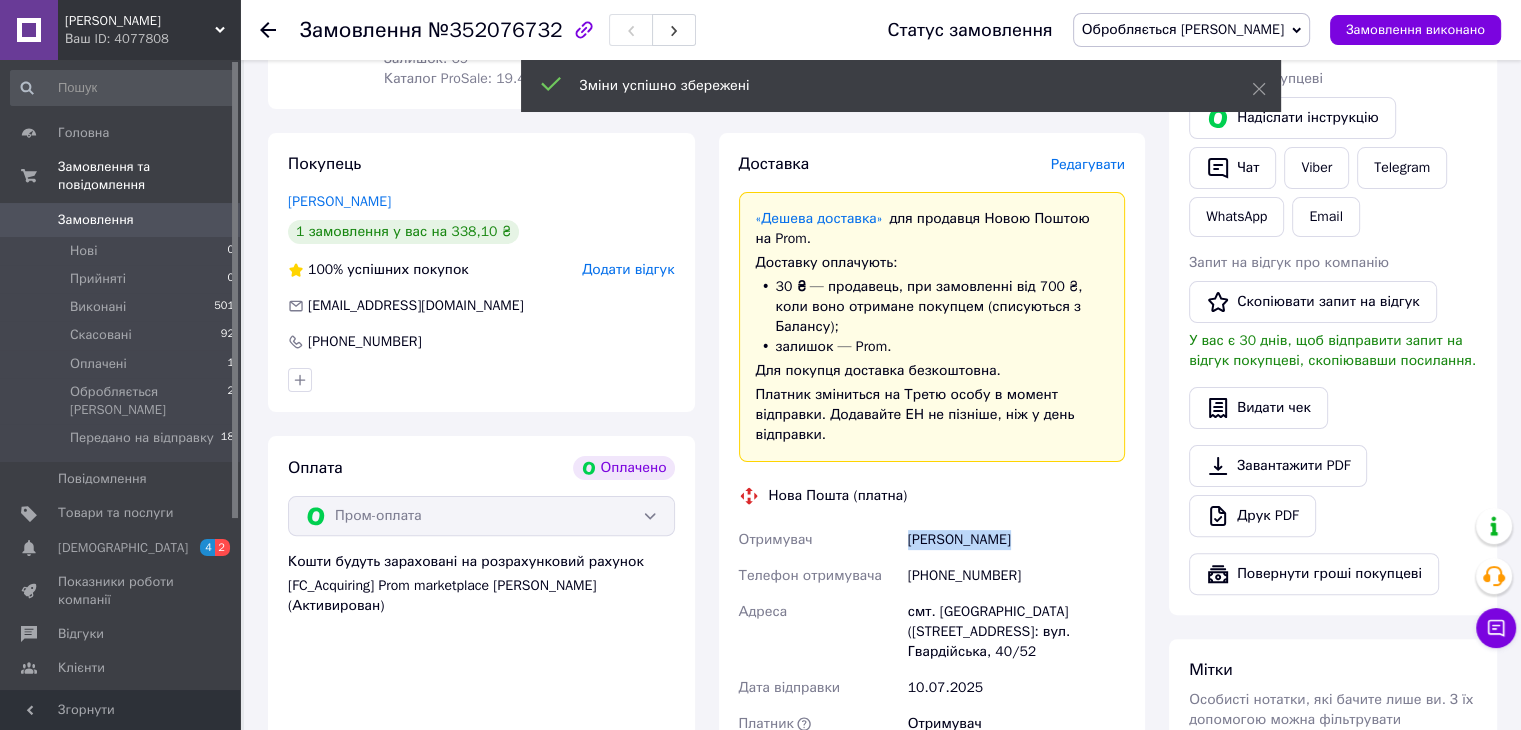 click on "Валентин Купченко" at bounding box center (1016, 540) 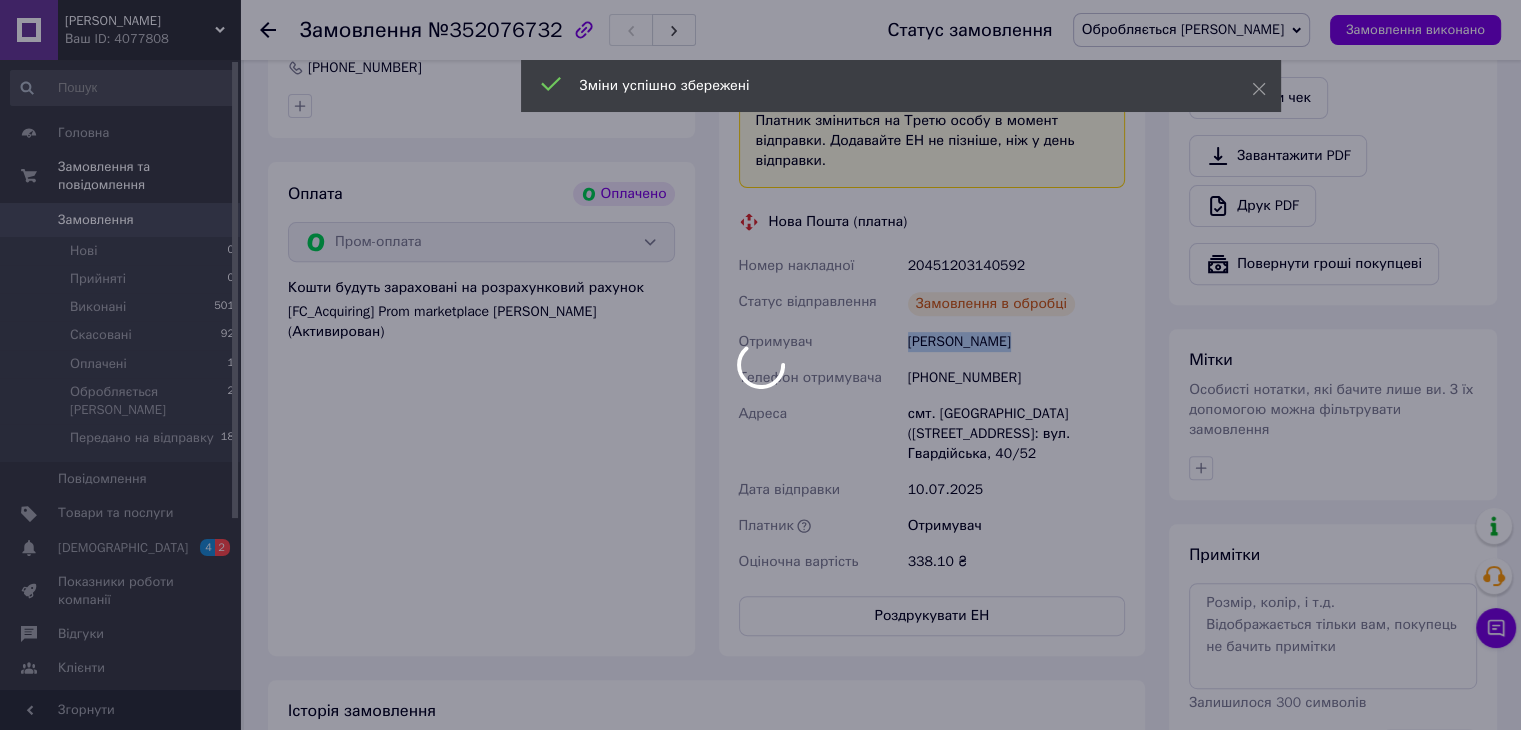 scroll, scrollTop: 816, scrollLeft: 0, axis: vertical 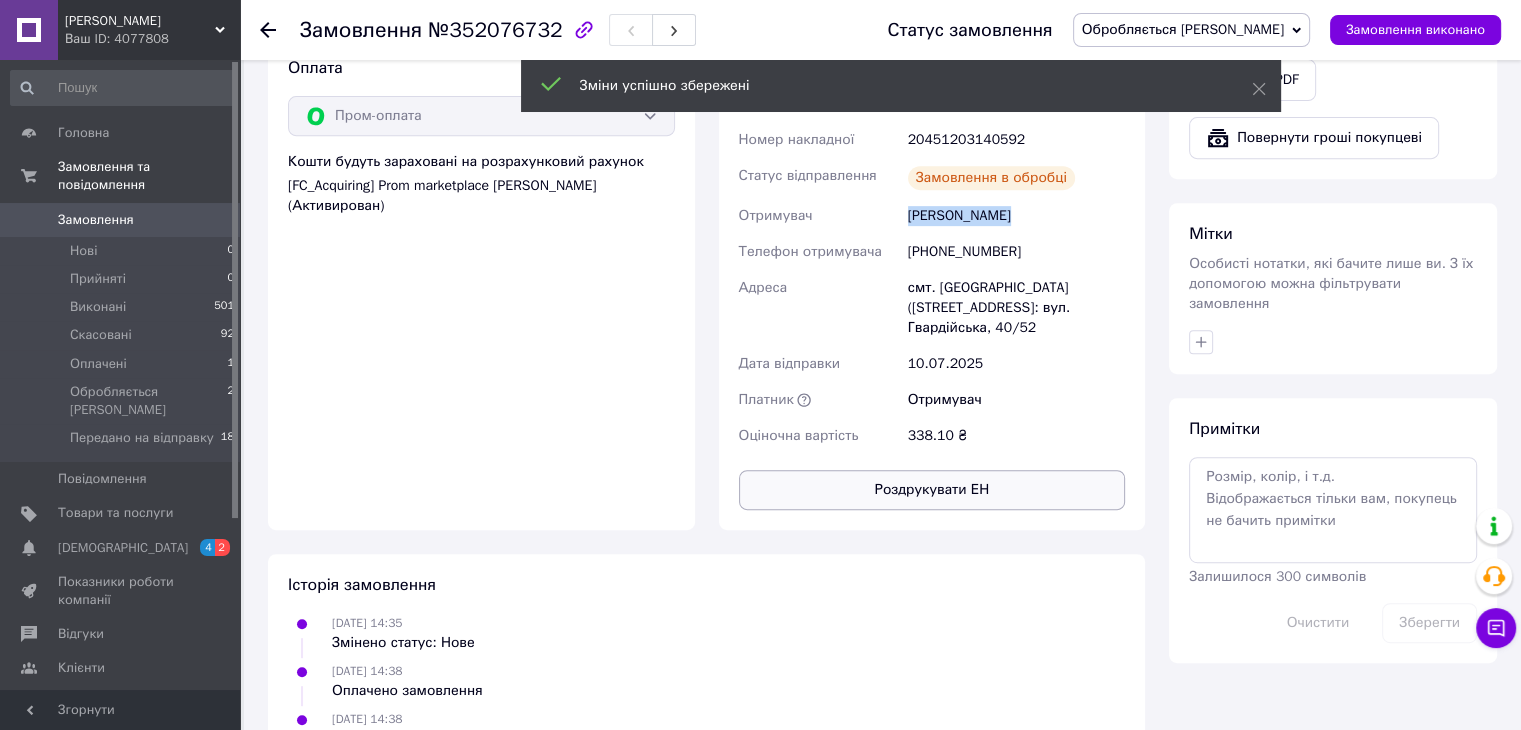 click on "Роздрукувати ЕН" at bounding box center (932, 490) 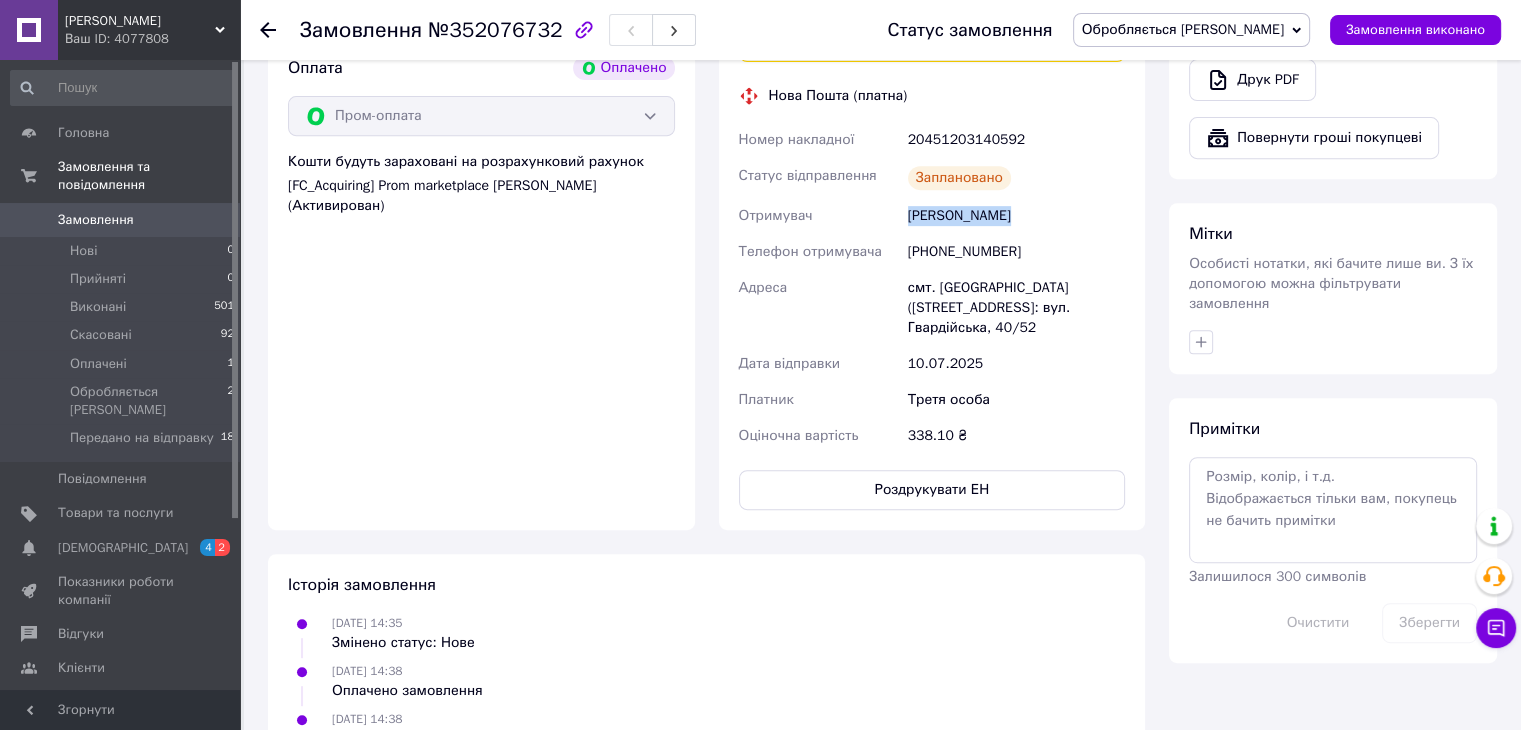 click on "Обробляється [PERSON_NAME]" at bounding box center [1183, 29] 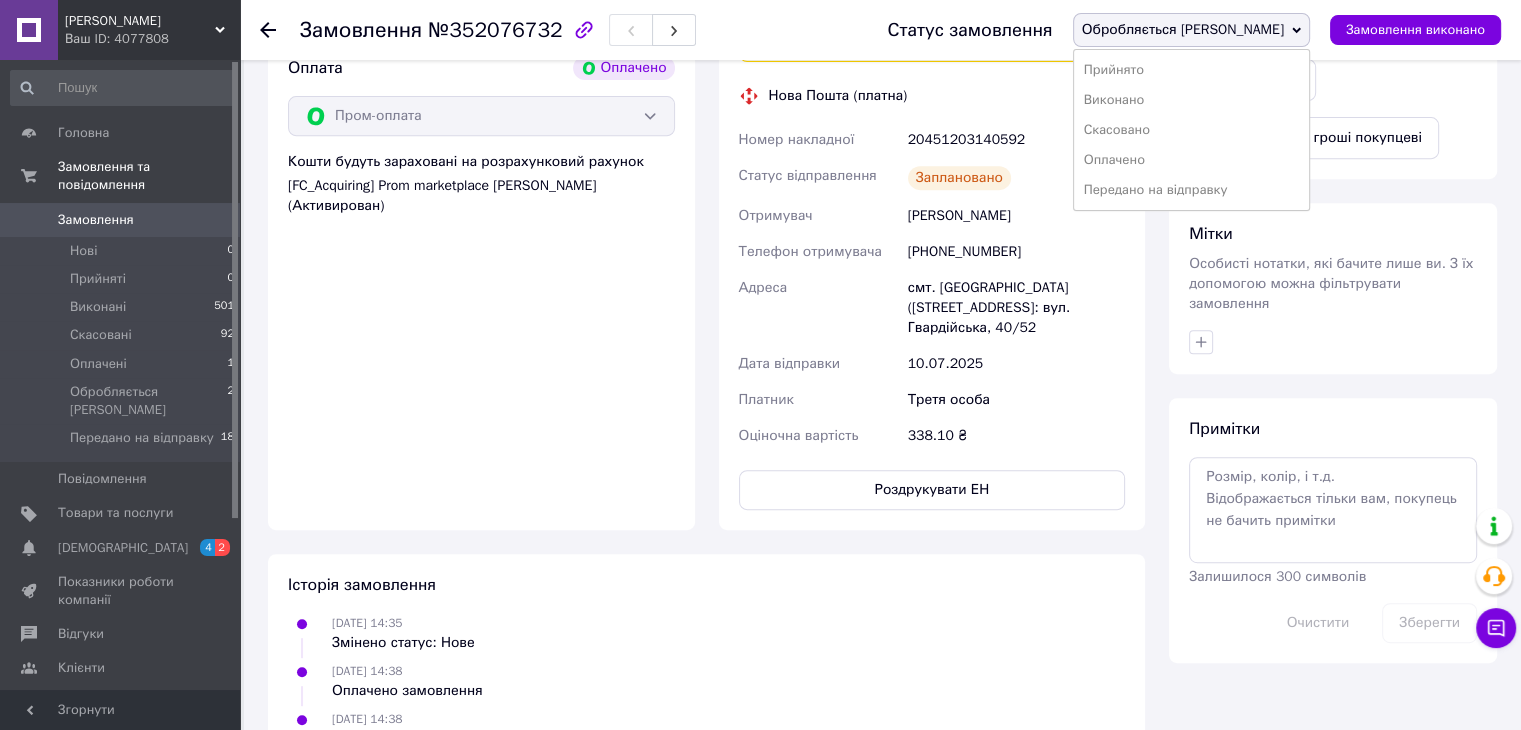 click on "Передано на відправку" at bounding box center (1191, 190) 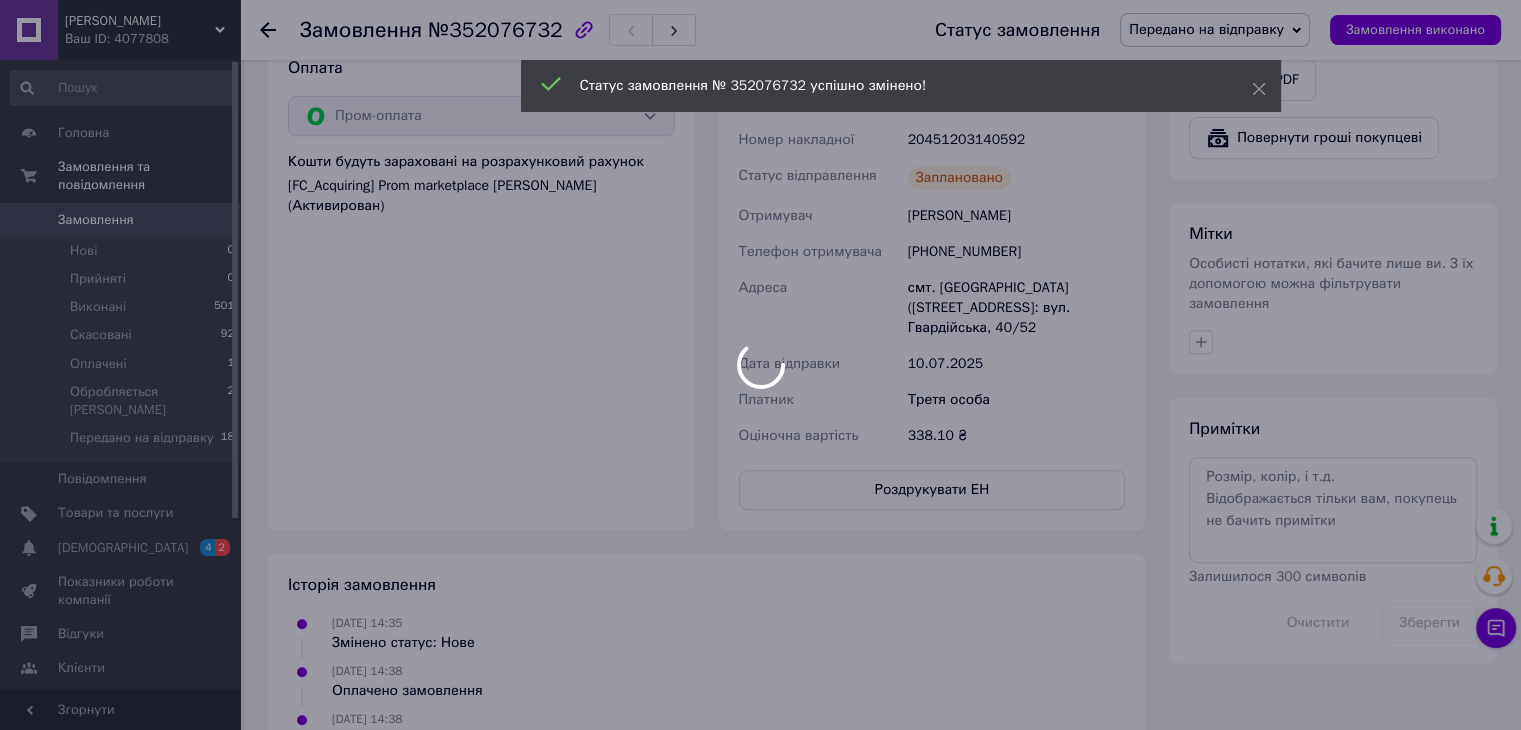 click on "20451203140592" at bounding box center (1016, 140) 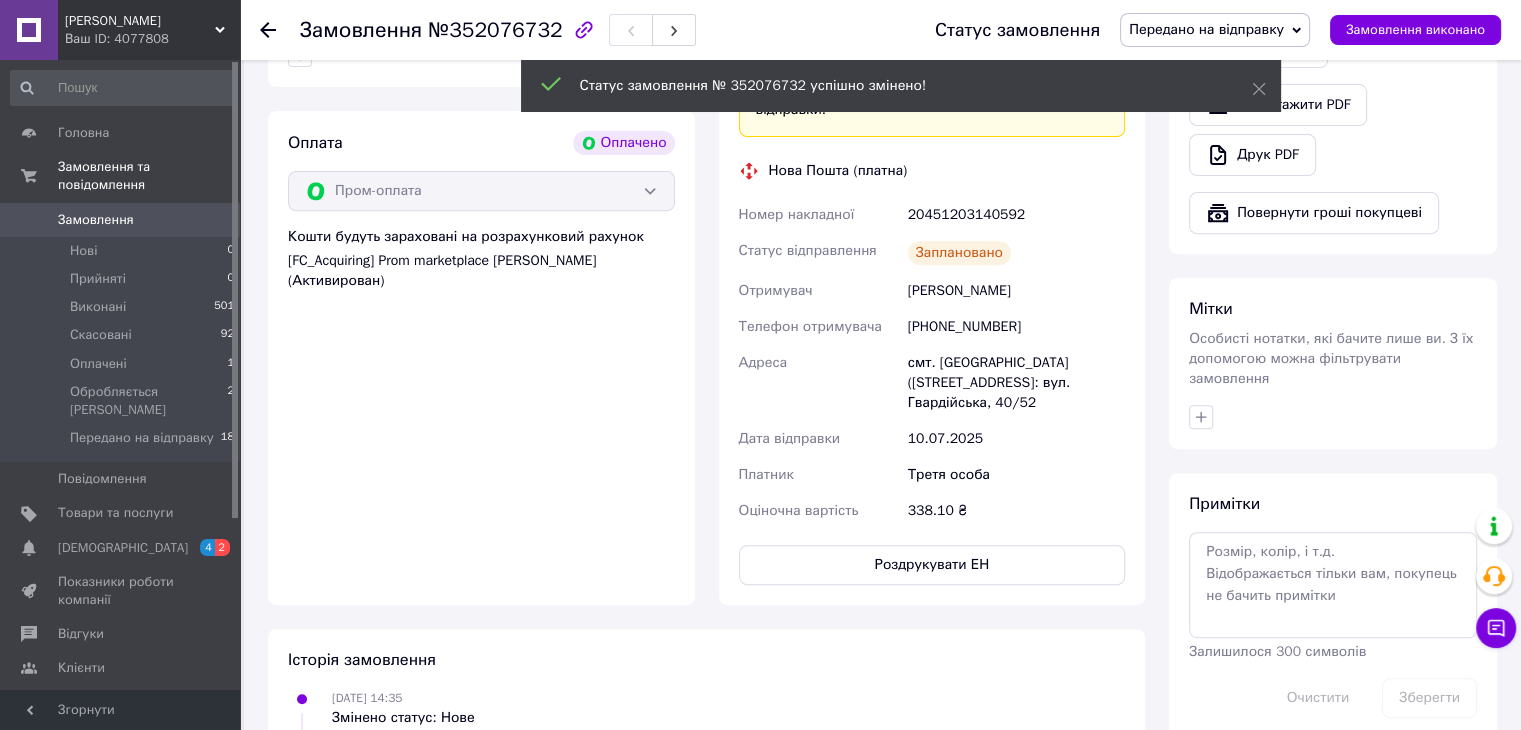 scroll, scrollTop: 684, scrollLeft: 0, axis: vertical 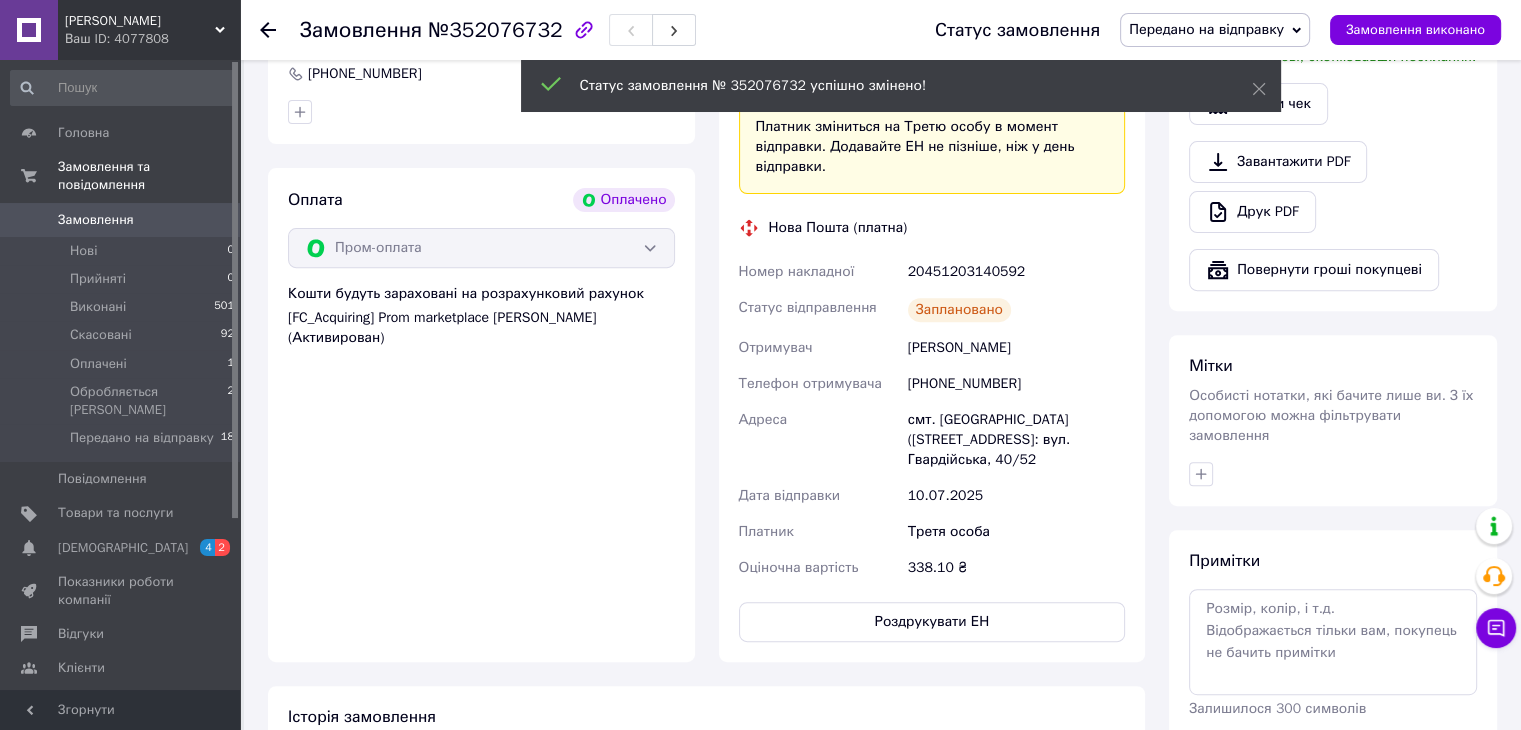 click on "20451203140592" at bounding box center [1016, 272] 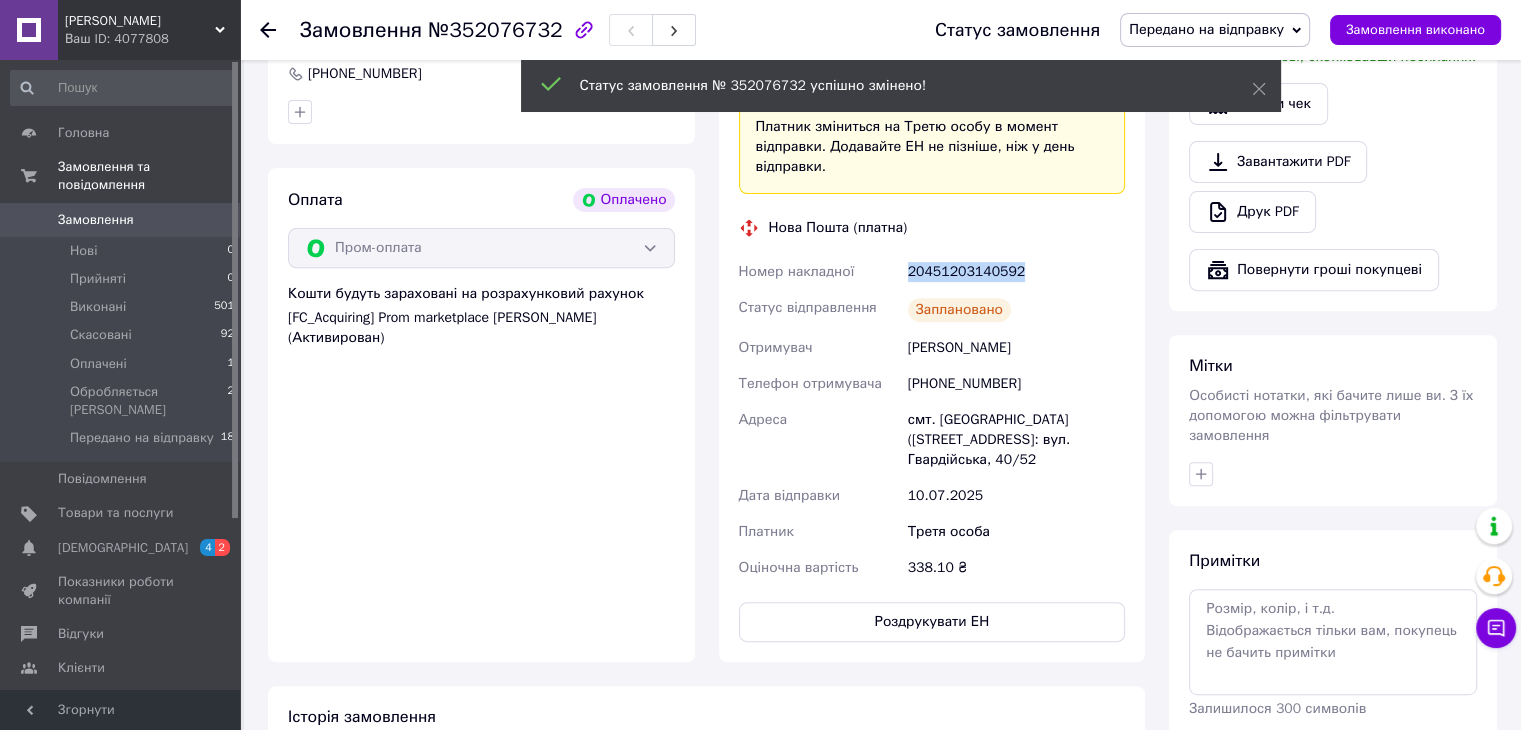 click on "20451203140592" at bounding box center [1016, 272] 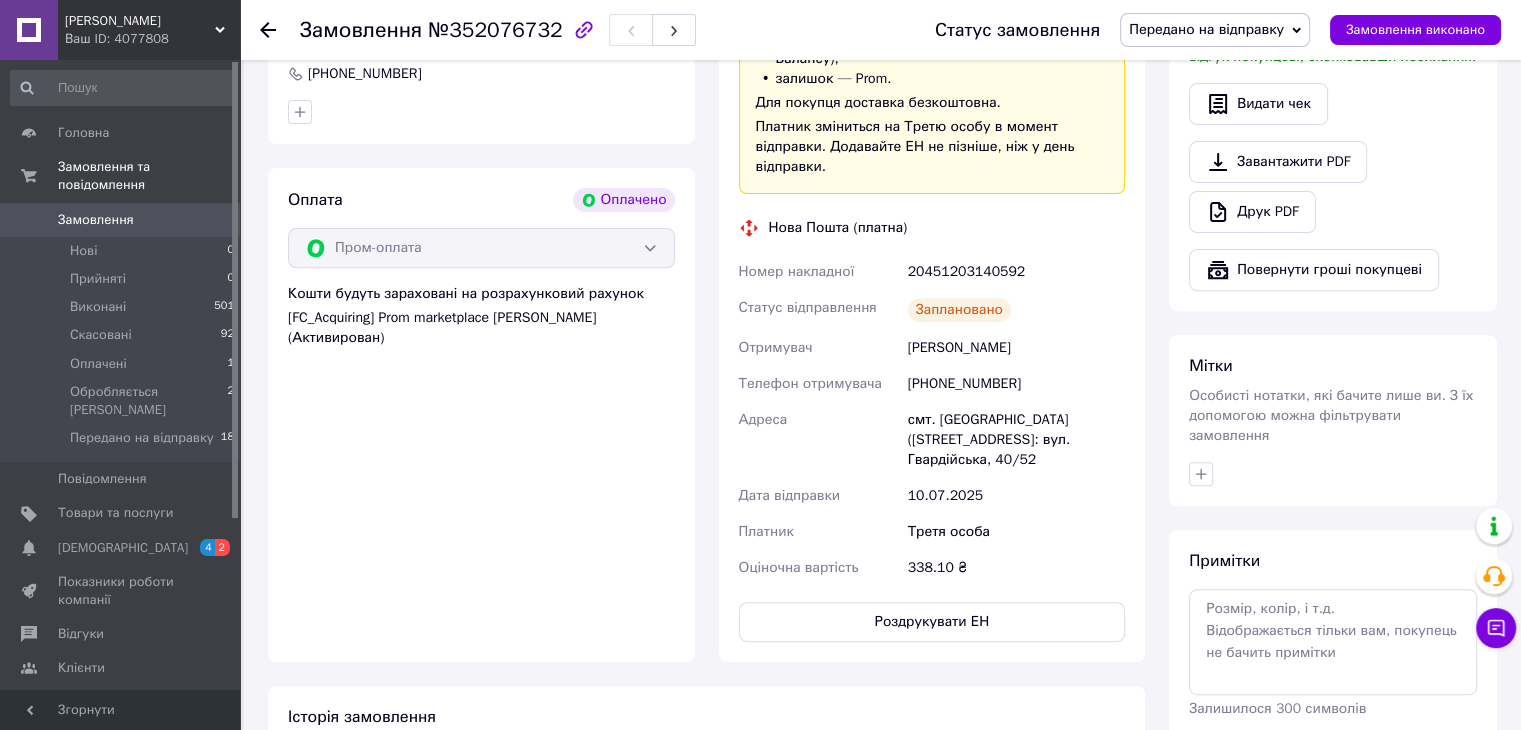 click on "+380677173338" at bounding box center (1016, 384) 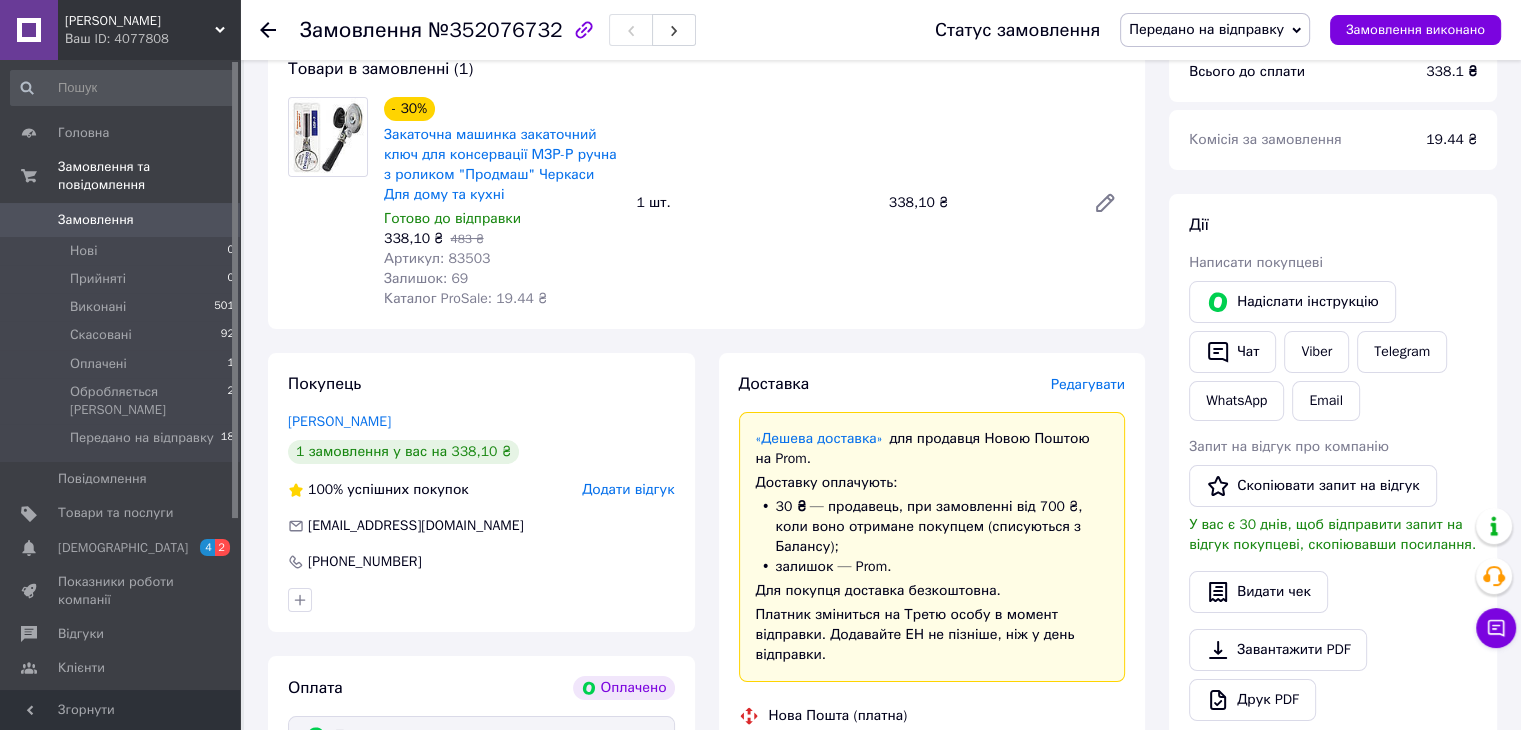 scroll, scrollTop: 0, scrollLeft: 0, axis: both 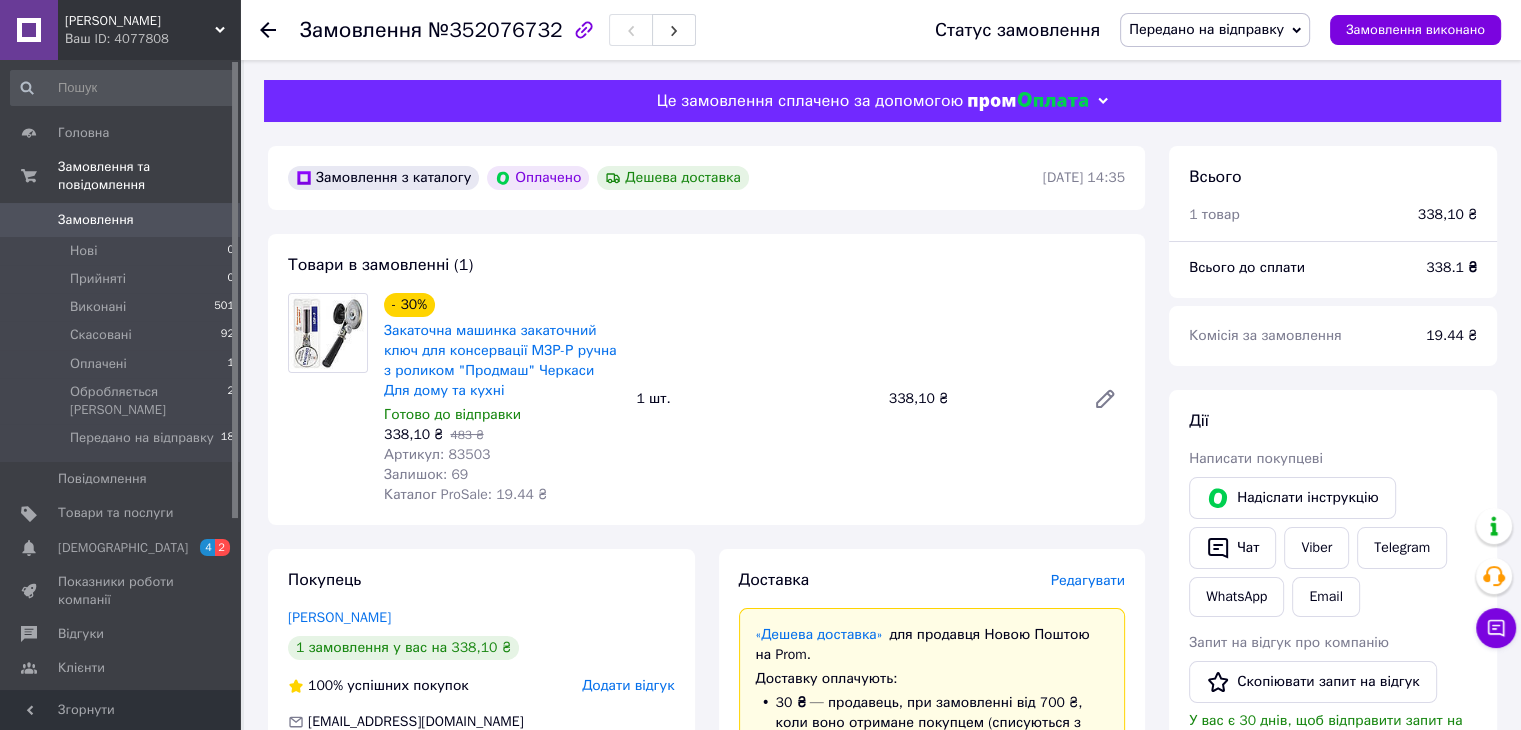 click on "Замовлення" at bounding box center [121, 220] 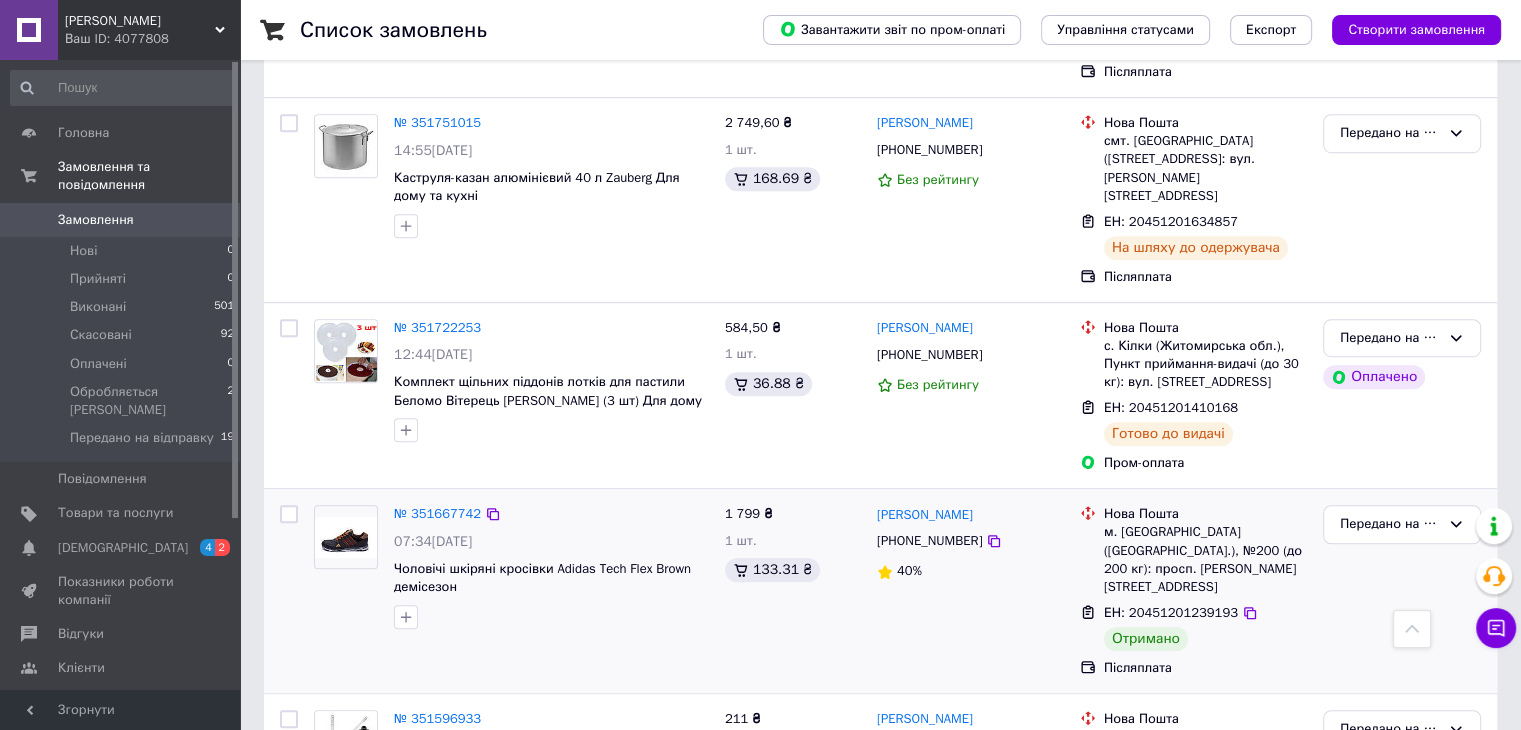 scroll, scrollTop: 1333, scrollLeft: 0, axis: vertical 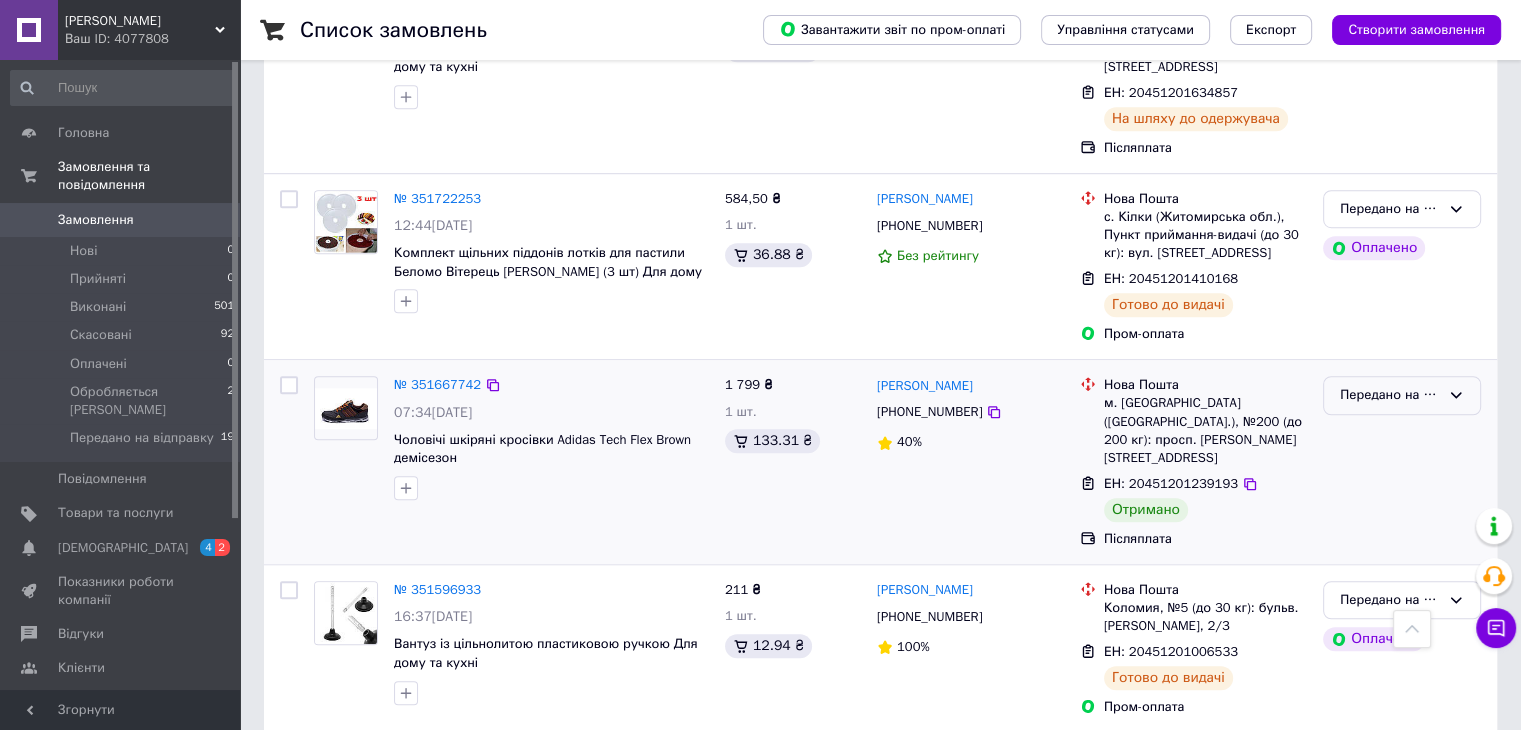 click on "Передано на відправку" at bounding box center (1402, 395) 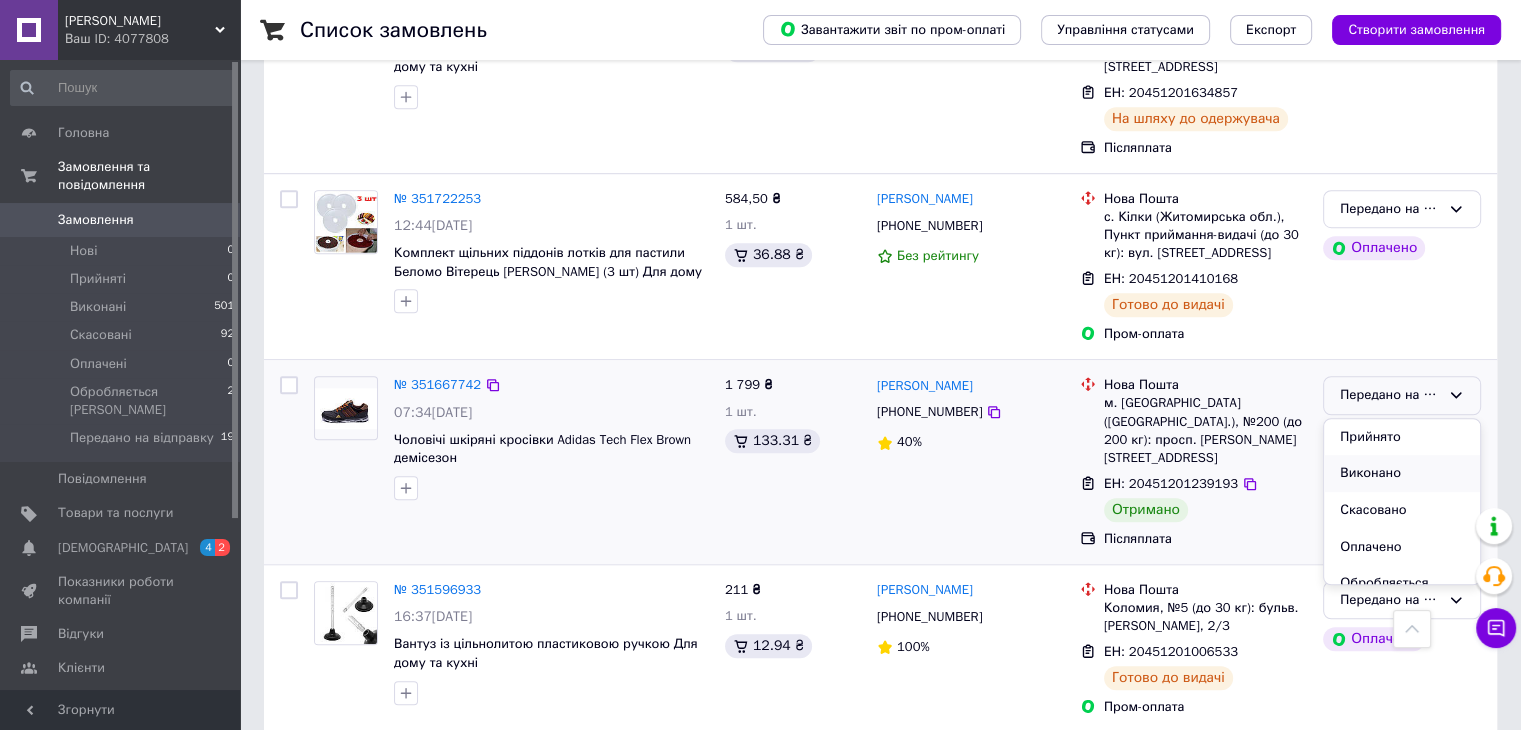 click on "Виконано" at bounding box center (1402, 473) 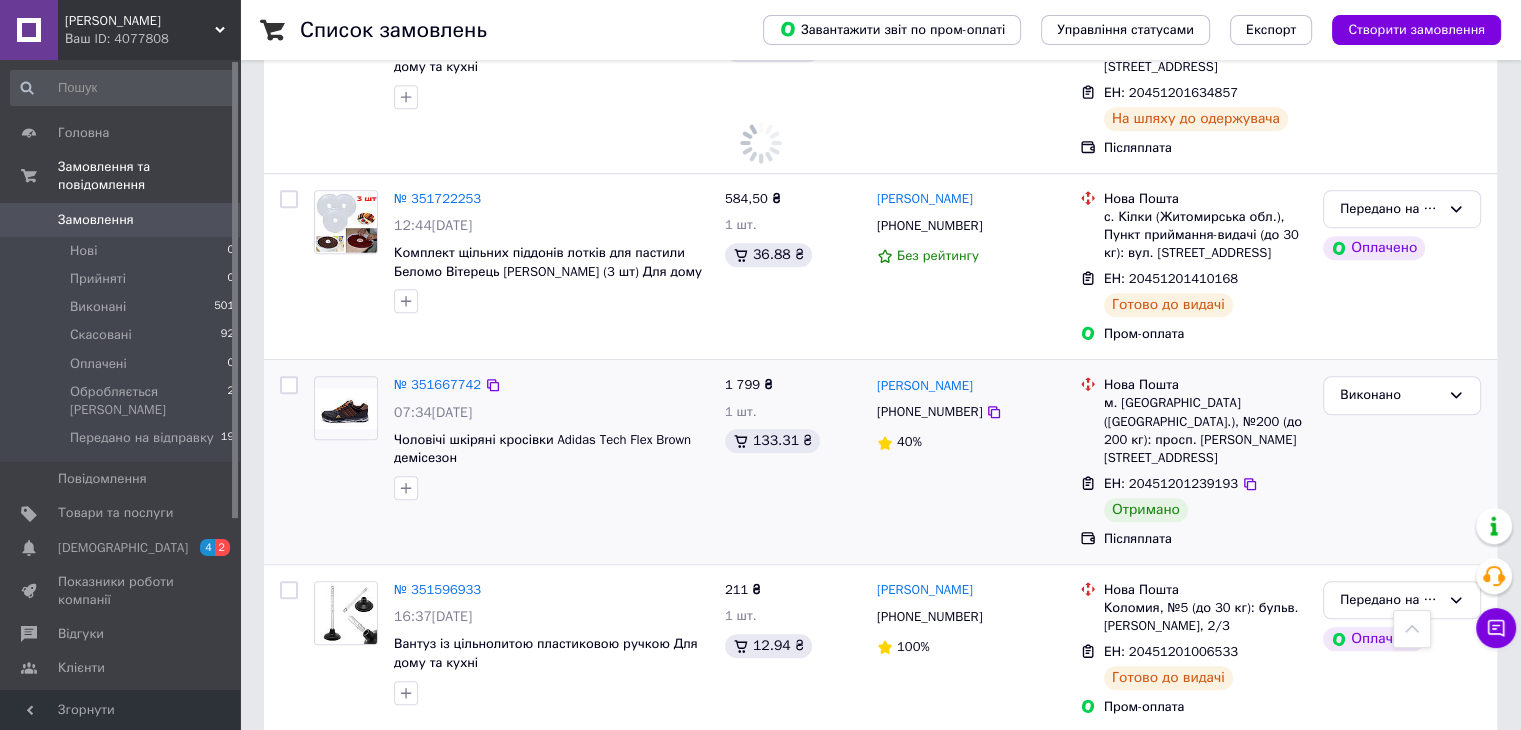 drag, startPoint x: 876, startPoint y: 365, endPoint x: 985, endPoint y: 383, distance: 110.47624 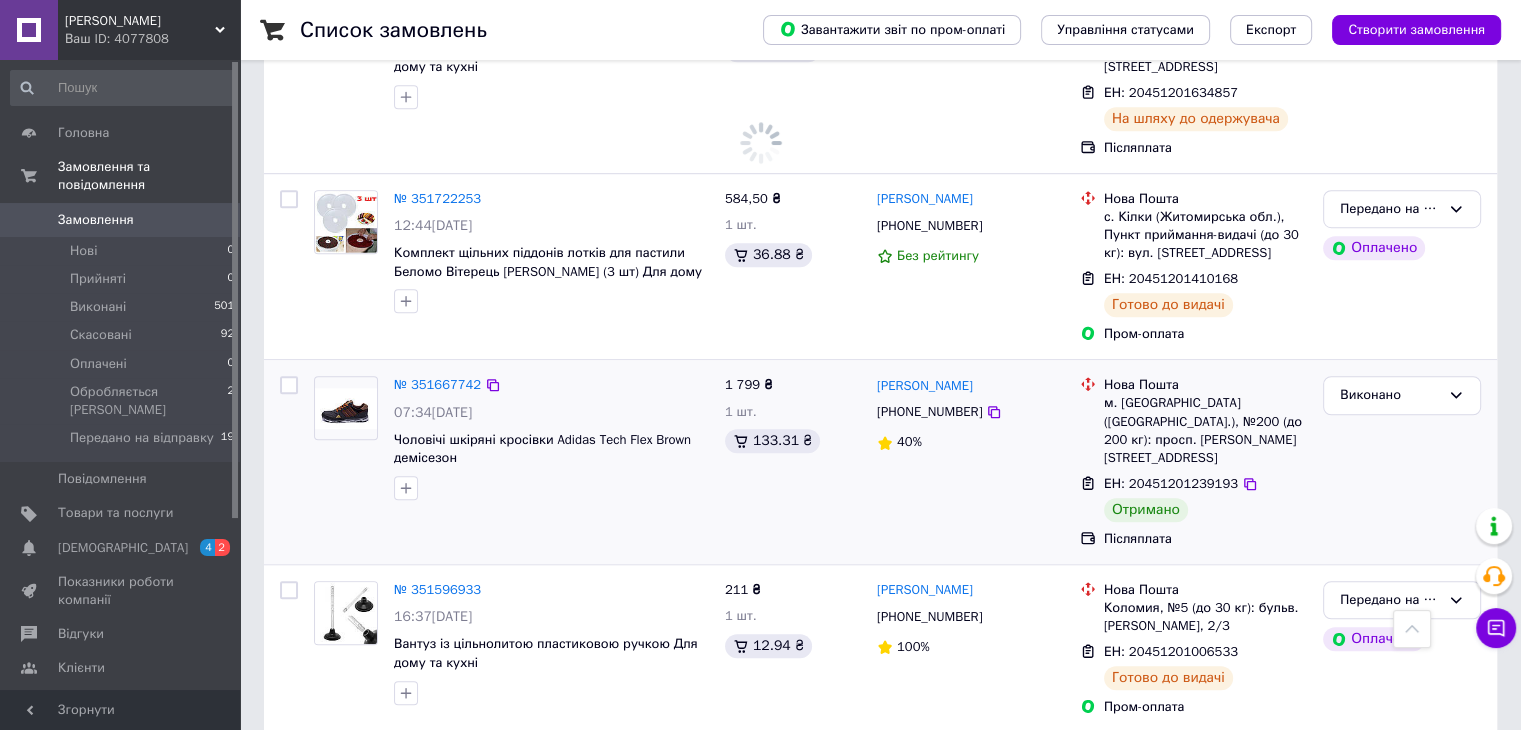 click on "Грицай Сергій +380937079858 40%" at bounding box center [970, 462] 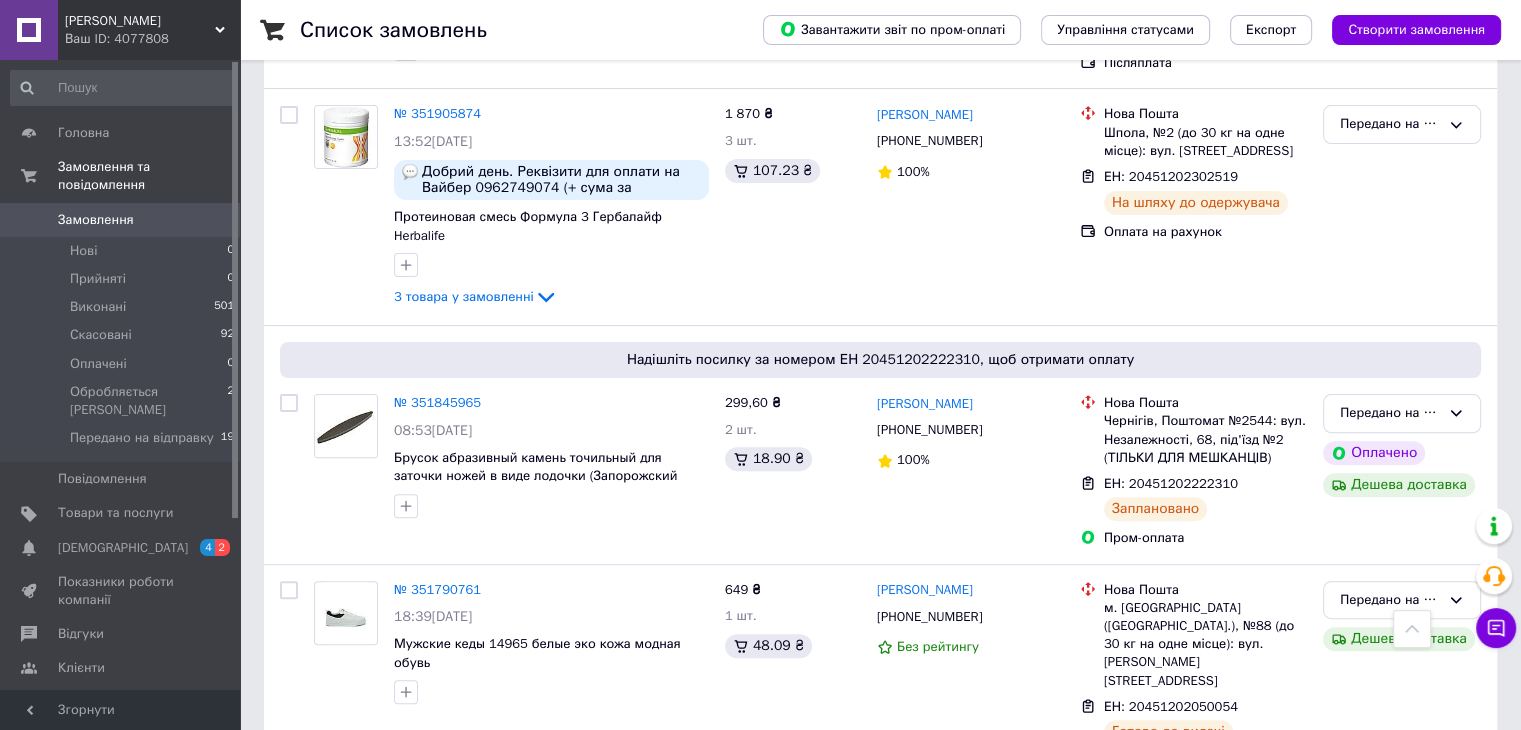 scroll, scrollTop: 0, scrollLeft: 0, axis: both 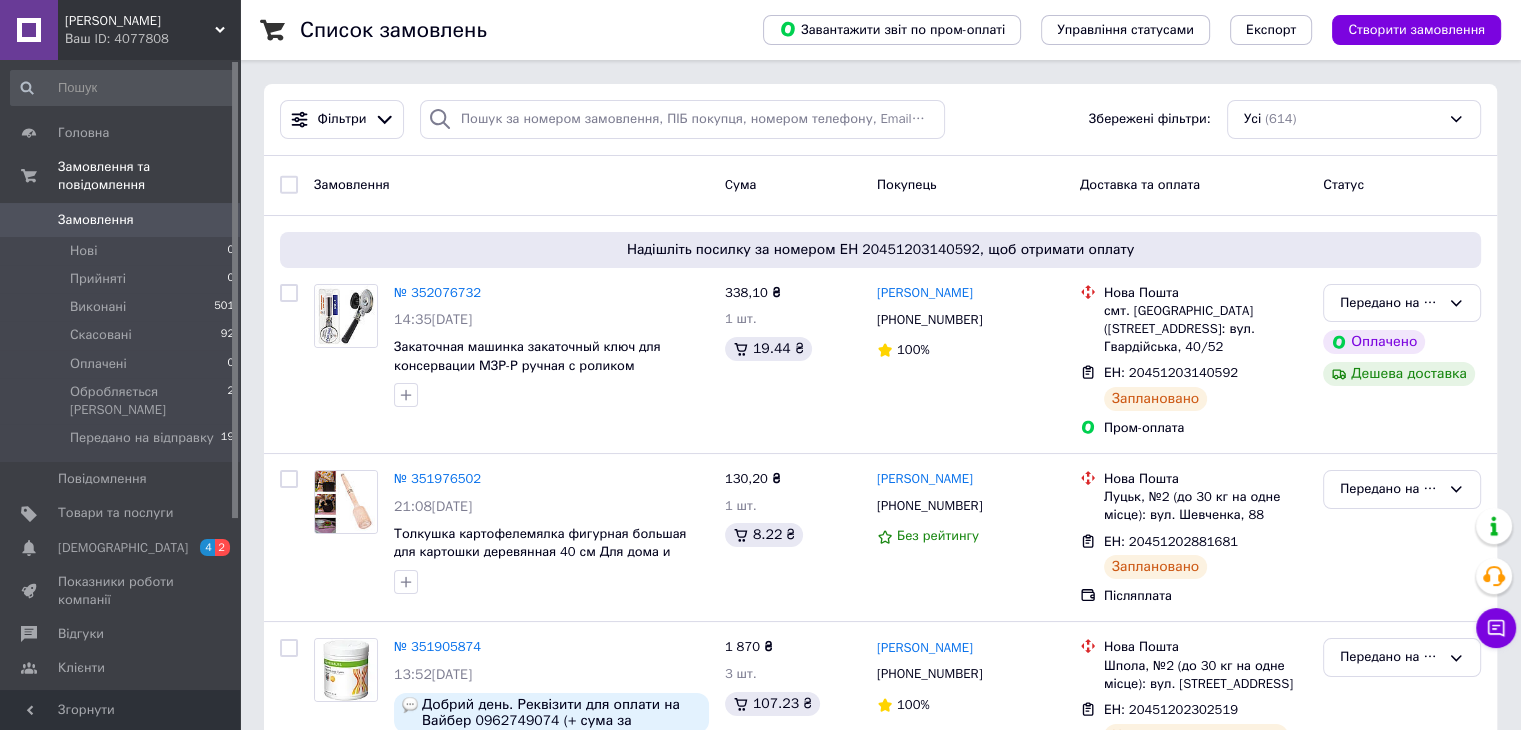 click on "Замовлення" at bounding box center (96, 220) 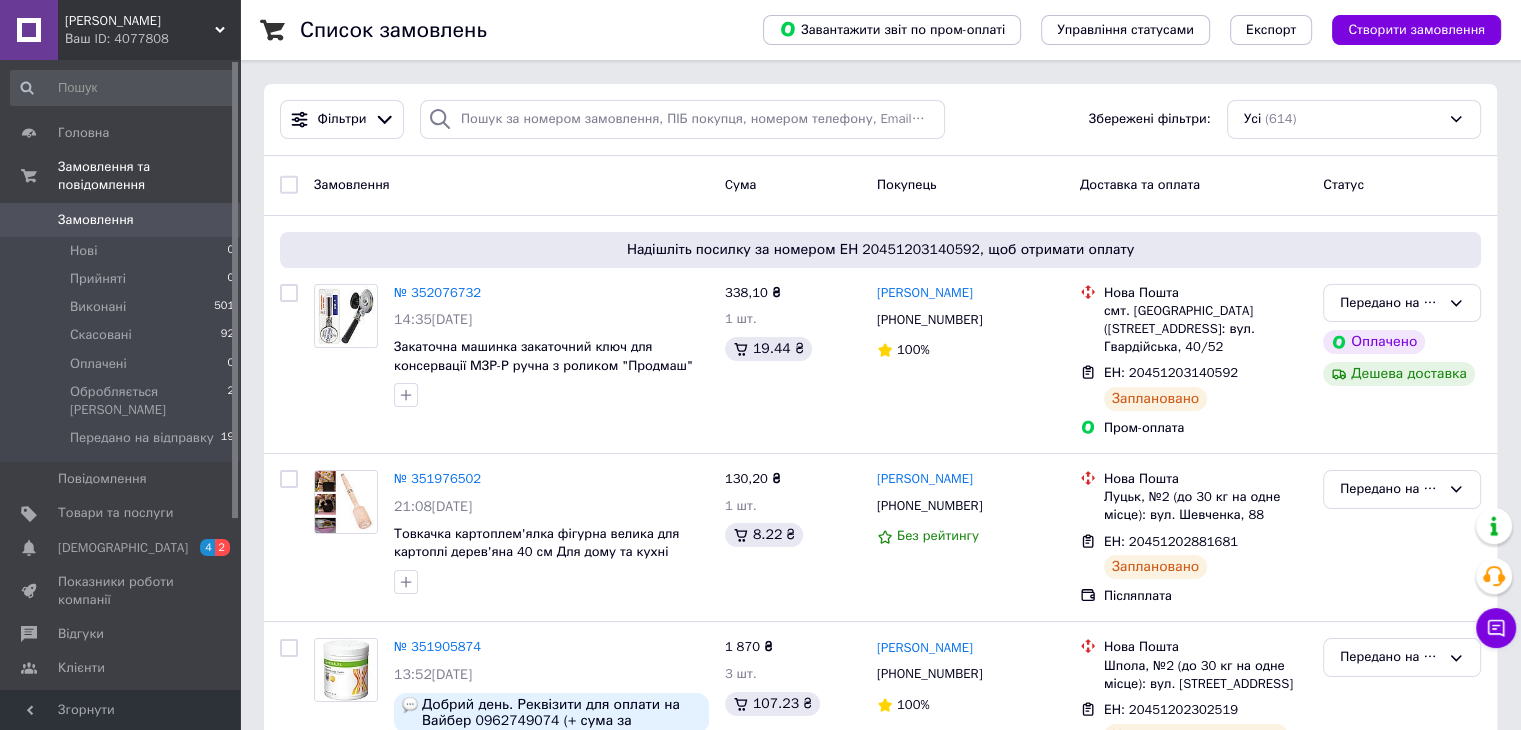click on "Замовлення" at bounding box center [121, 220] 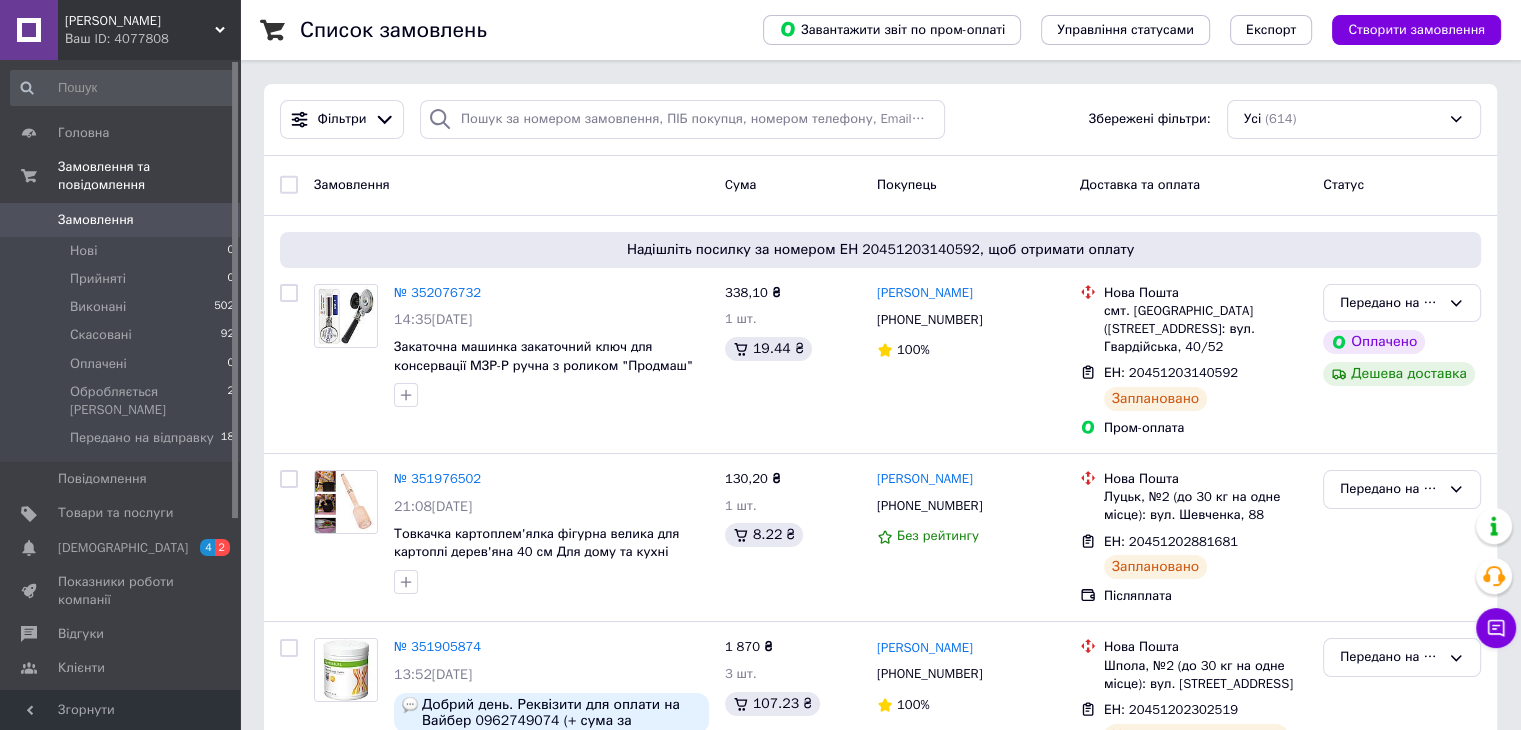 click on "Твій Маркет" at bounding box center [140, 21] 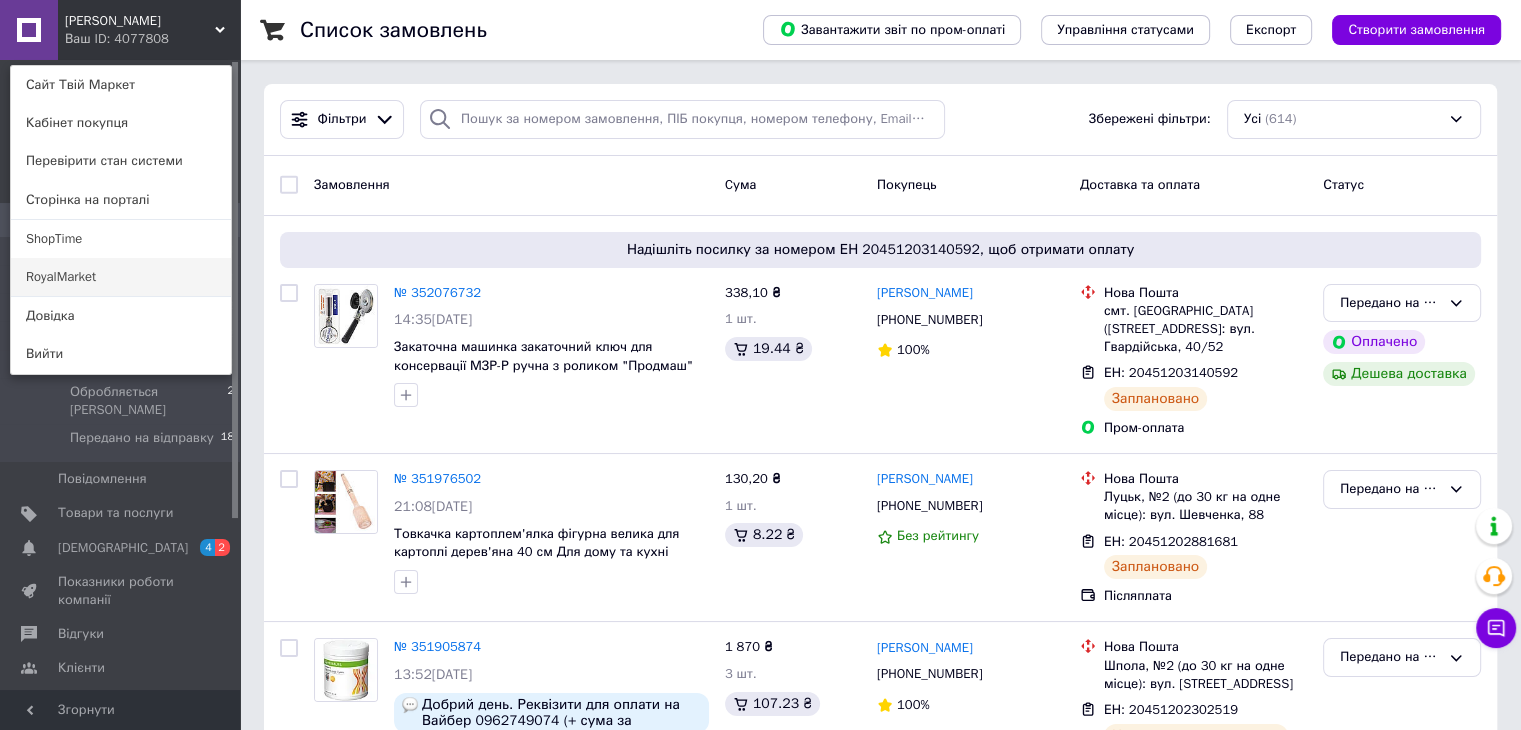 click on "RoyalMarket" at bounding box center [121, 277] 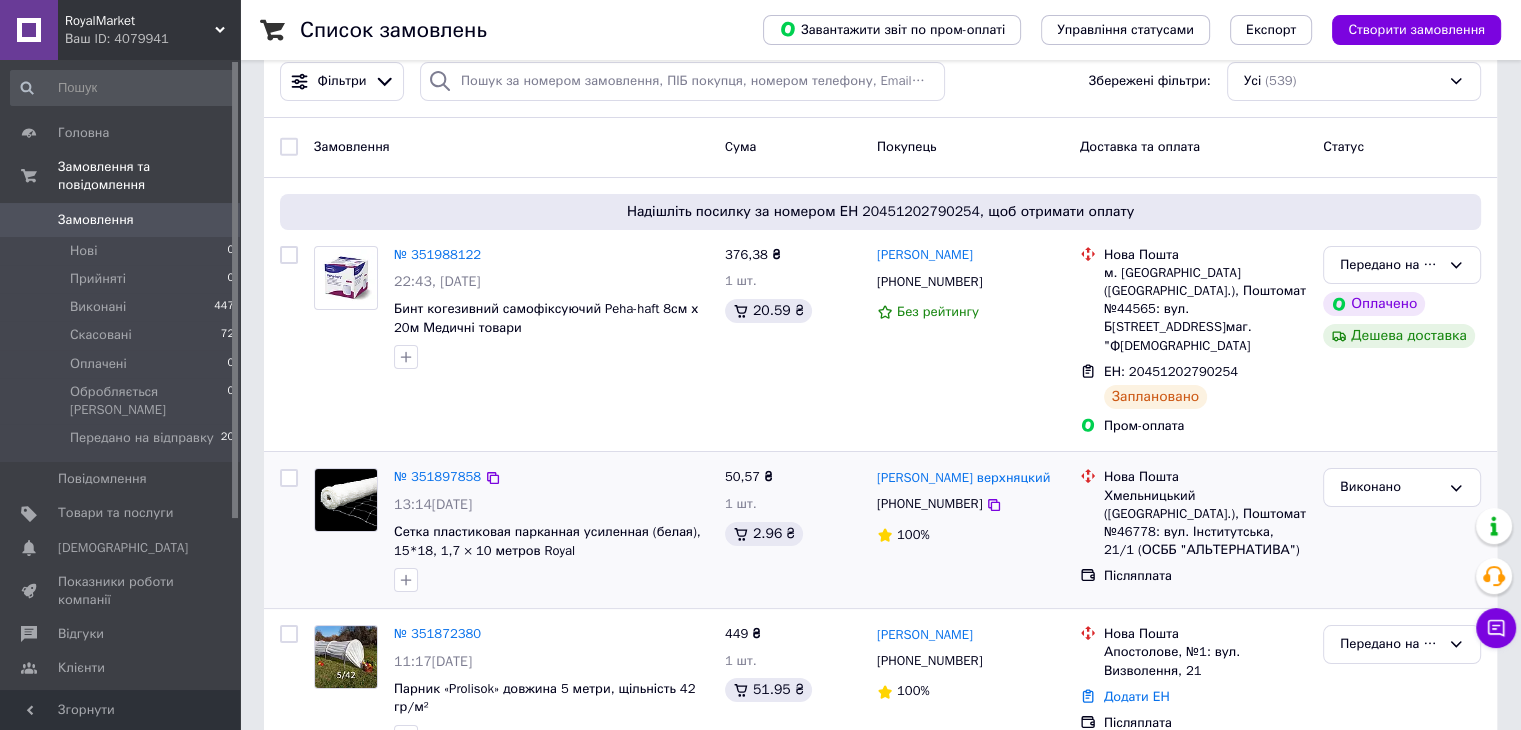 scroll, scrollTop: 0, scrollLeft: 0, axis: both 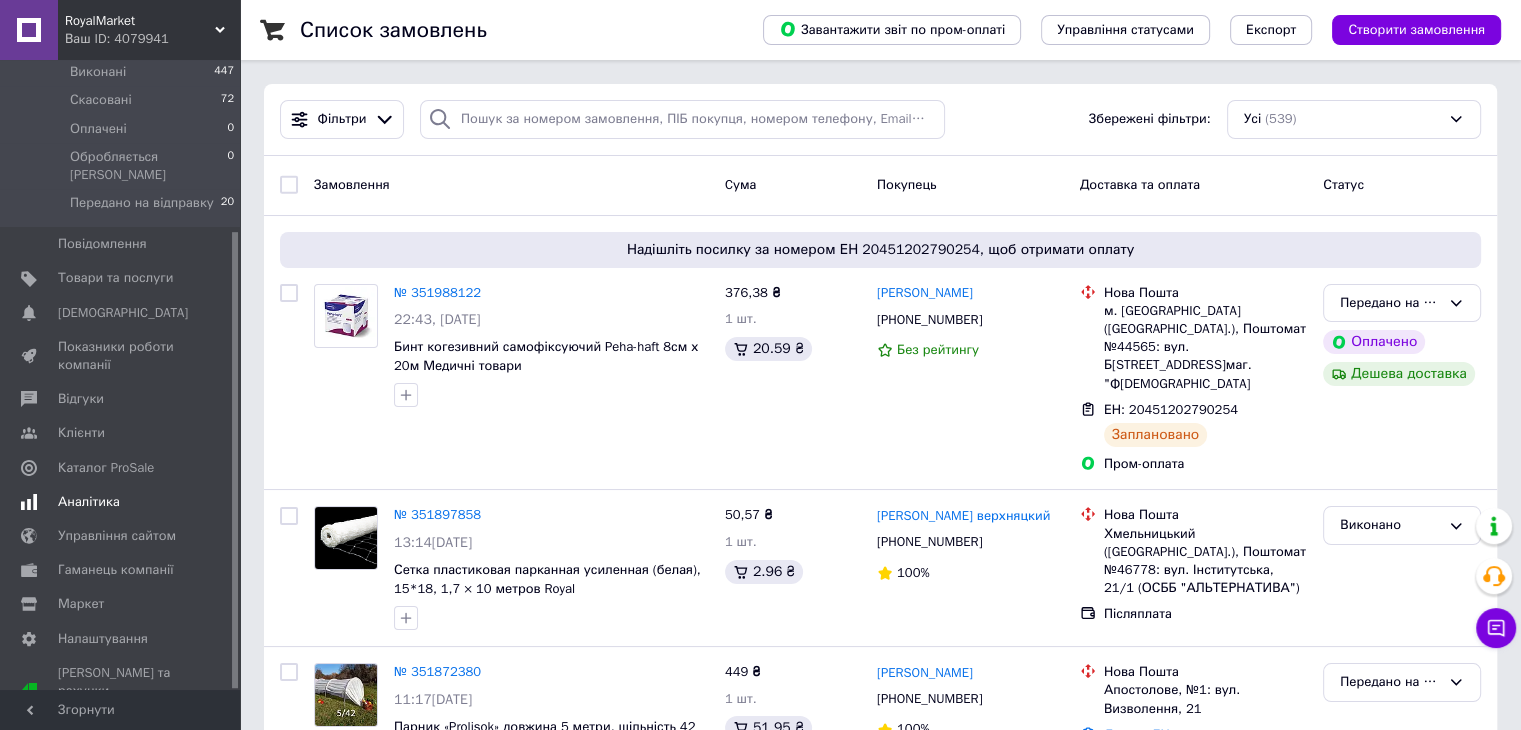 click on "Аналітика" at bounding box center [89, 502] 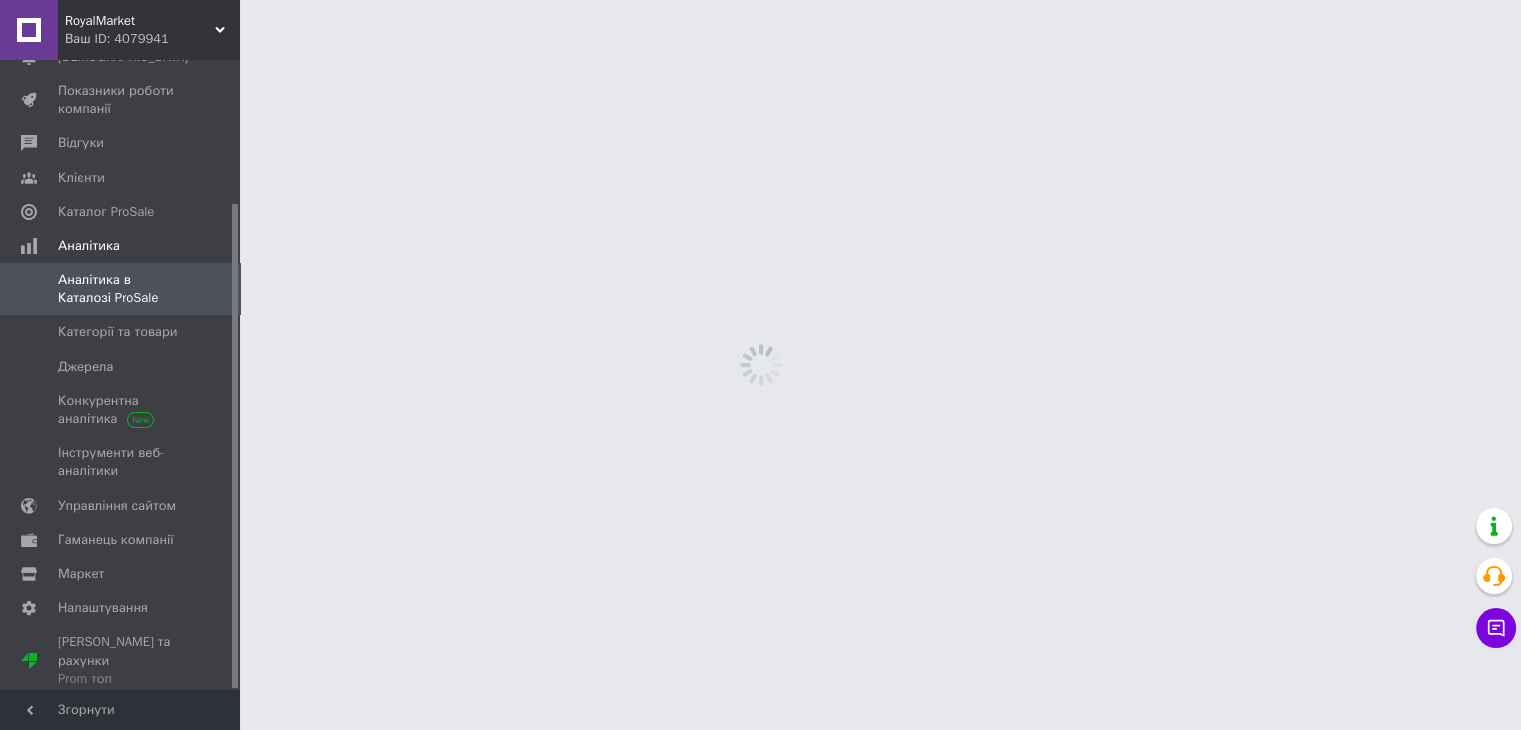scroll, scrollTop: 184, scrollLeft: 0, axis: vertical 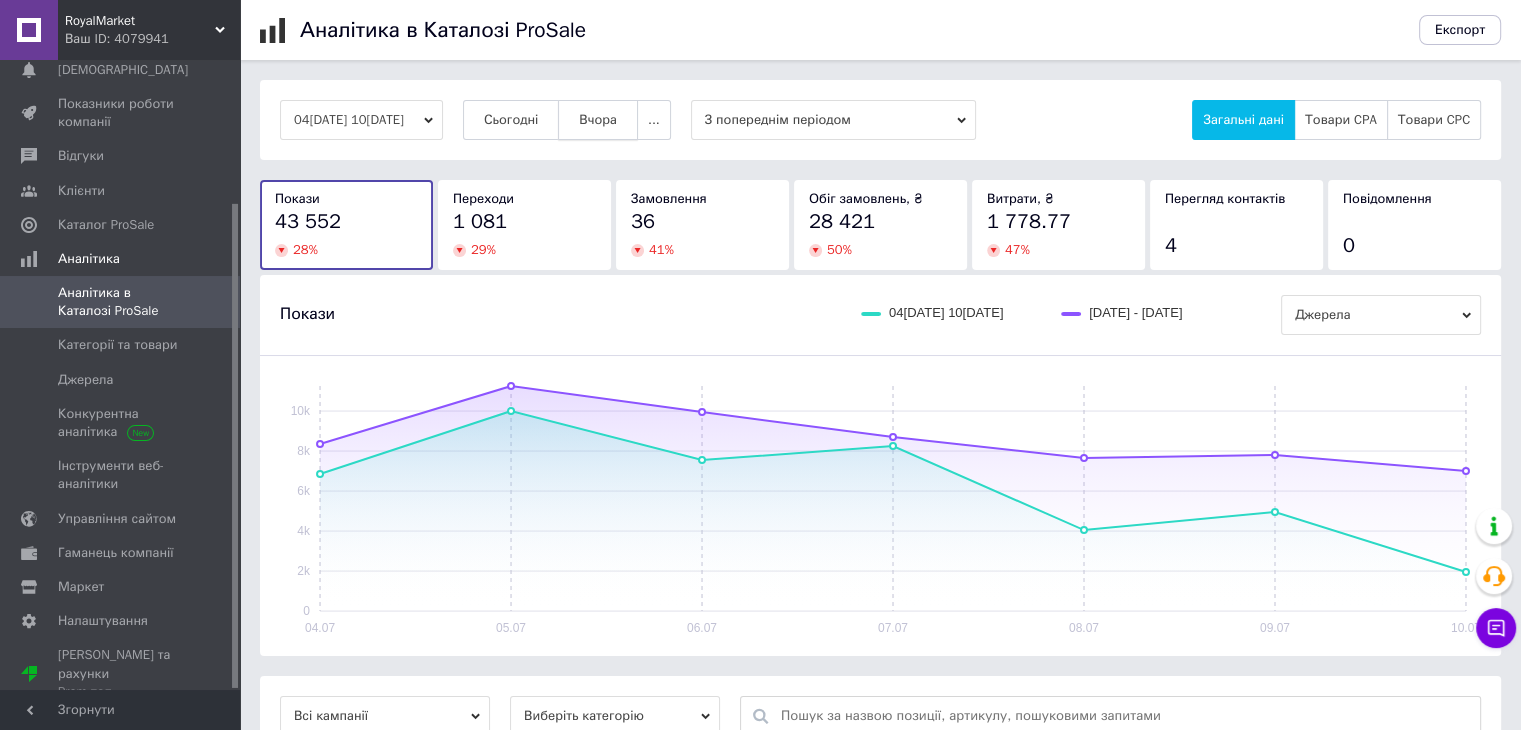 drag, startPoint x: 668, startPoint y: 108, endPoint x: 652, endPoint y: 108, distance: 16 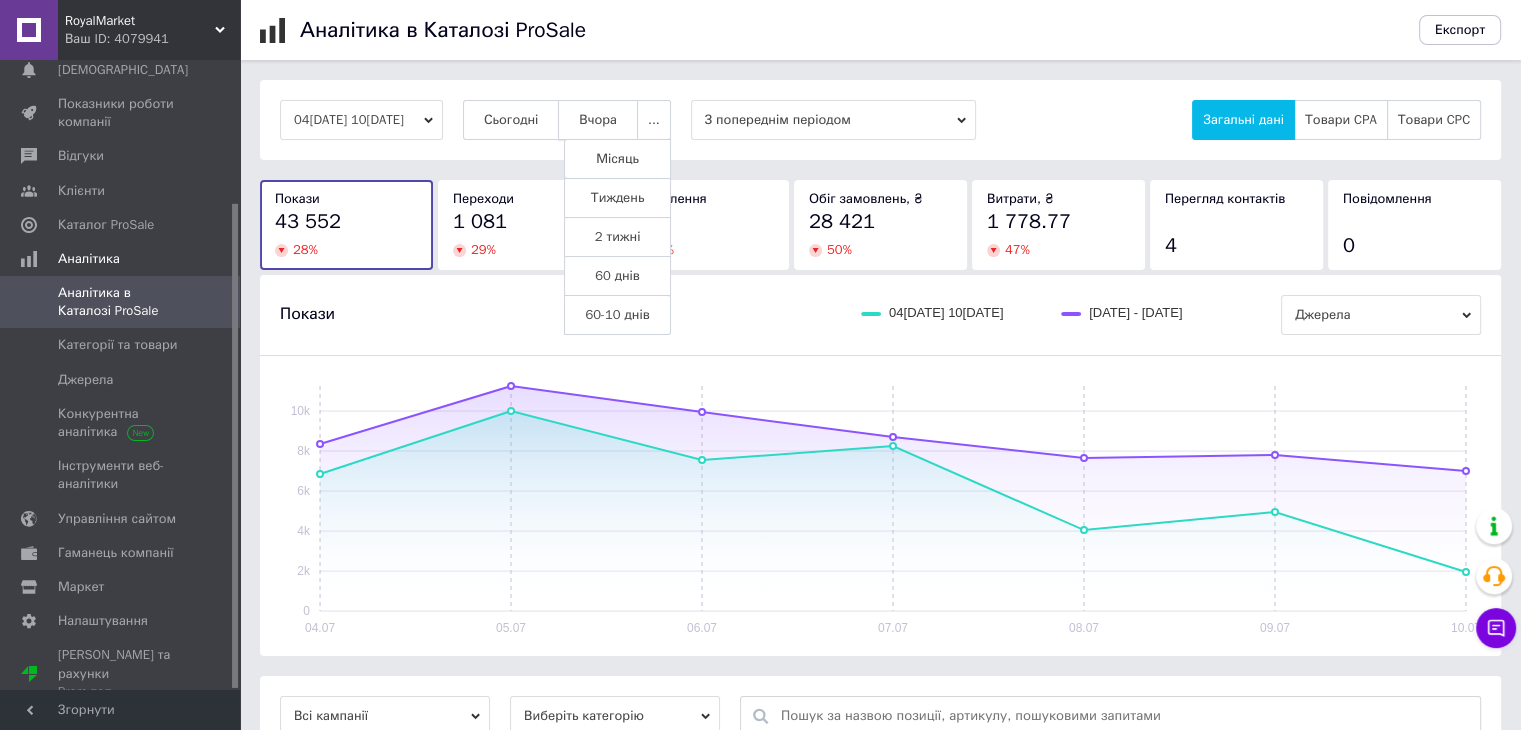 click on "Вчора" at bounding box center (598, 120) 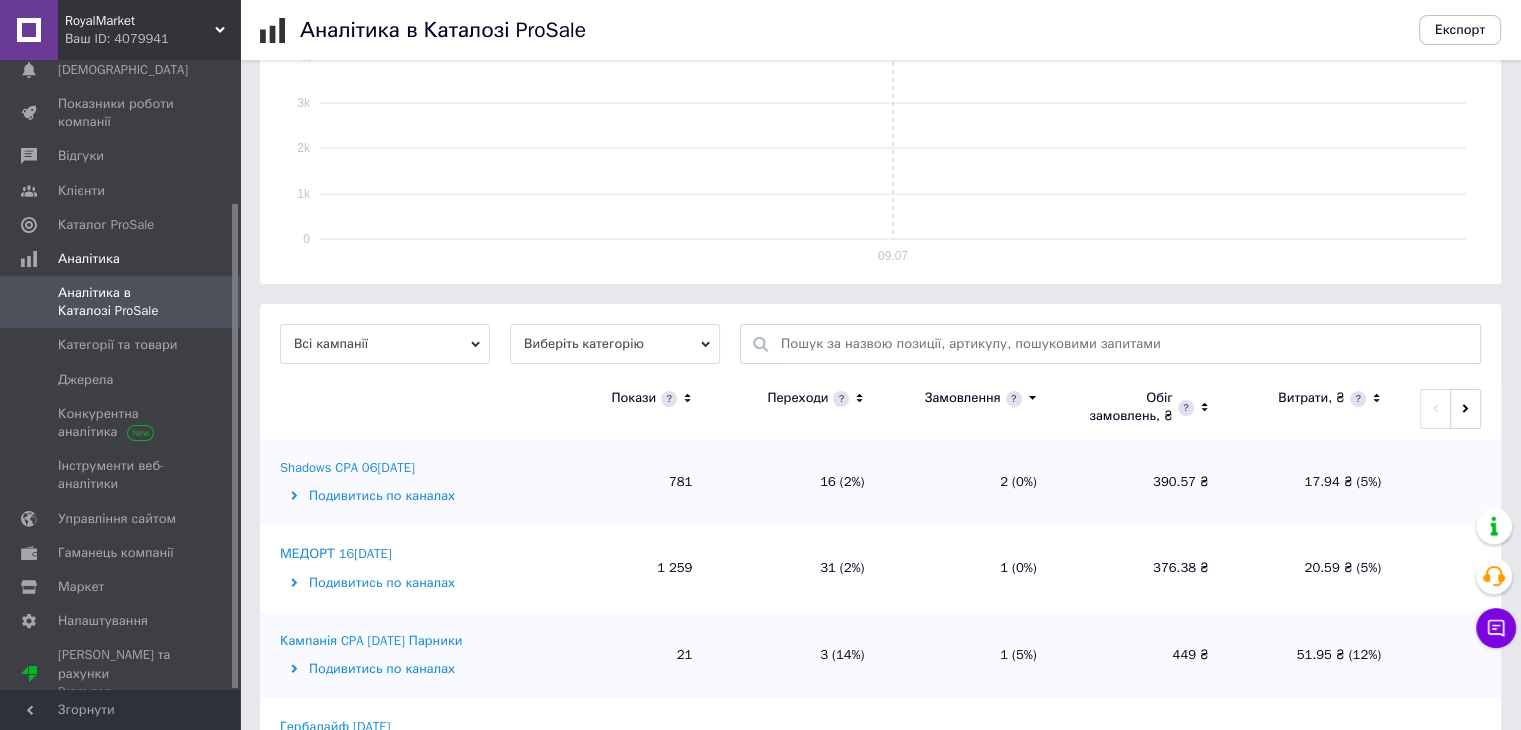 scroll, scrollTop: 600, scrollLeft: 0, axis: vertical 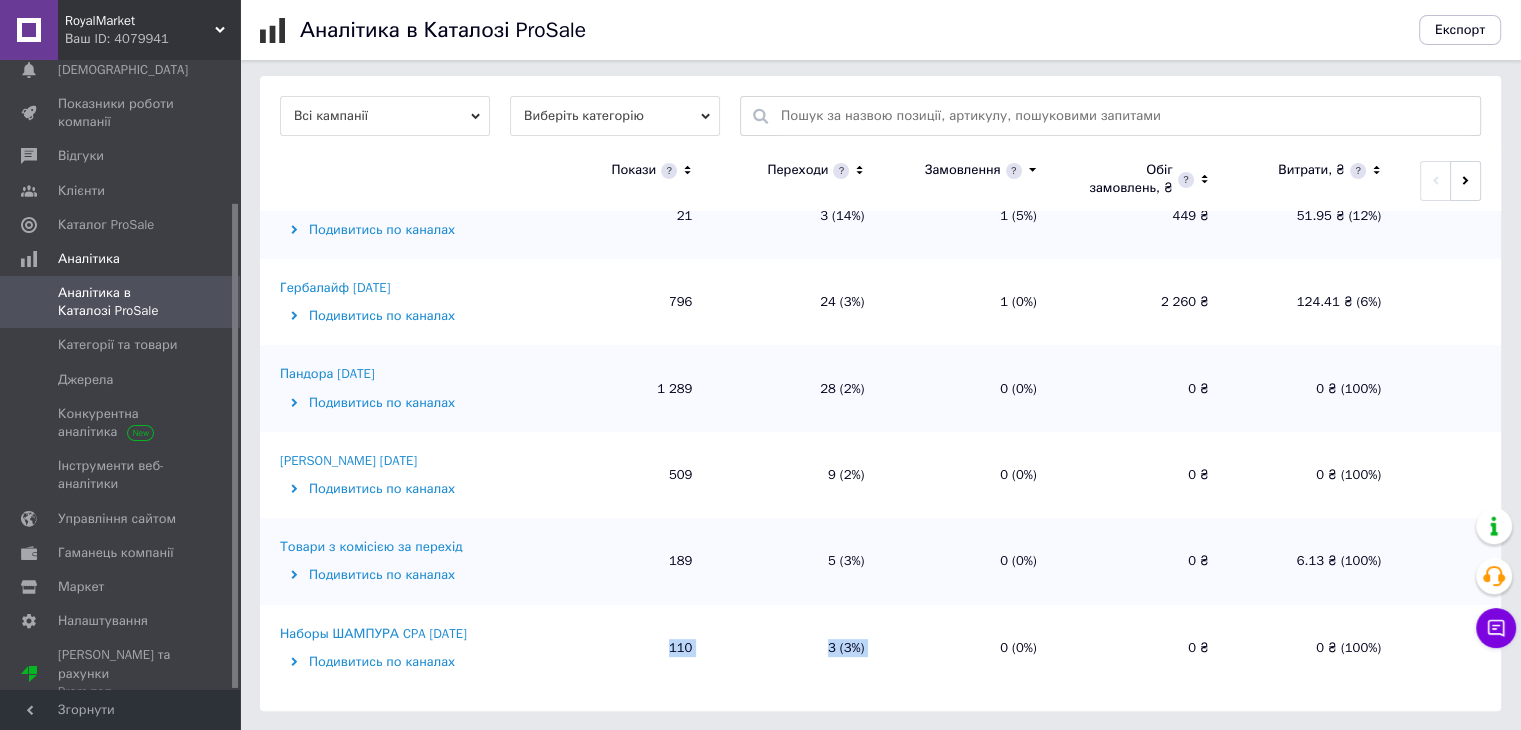 drag, startPoint x: 676, startPoint y: 645, endPoint x: 891, endPoint y: 639, distance: 215.08371 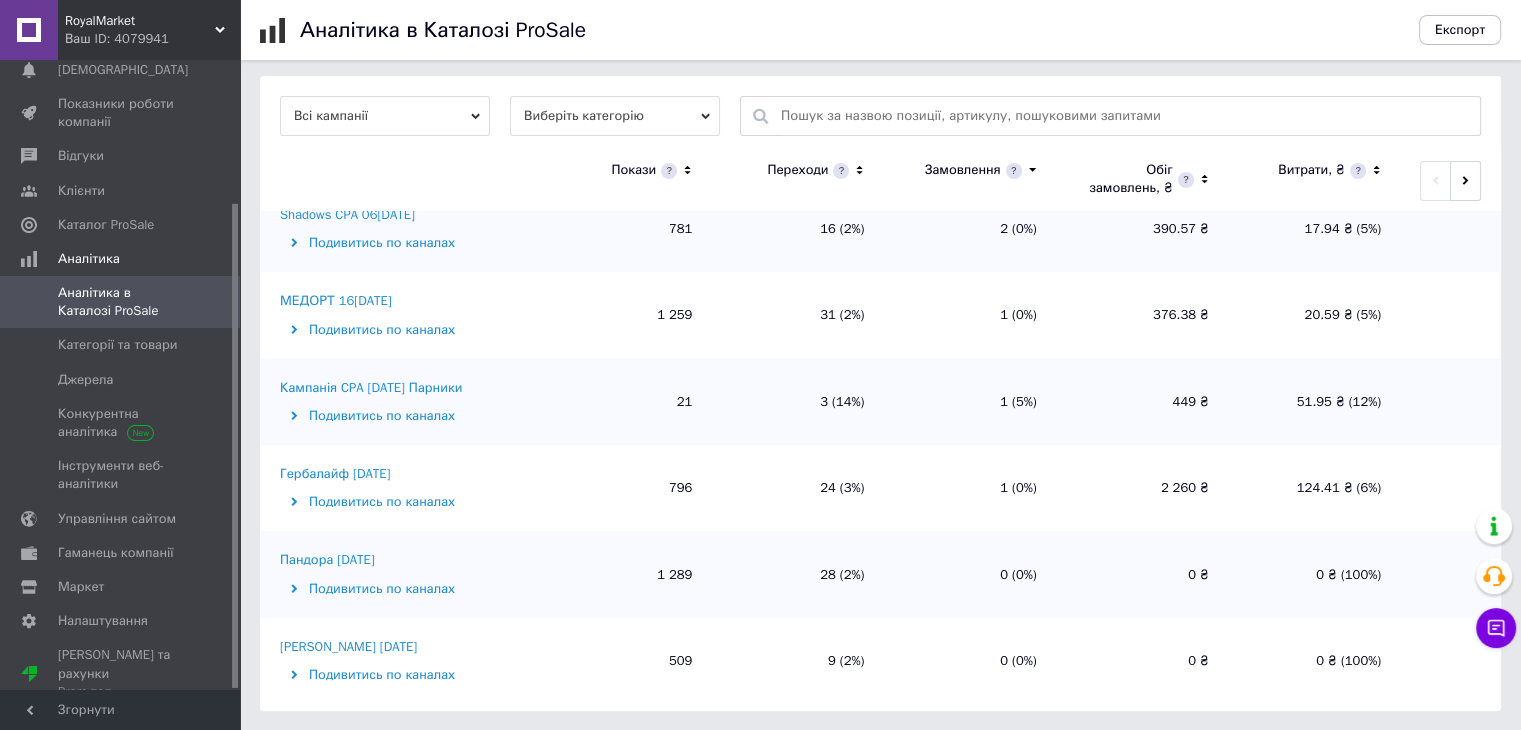 scroll, scrollTop: 0, scrollLeft: 0, axis: both 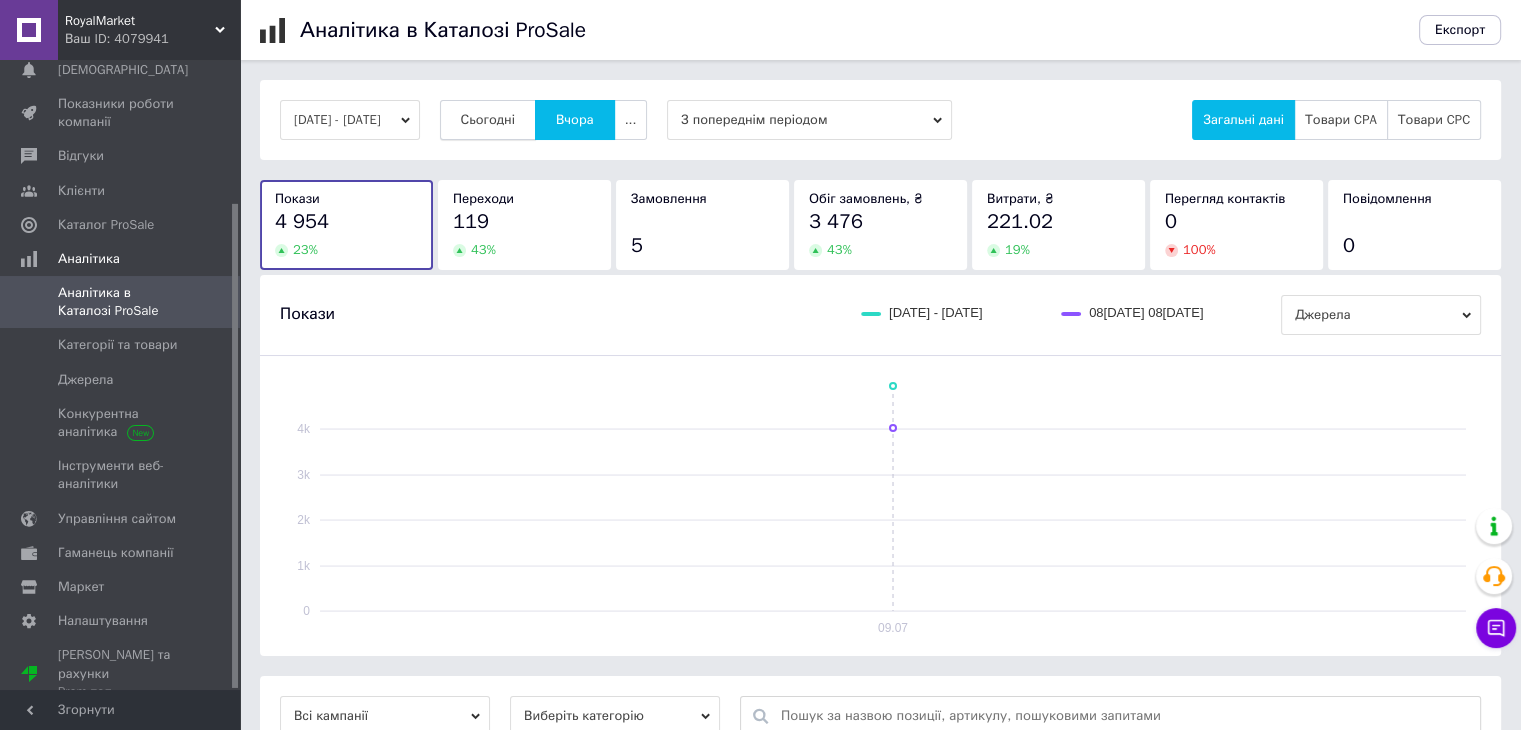 click on "Сьогодні" at bounding box center [488, 120] 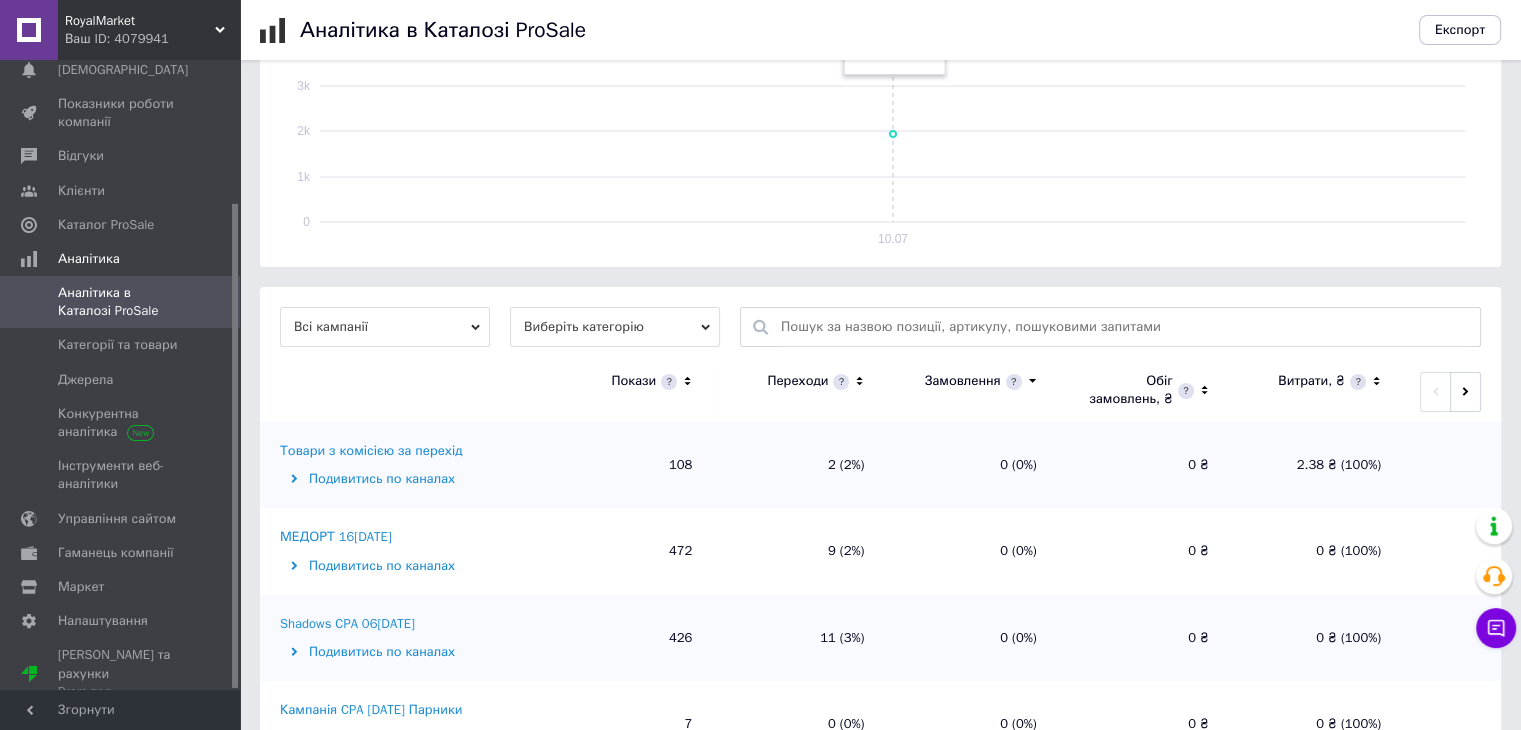 scroll, scrollTop: 533, scrollLeft: 0, axis: vertical 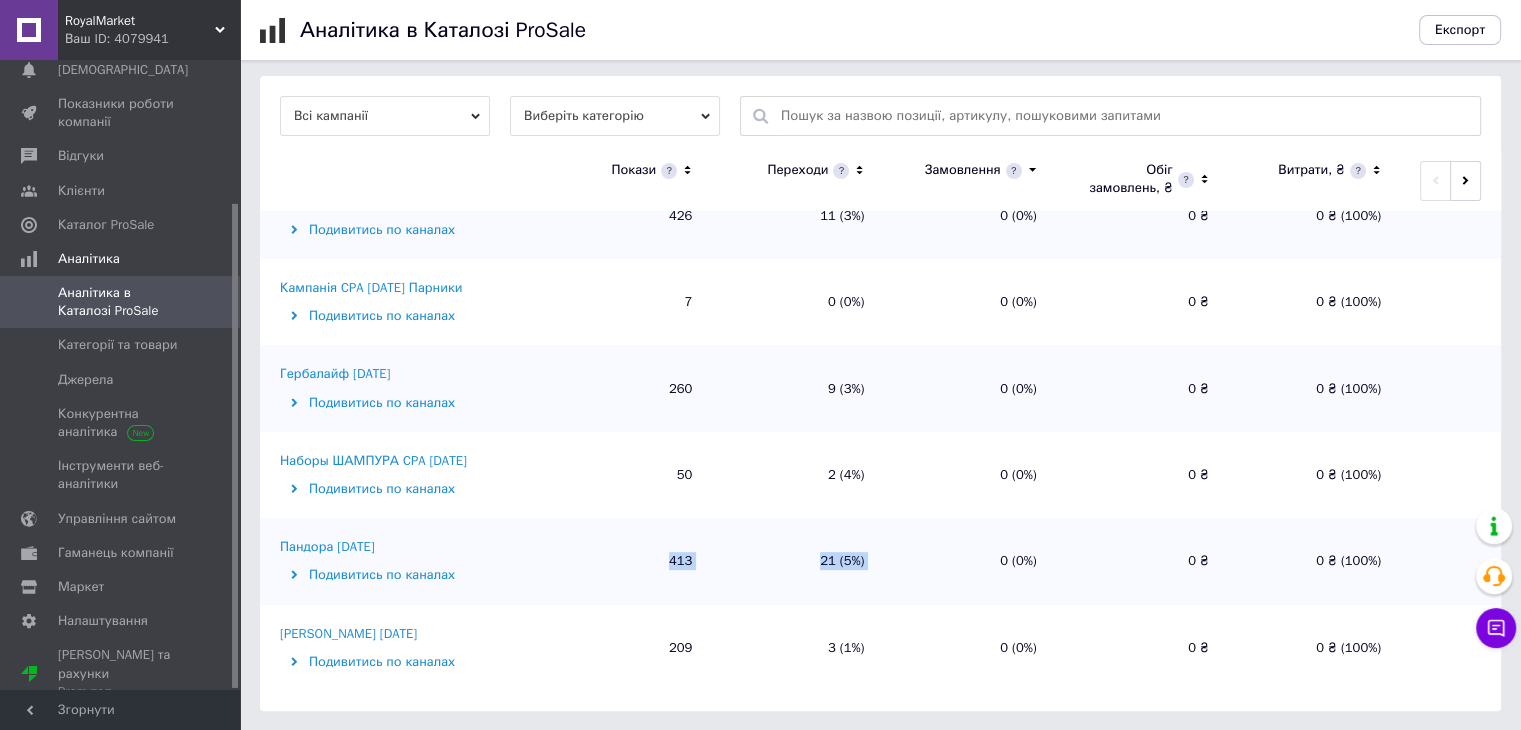 drag, startPoint x: 912, startPoint y: 552, endPoint x: 651, endPoint y: 553, distance: 261.00192 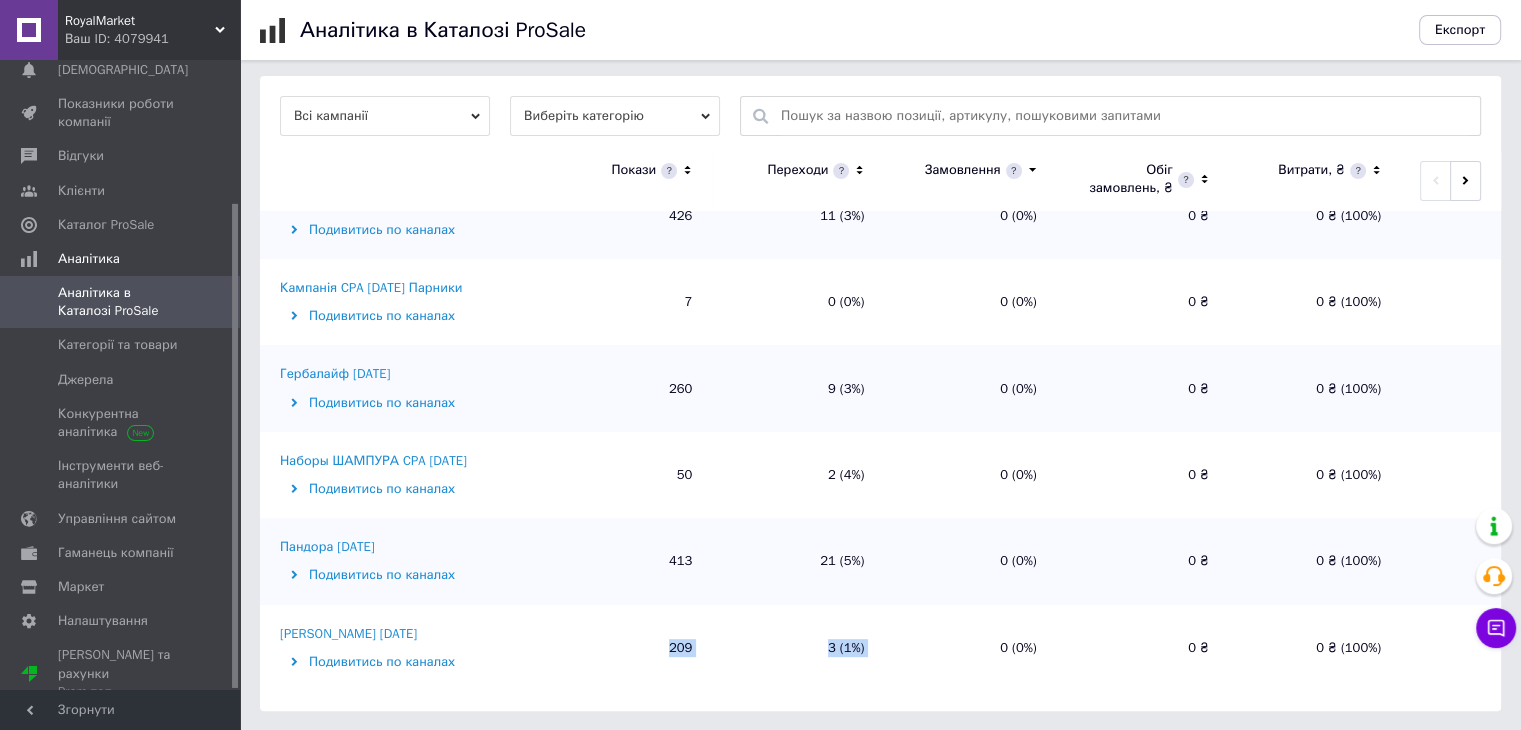 drag, startPoint x: 661, startPoint y: 652, endPoint x: 892, endPoint y: 642, distance: 231.21635 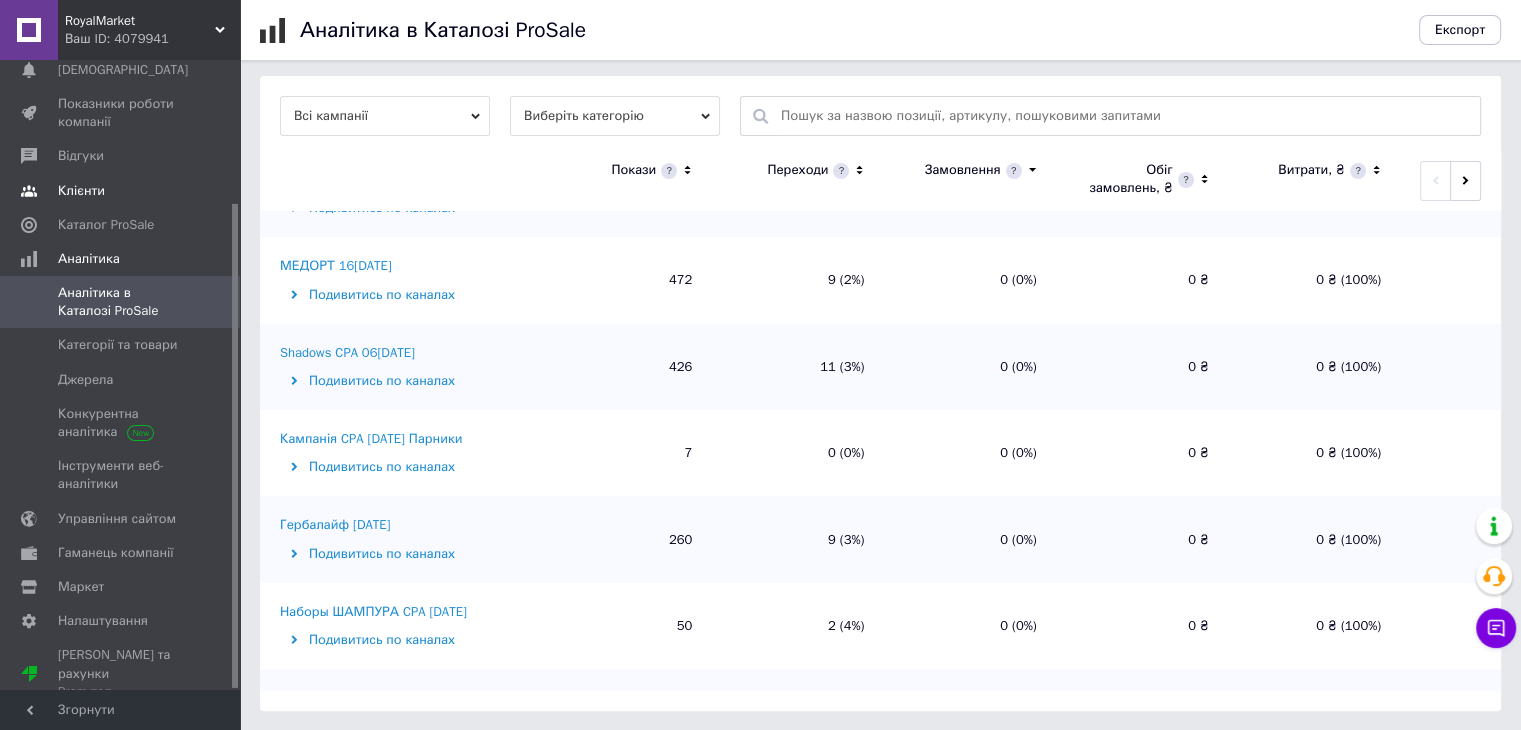scroll, scrollTop: 0, scrollLeft: 0, axis: both 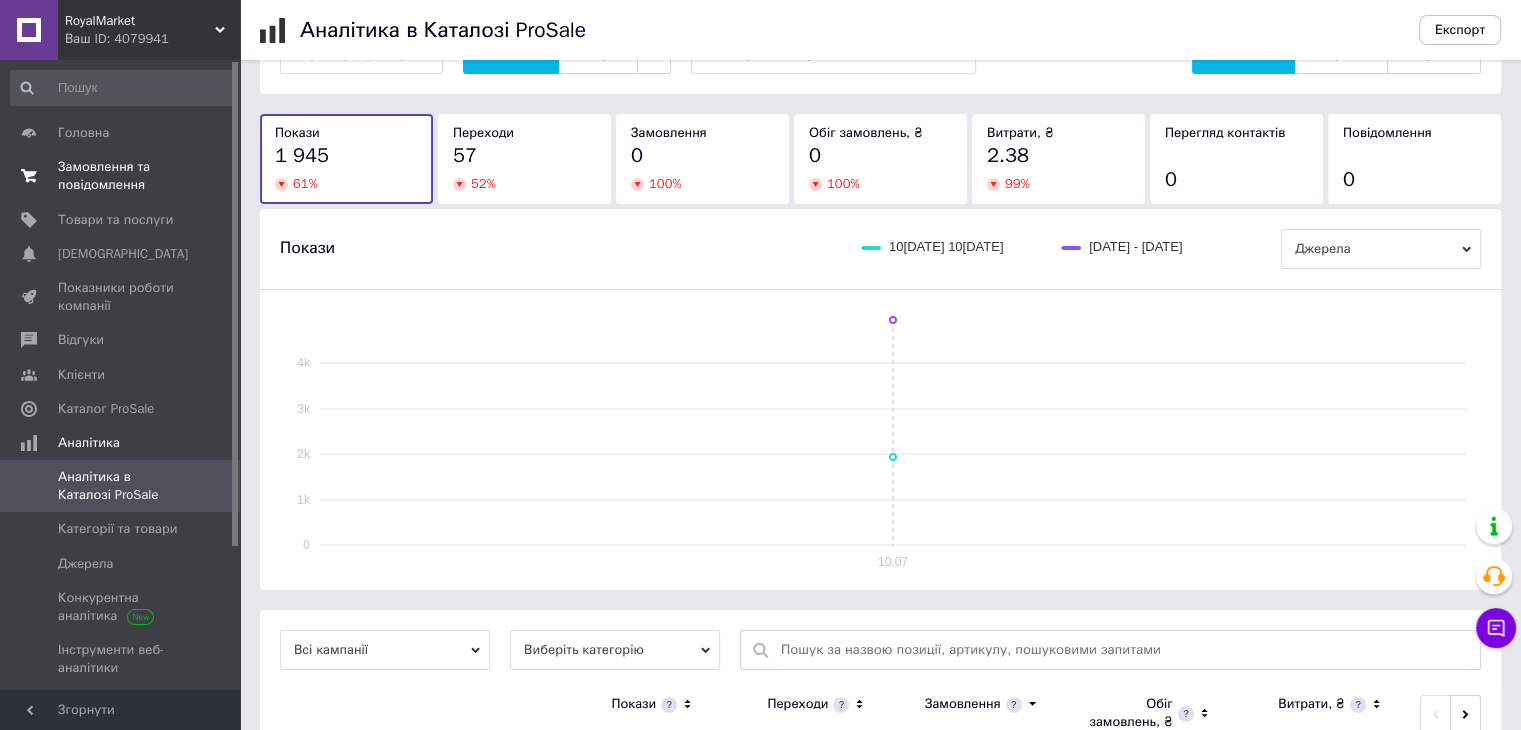 click on "Замовлення та повідомлення" at bounding box center (121, 176) 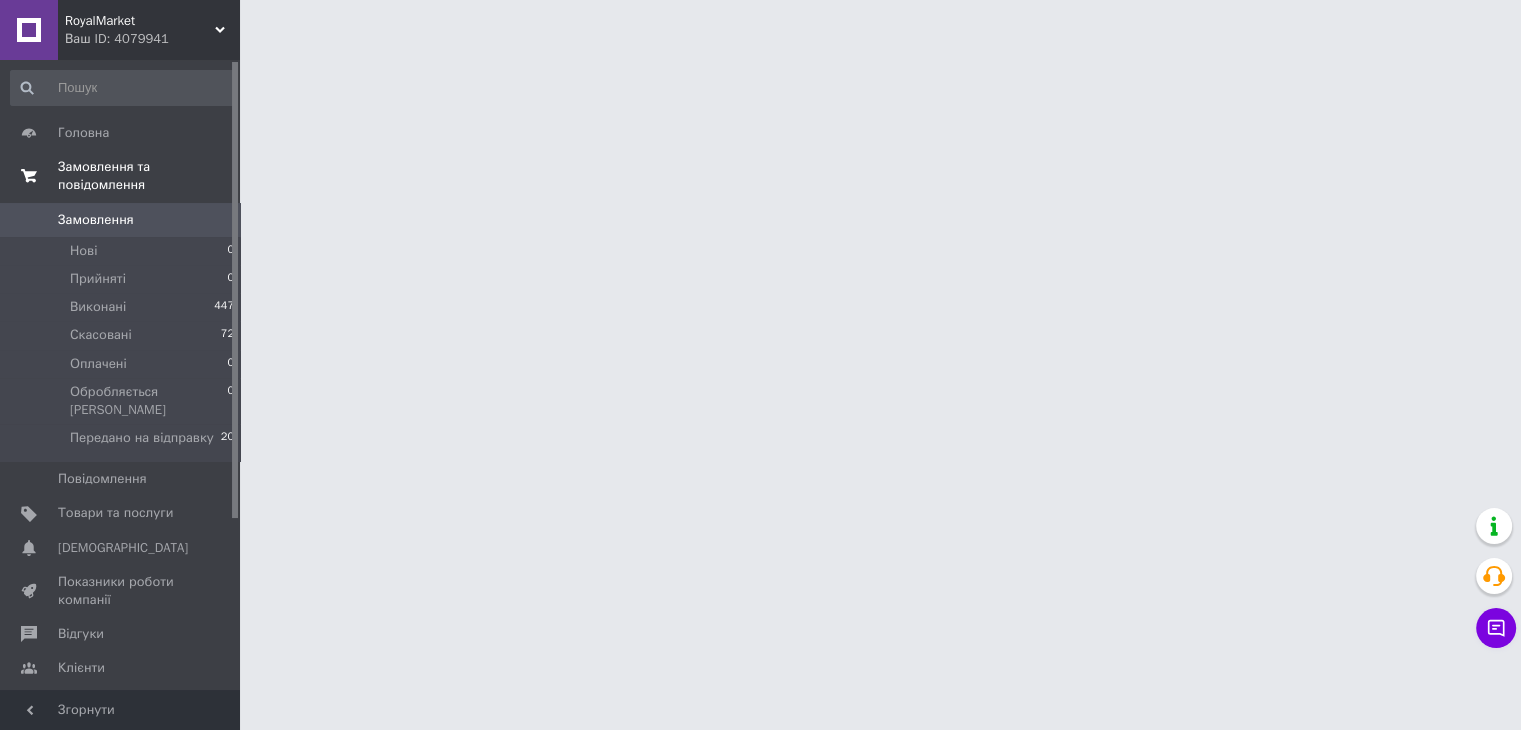 scroll, scrollTop: 0, scrollLeft: 0, axis: both 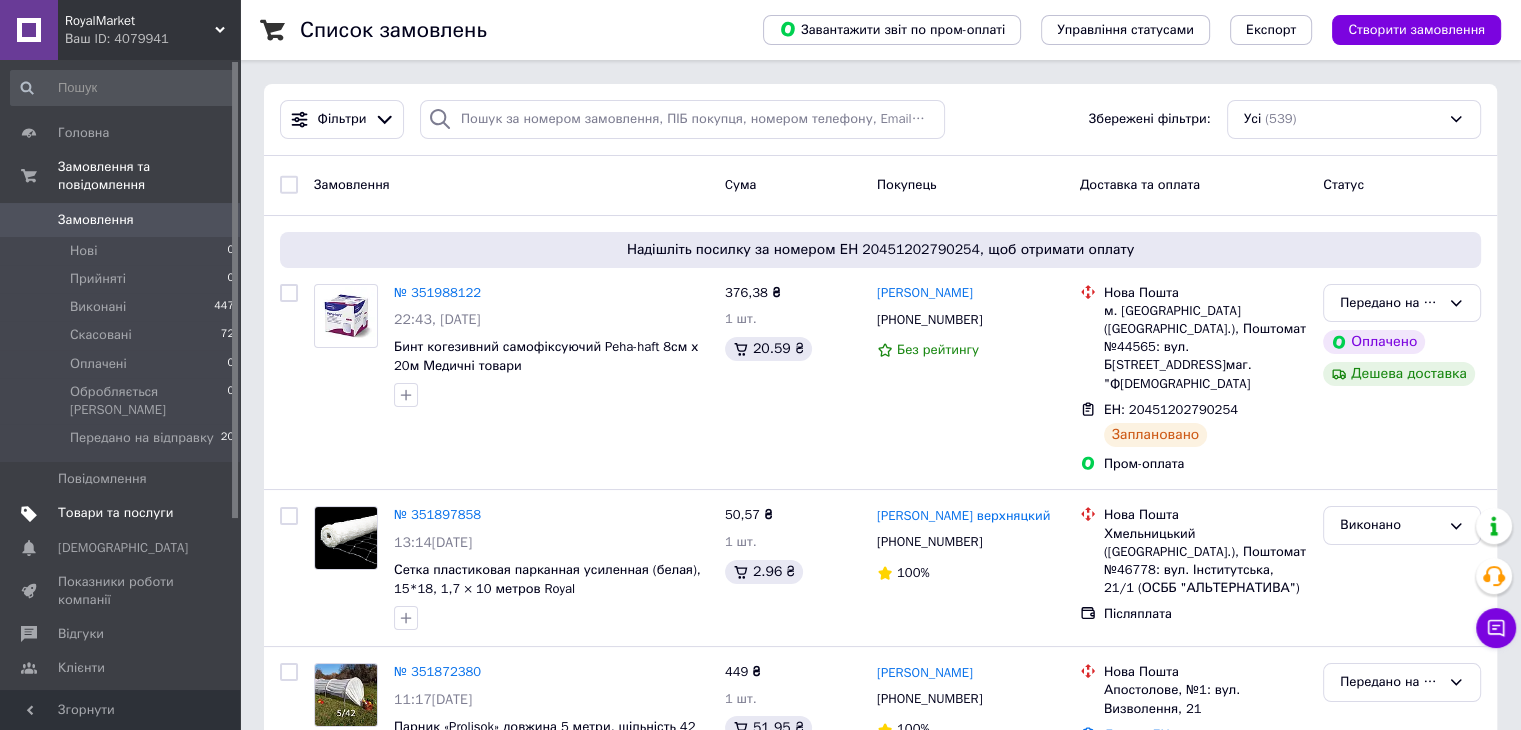 click on "Товари та послуги" at bounding box center [123, 513] 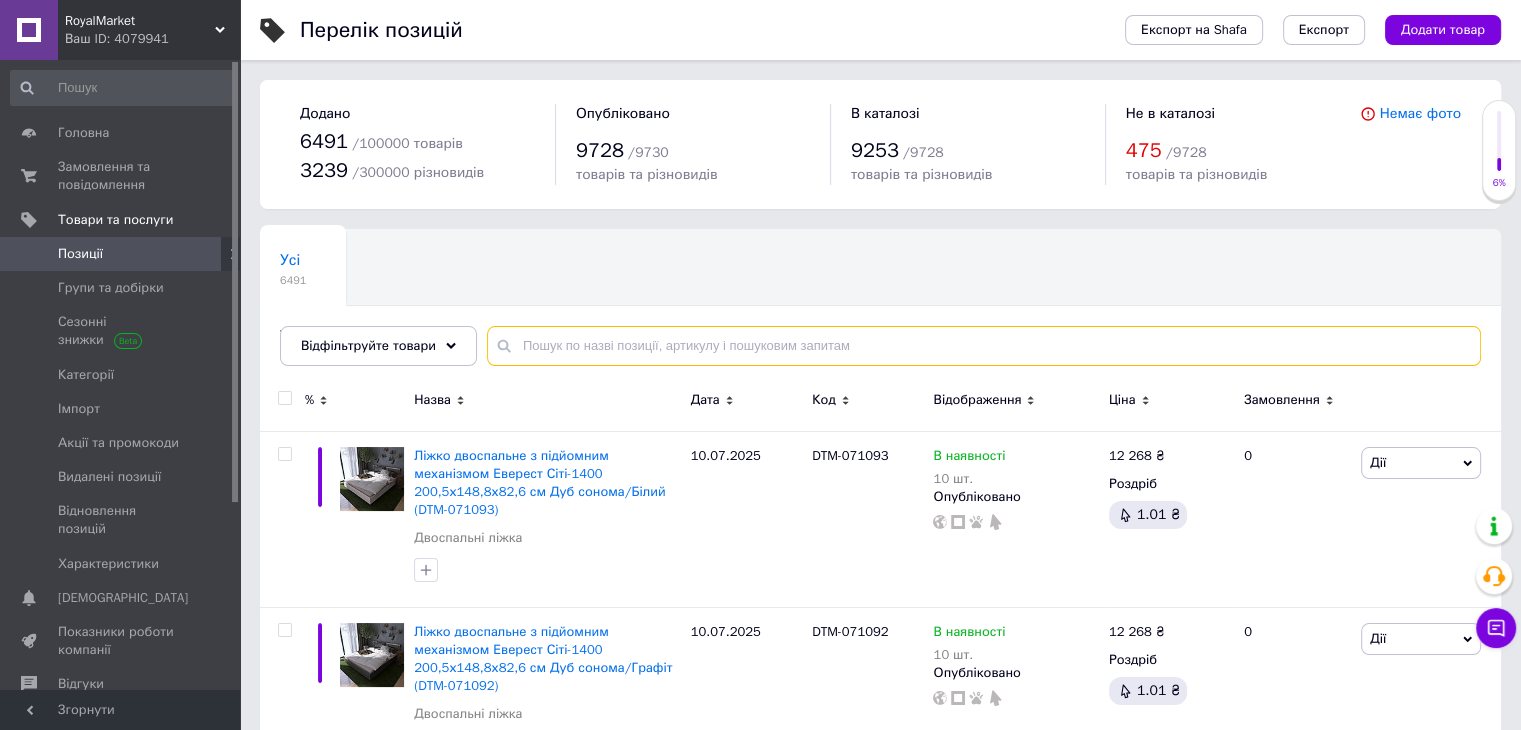 click at bounding box center [984, 346] 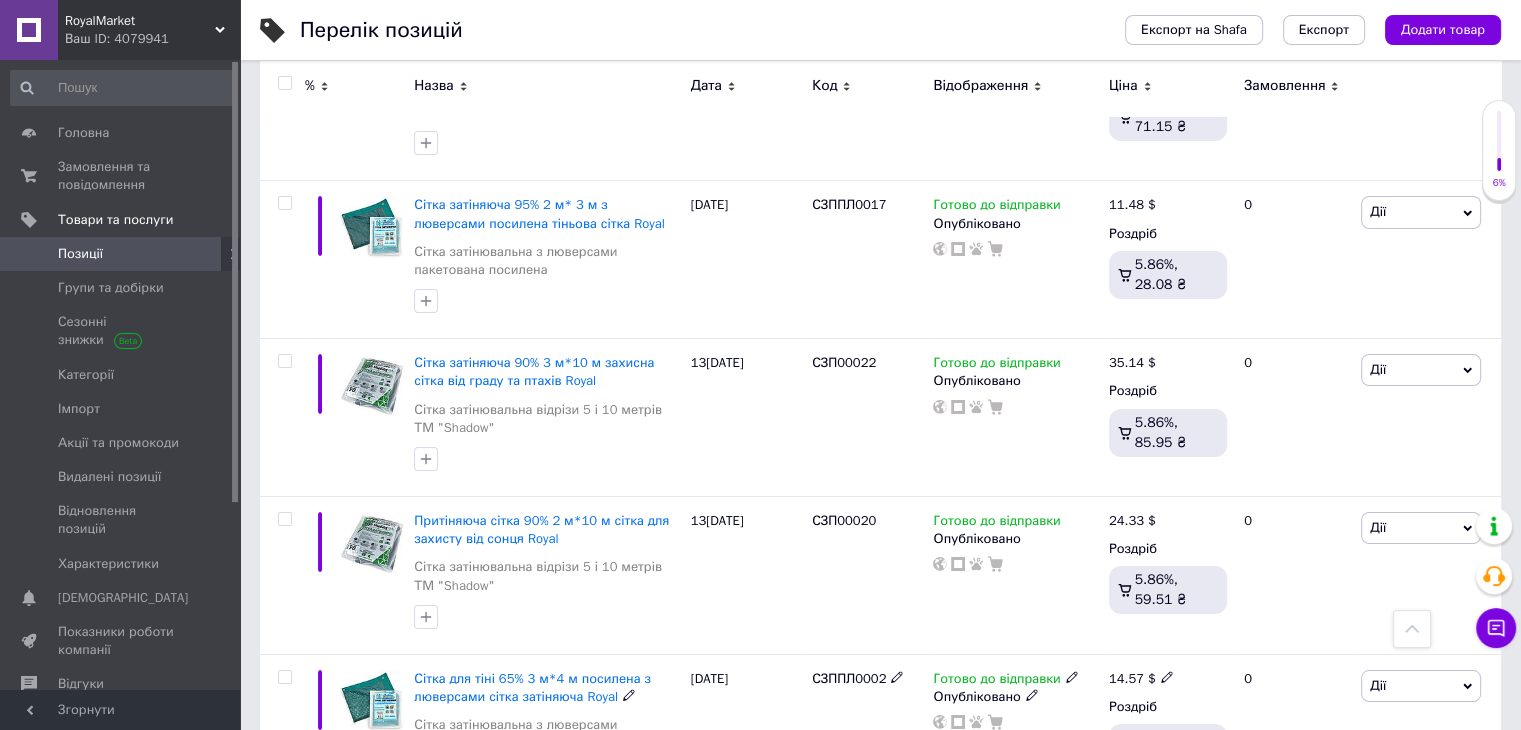 scroll, scrollTop: 14891, scrollLeft: 0, axis: vertical 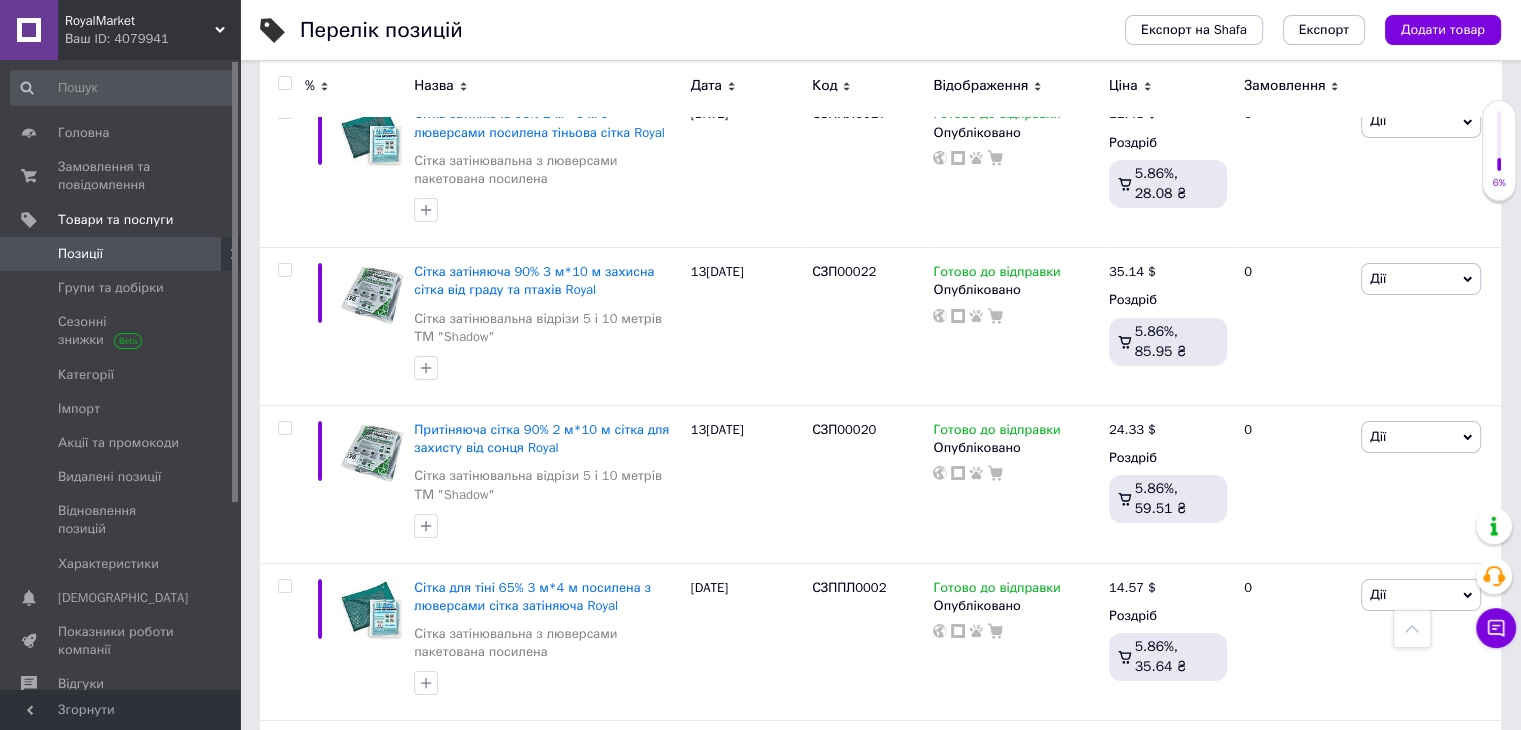 click on "2" at bounding box center (327, 919) 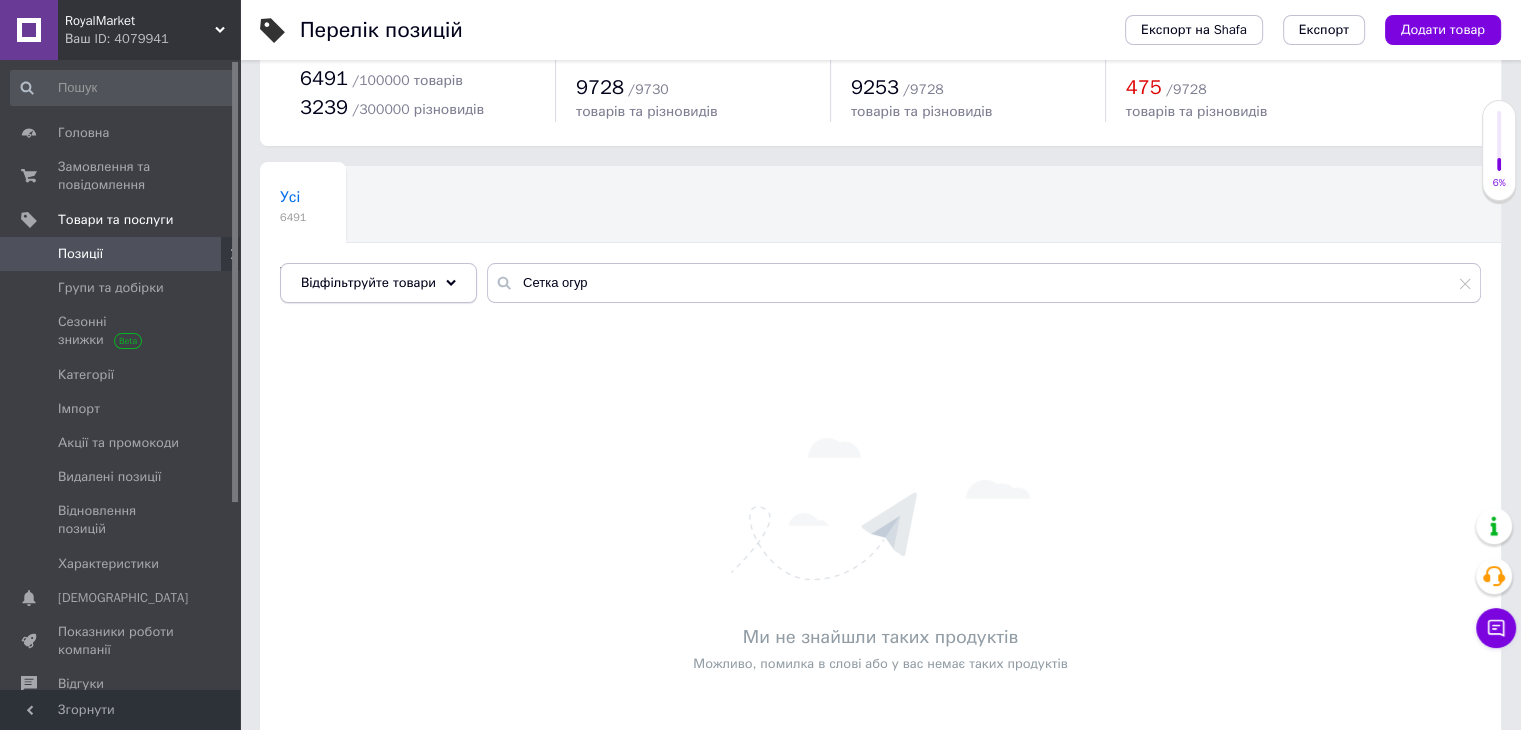scroll, scrollTop: 0, scrollLeft: 0, axis: both 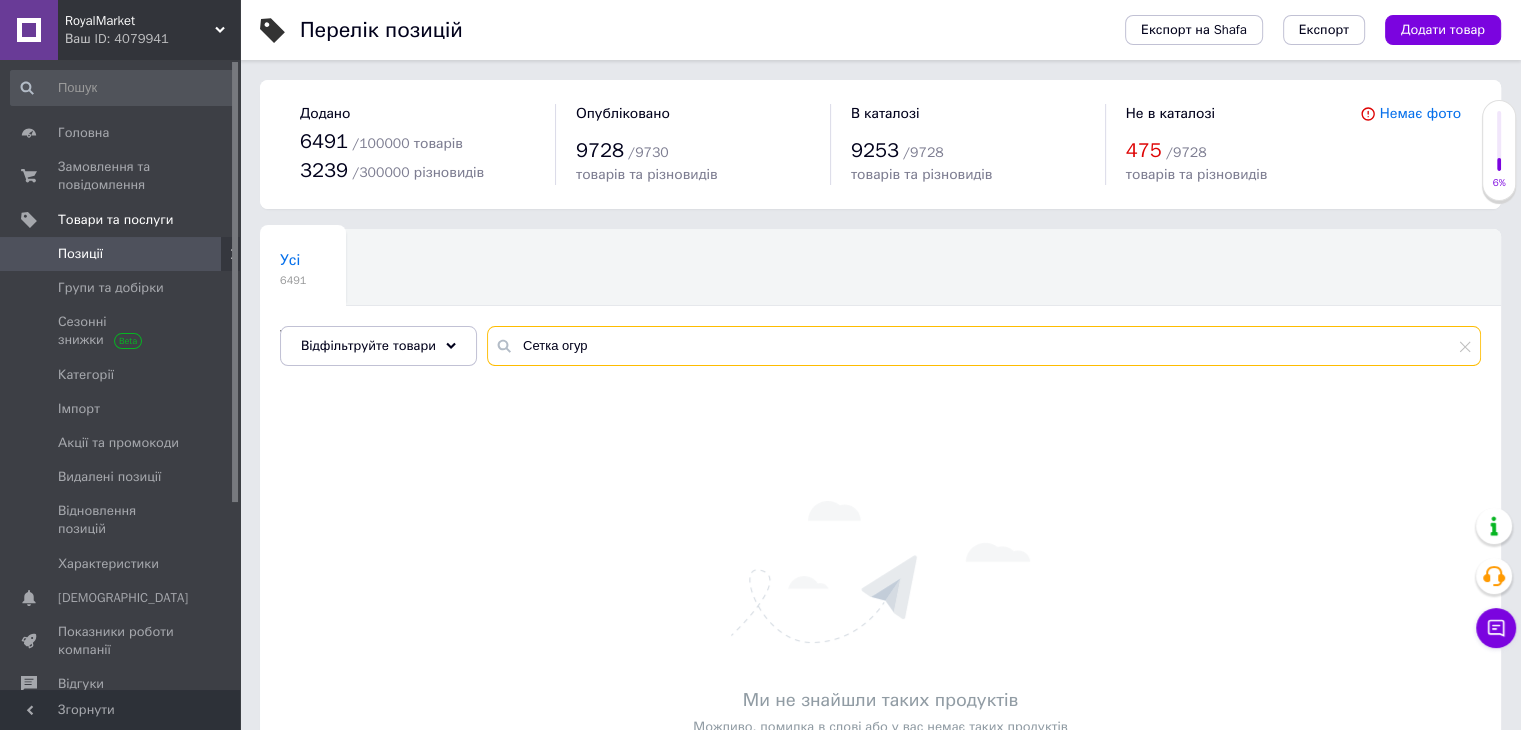 drag, startPoint x: 607, startPoint y: 341, endPoint x: 555, endPoint y: 345, distance: 52.153618 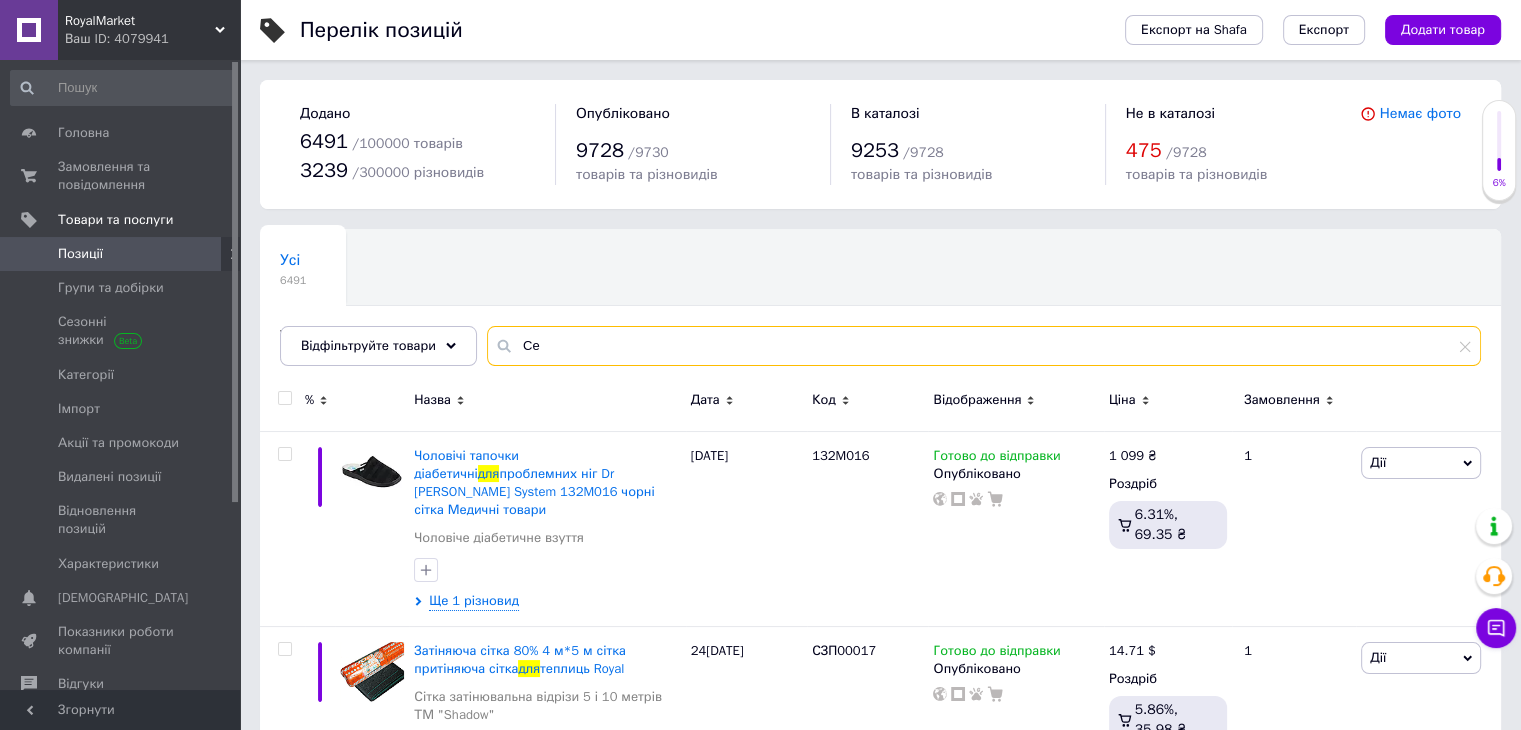type on "С" 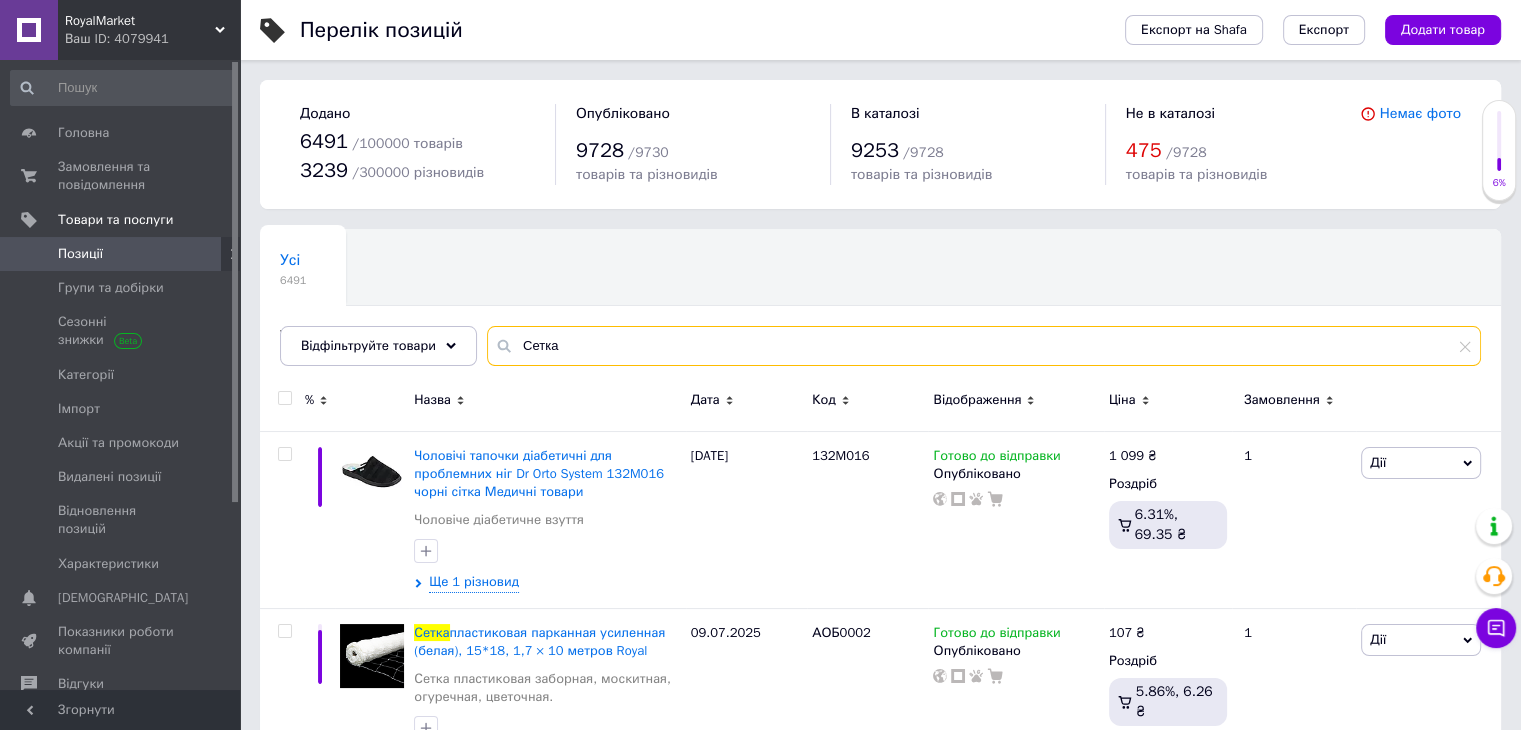 click on "Сетка" at bounding box center (984, 346) 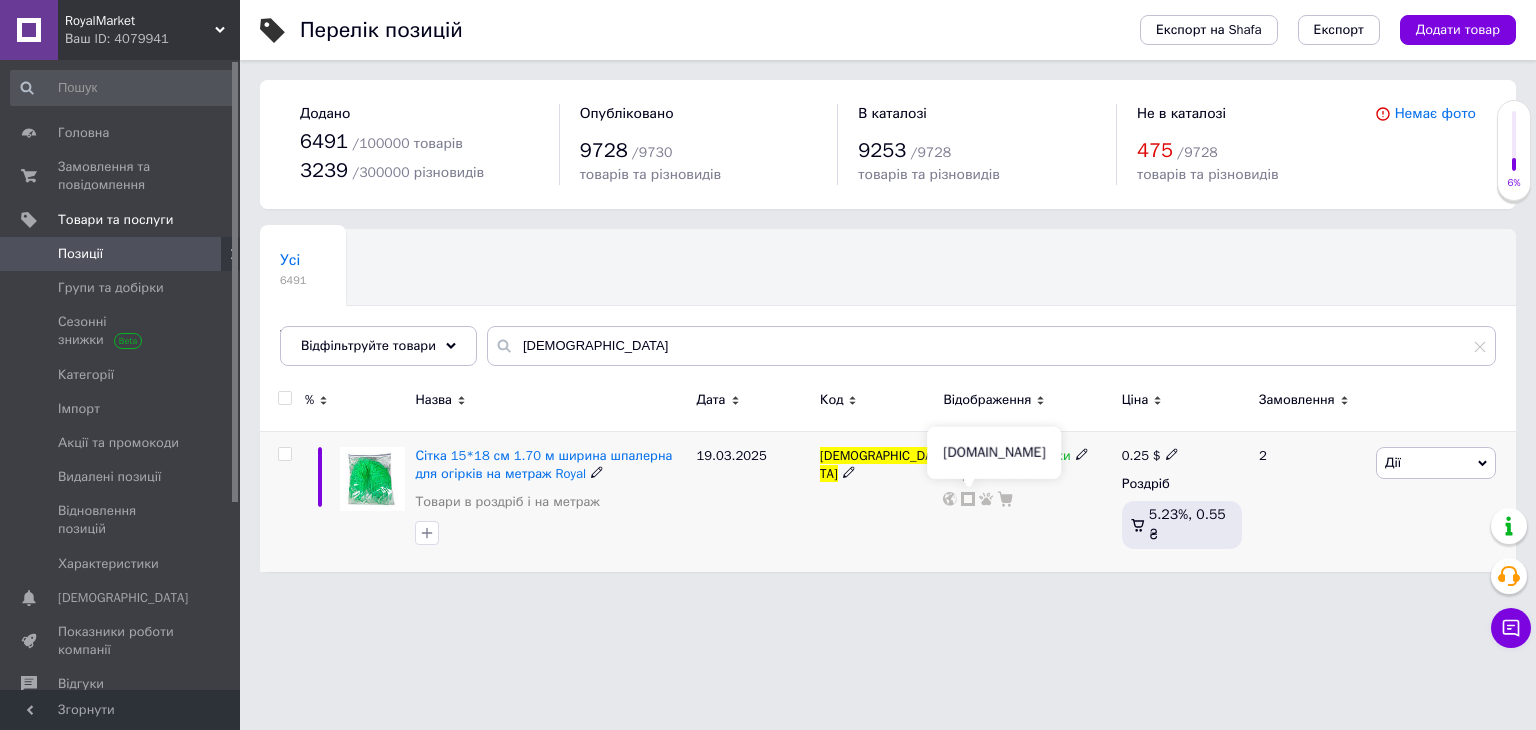 click 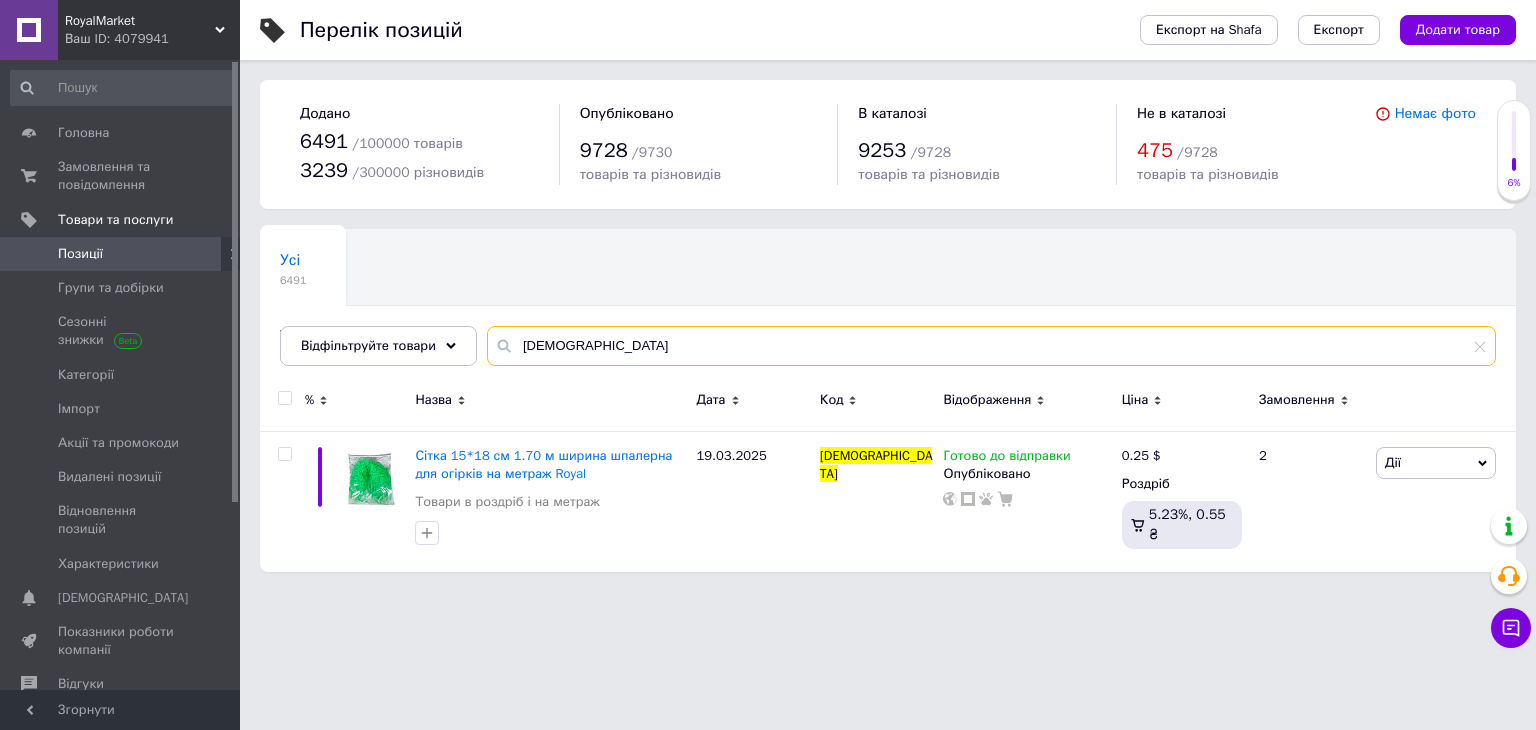 click on "ШСЗМ0001" at bounding box center (991, 346) 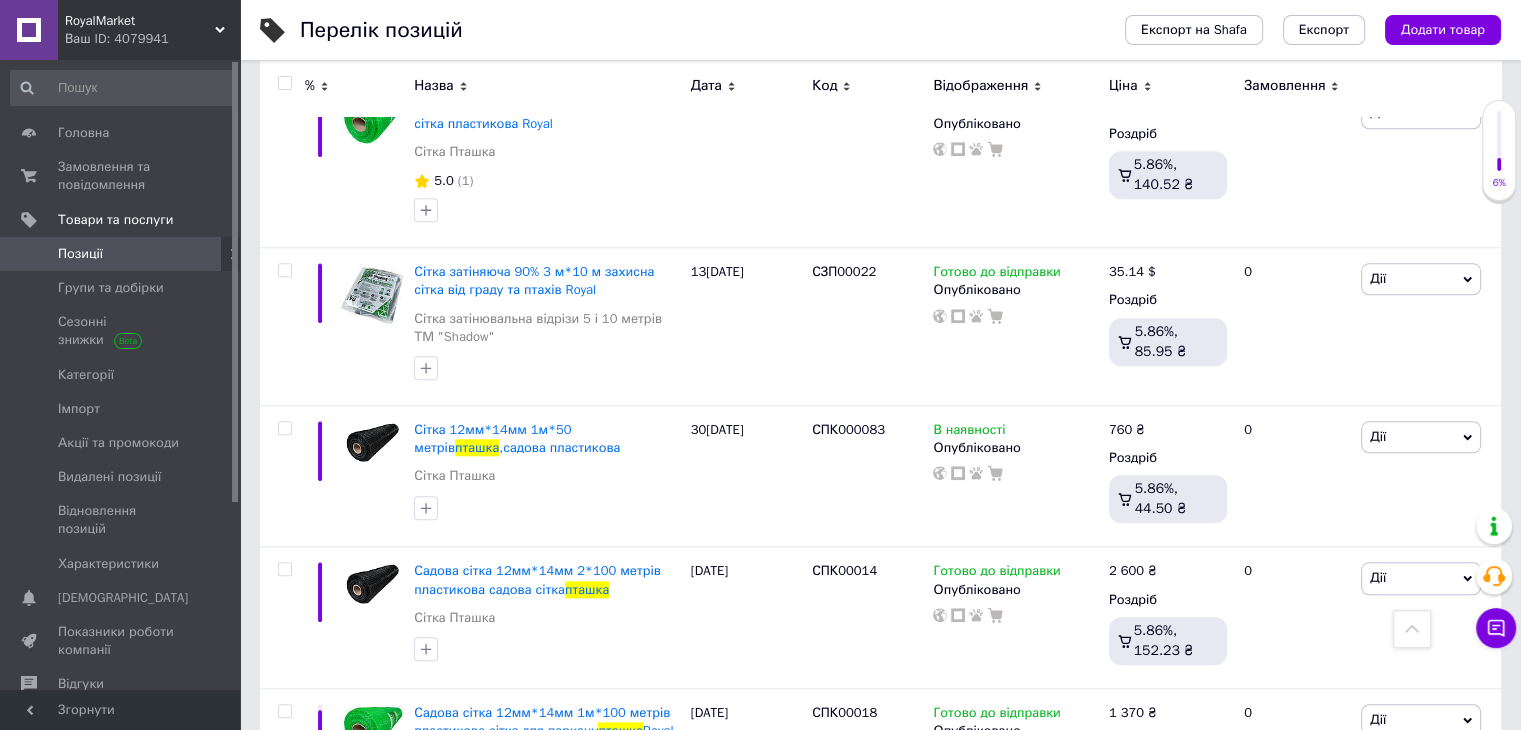scroll, scrollTop: 1778, scrollLeft: 0, axis: vertical 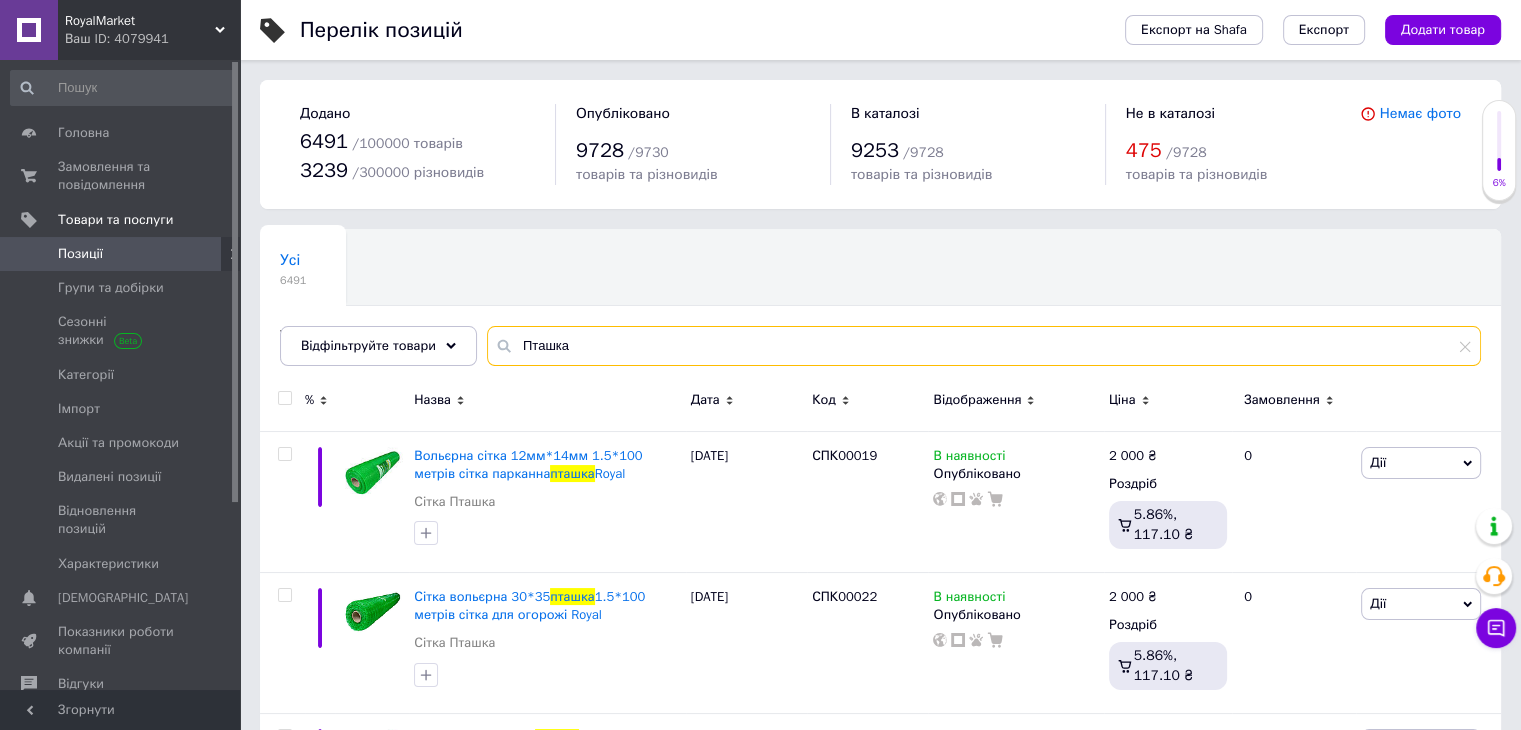 click on "Пташка" at bounding box center [984, 346] 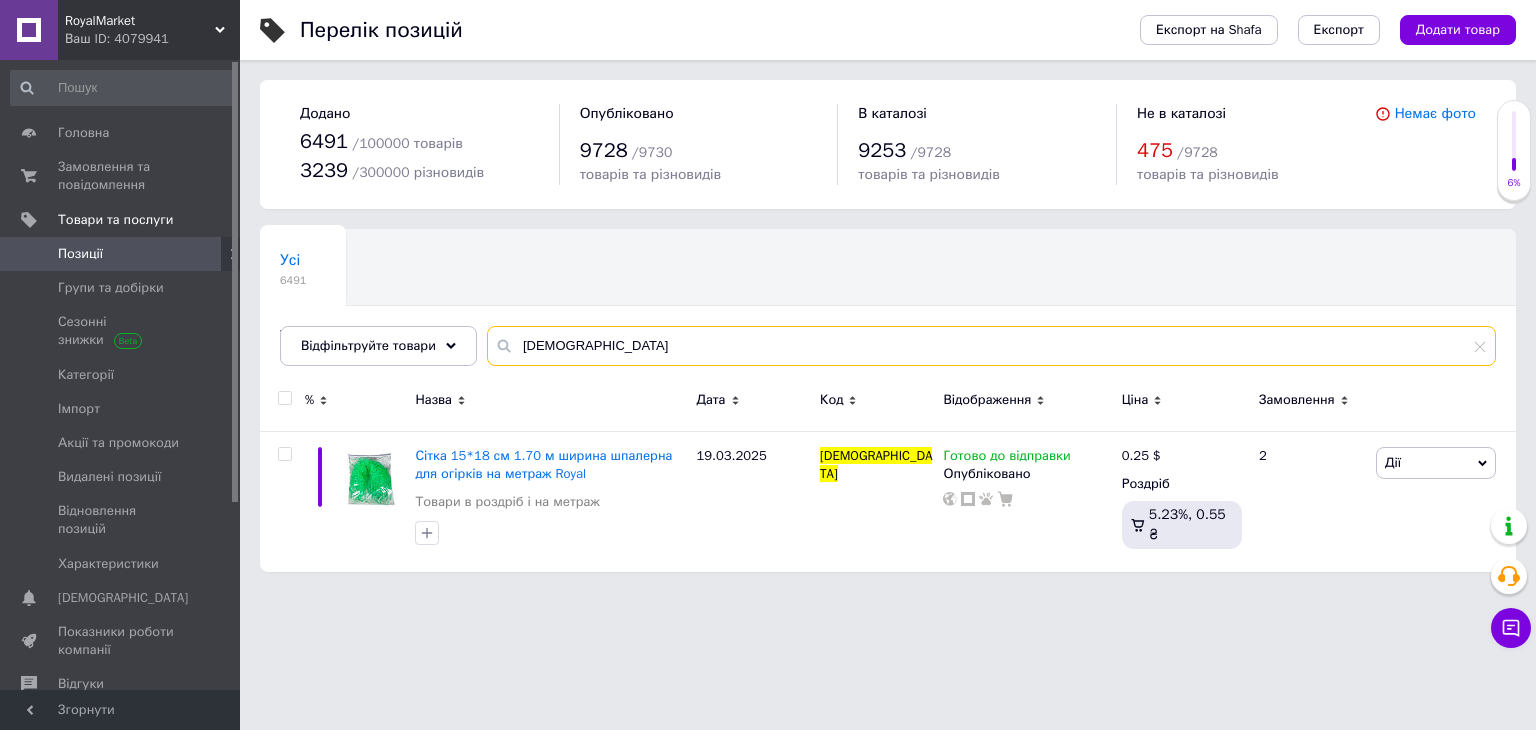 type on "ШСЗМ0001" 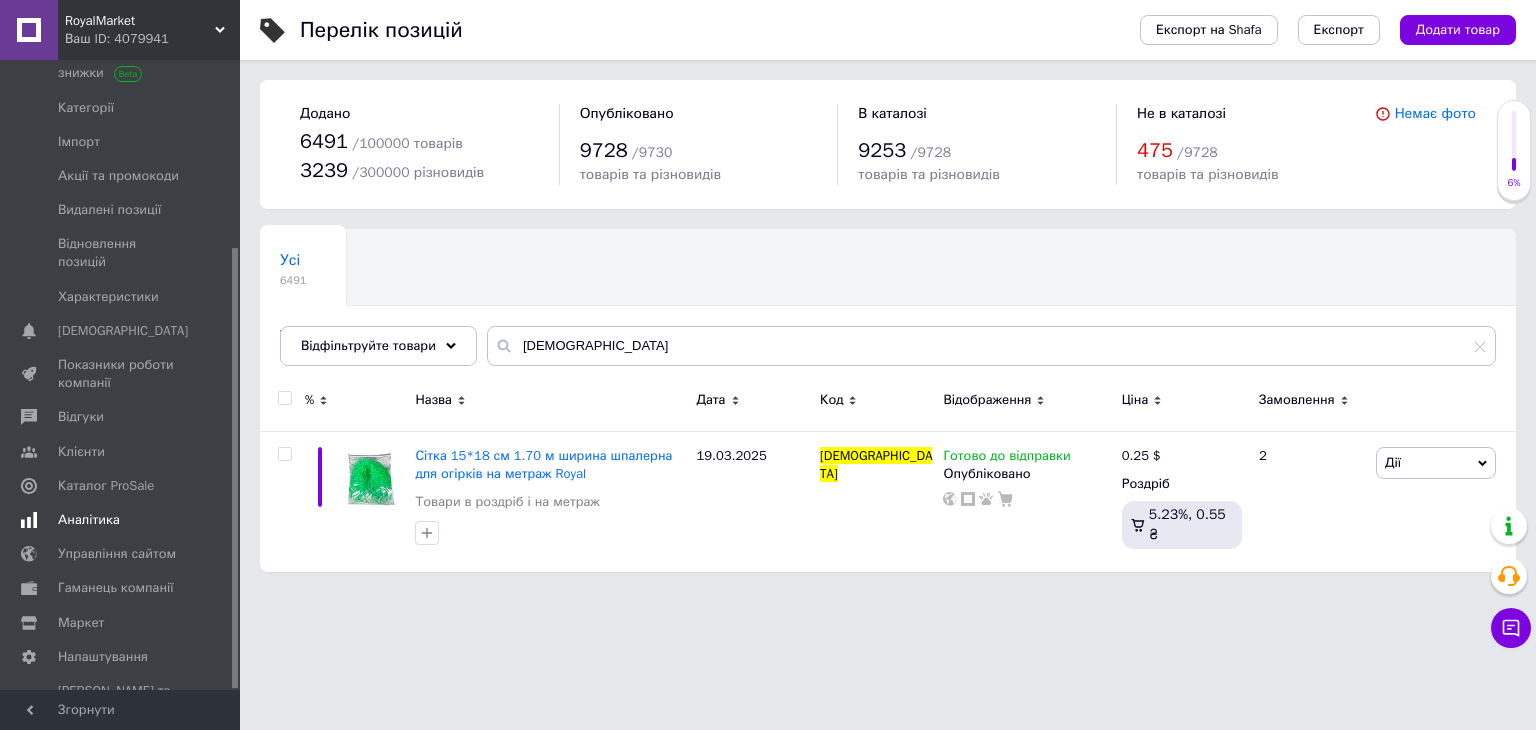 click on "Аналітика" at bounding box center [89, 520] 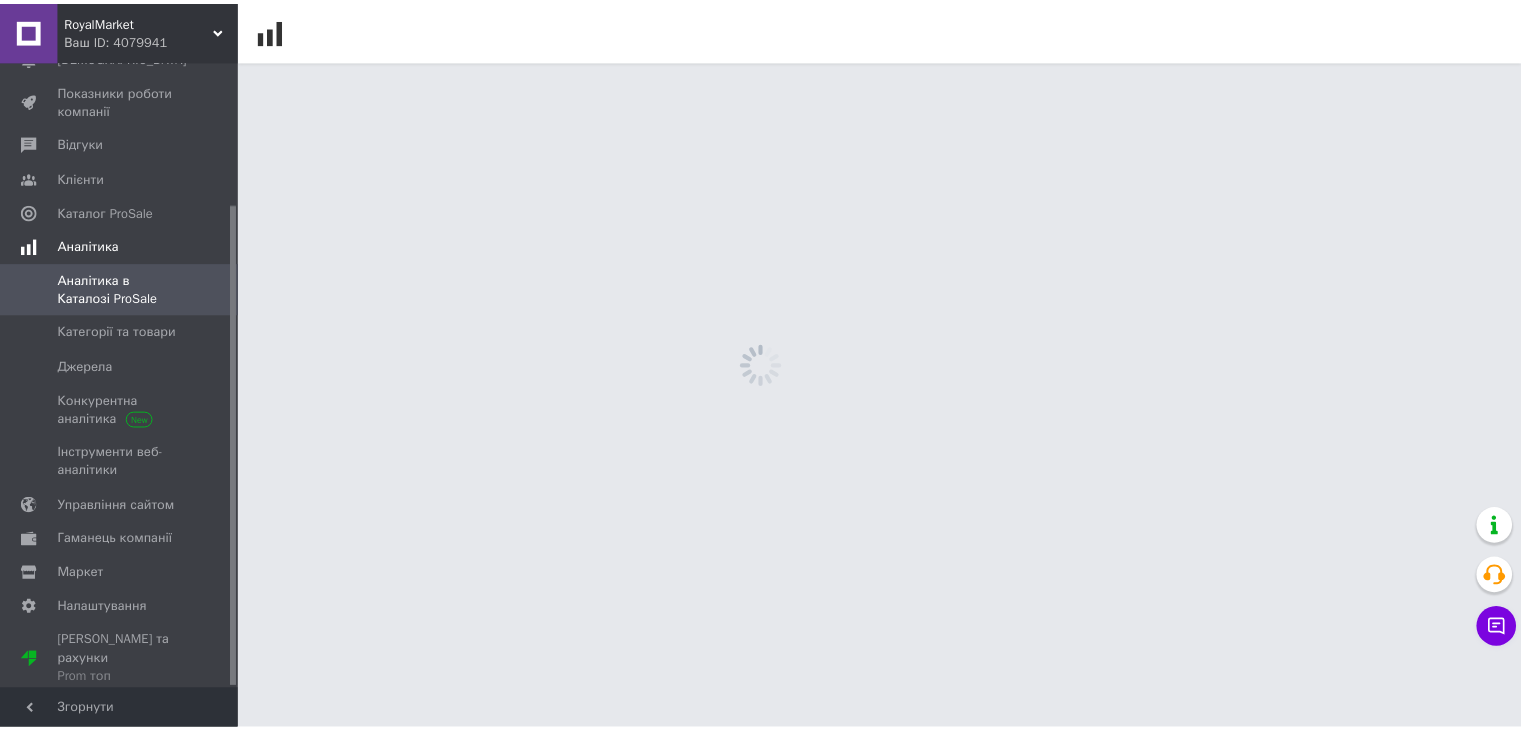 scroll, scrollTop: 184, scrollLeft: 0, axis: vertical 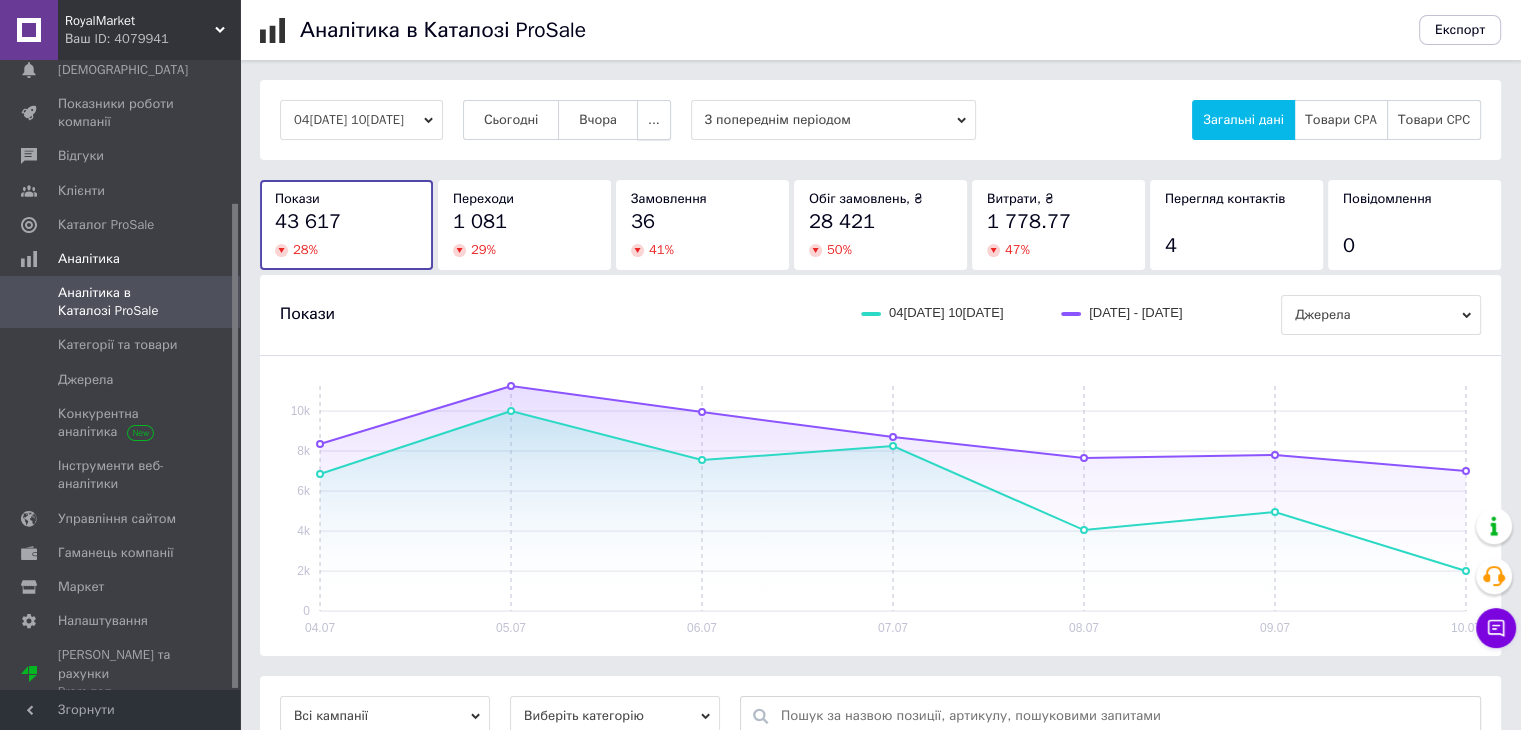 click on "..." at bounding box center [654, 120] 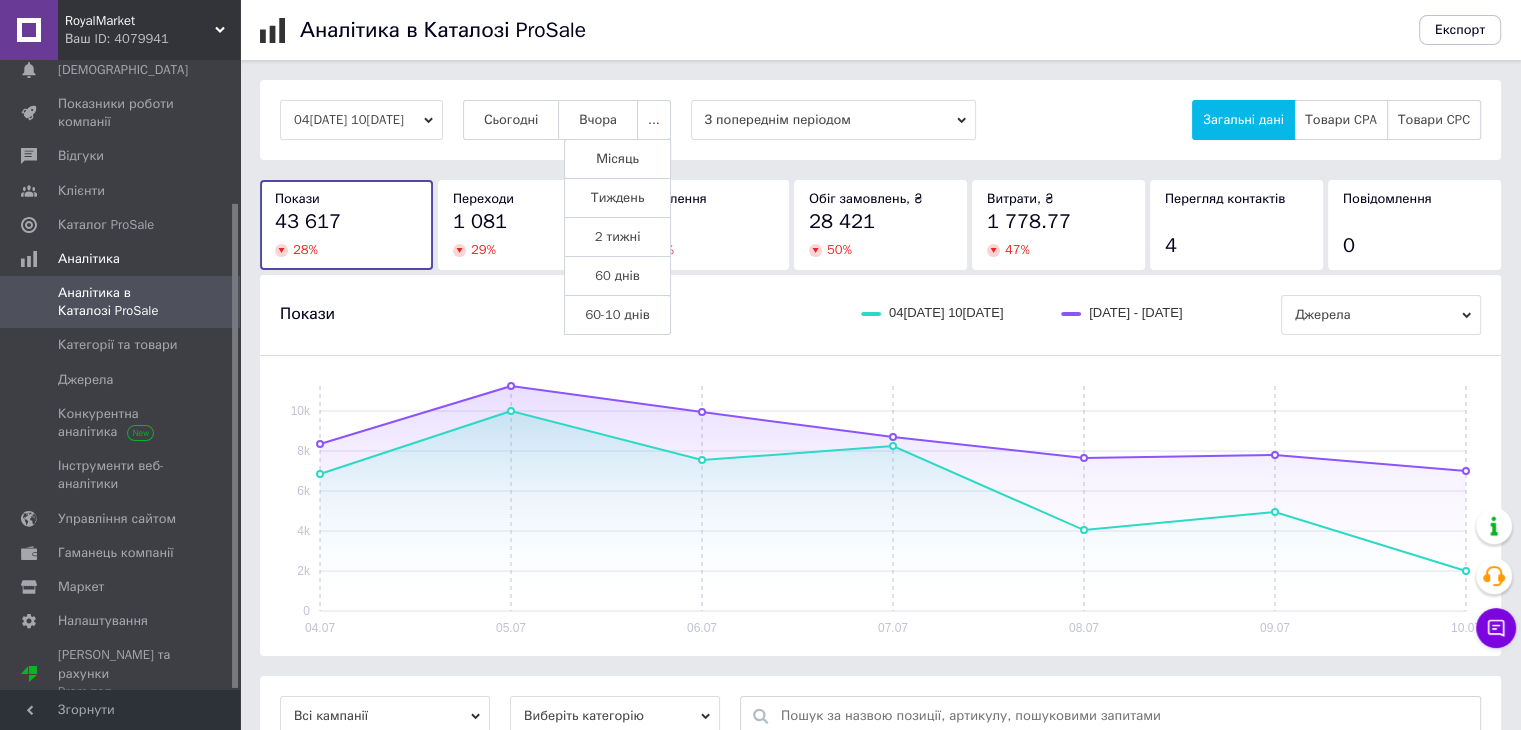 click on "Місяць" at bounding box center [617, 159] 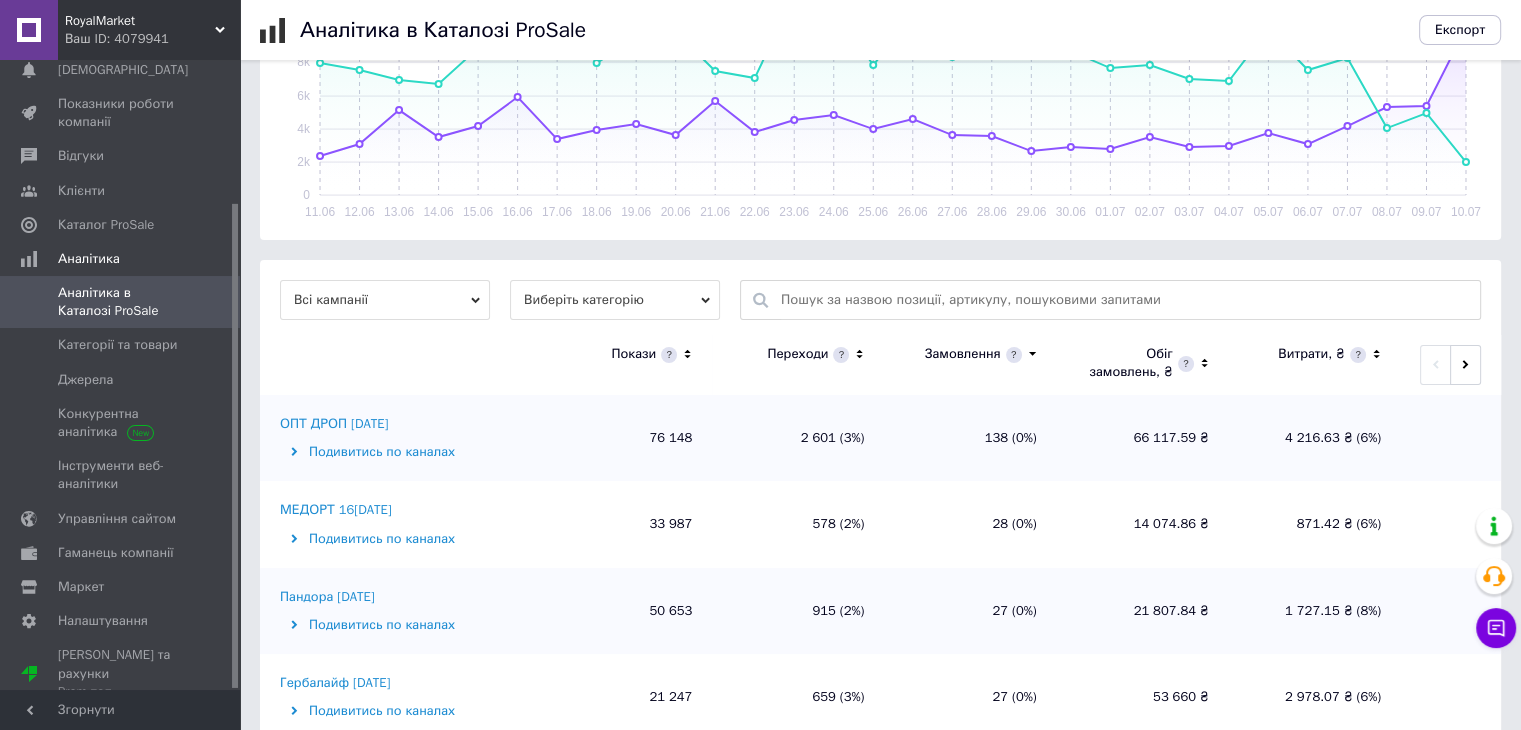 scroll, scrollTop: 600, scrollLeft: 0, axis: vertical 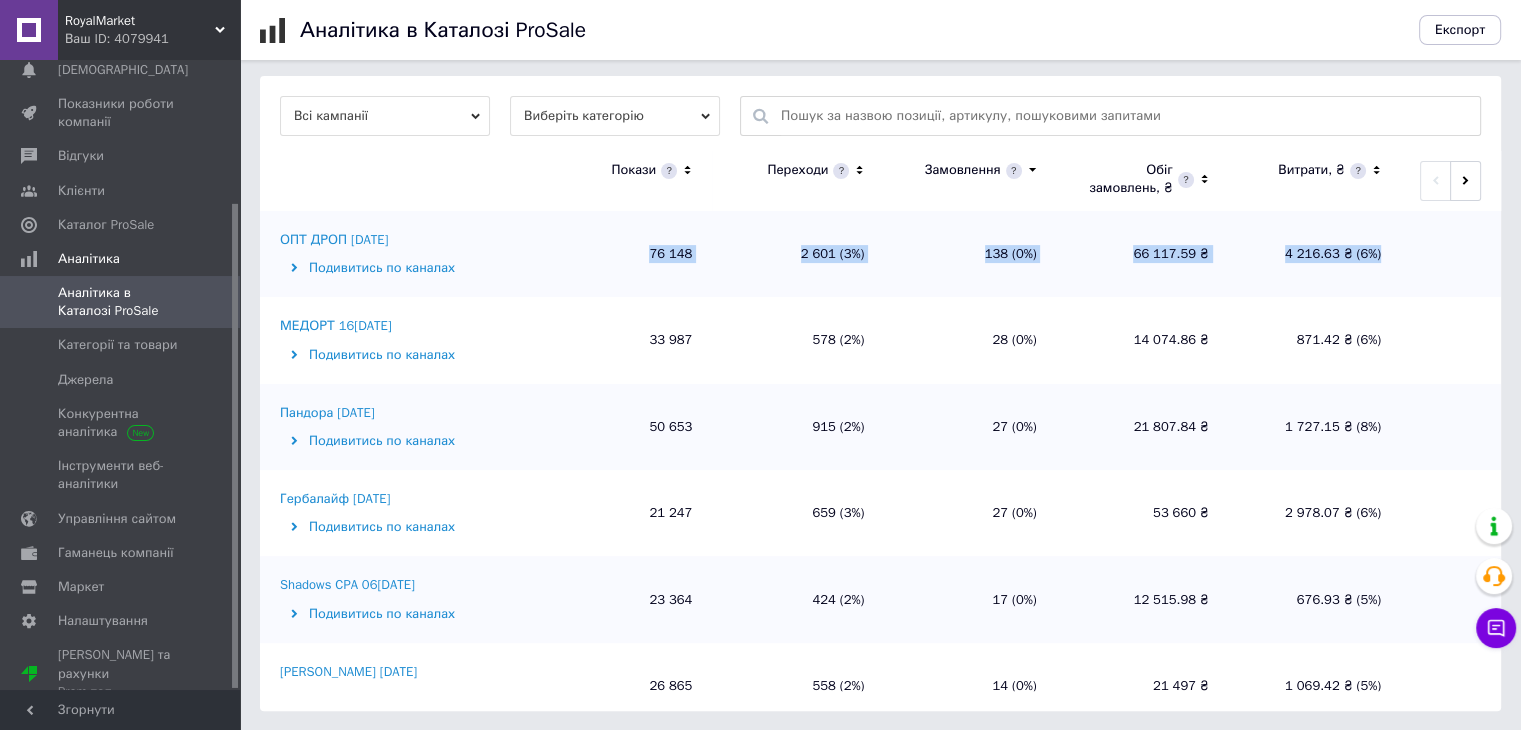 drag, startPoint x: 638, startPoint y: 254, endPoint x: 1408, endPoint y: 253, distance: 770.0007 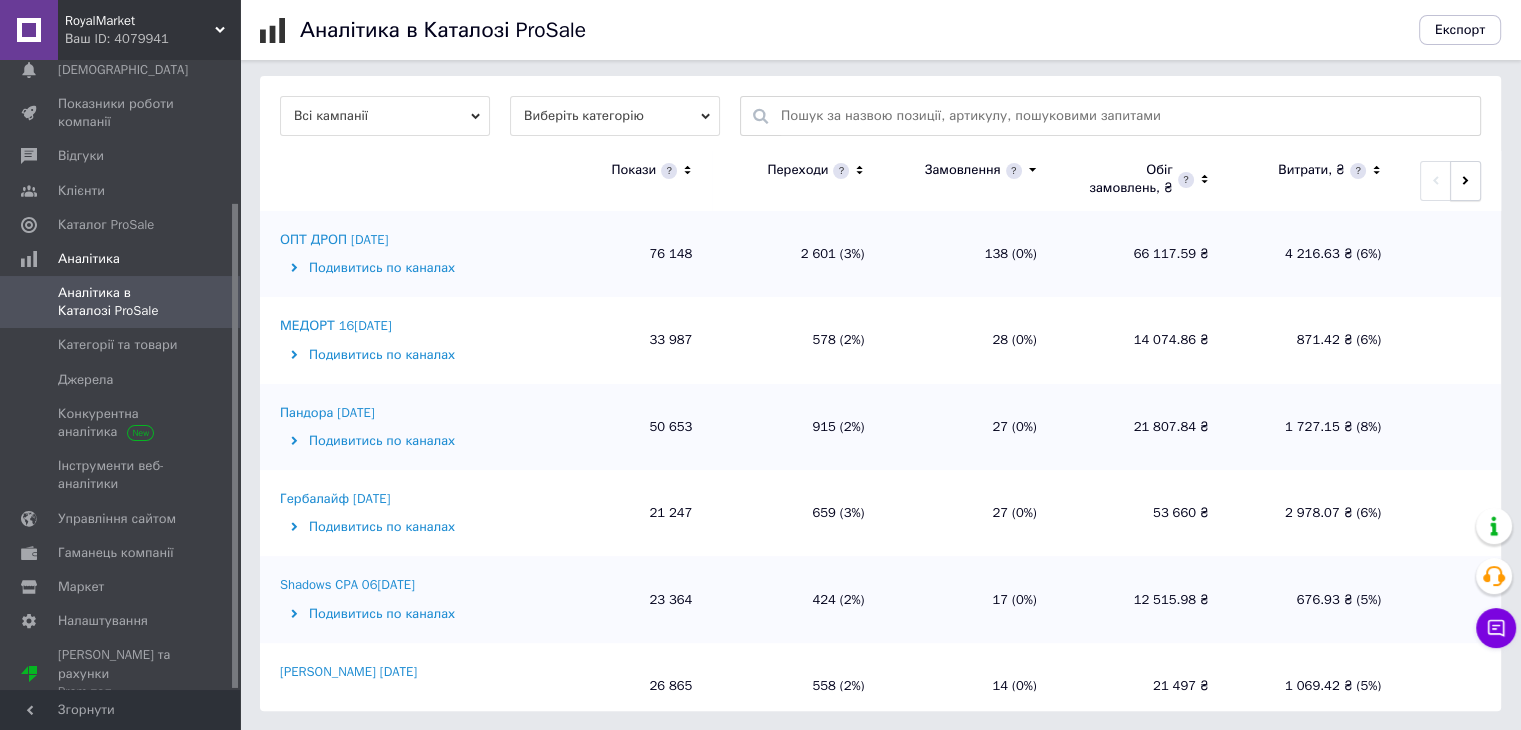 click 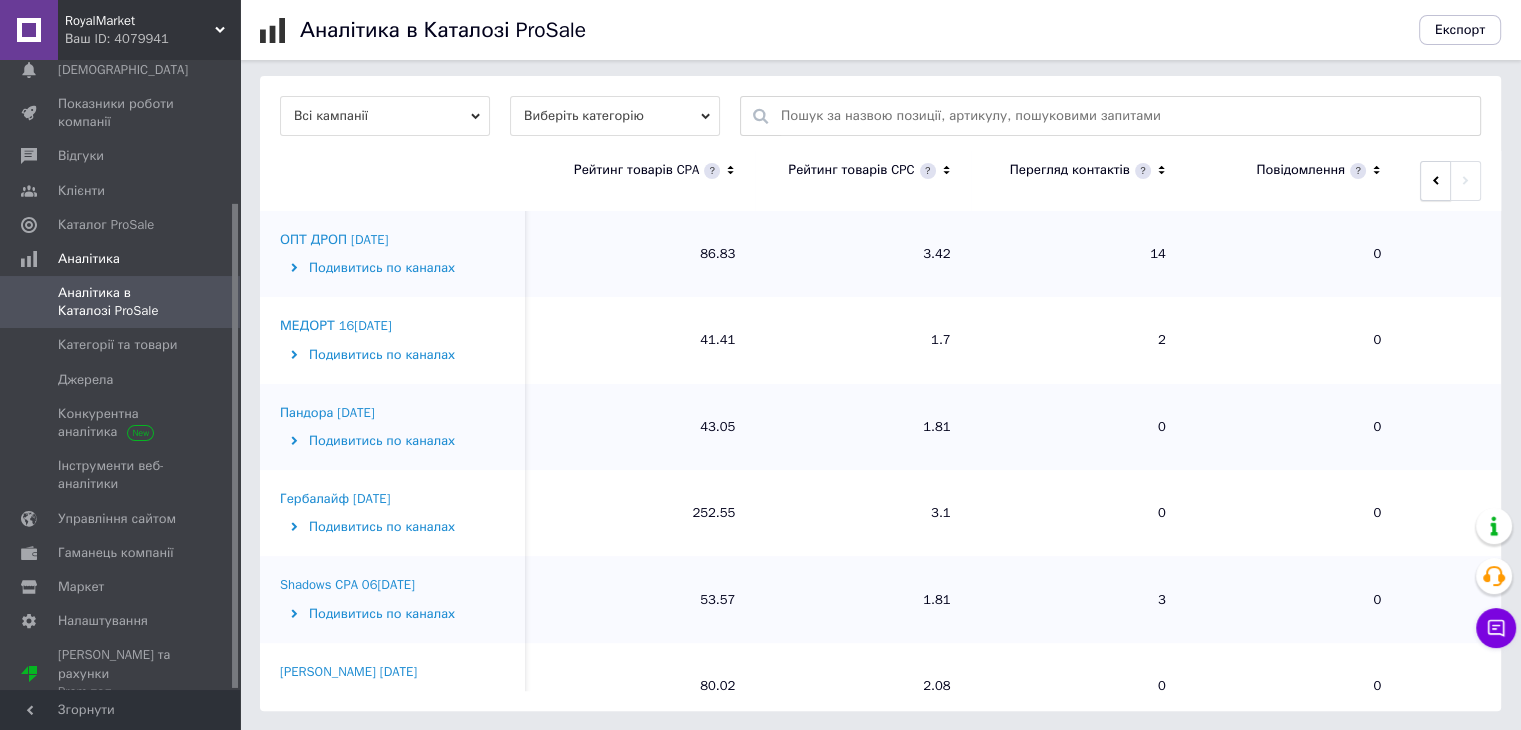click at bounding box center (1435, 181) 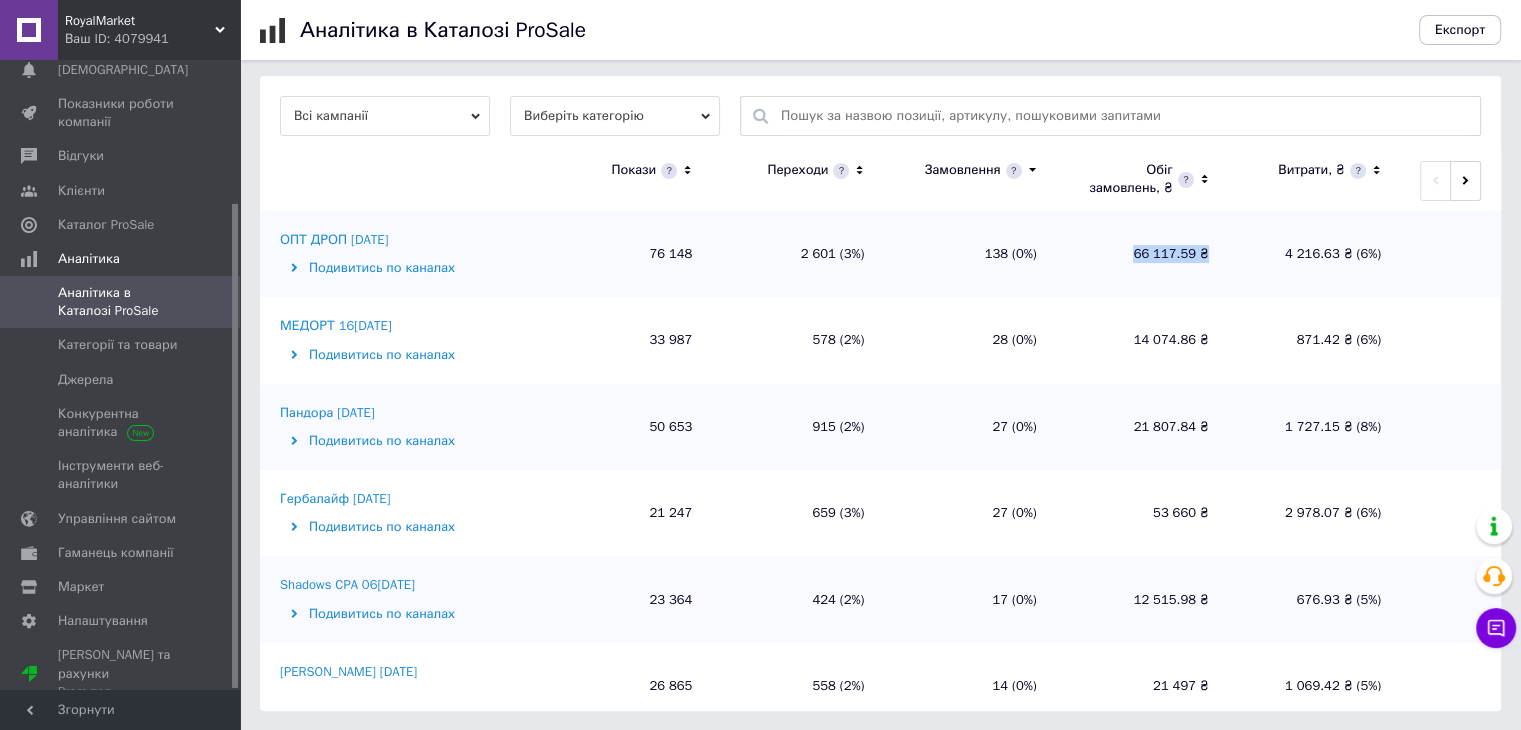 drag, startPoint x: 1132, startPoint y: 261, endPoint x: 1218, endPoint y: 261, distance: 86 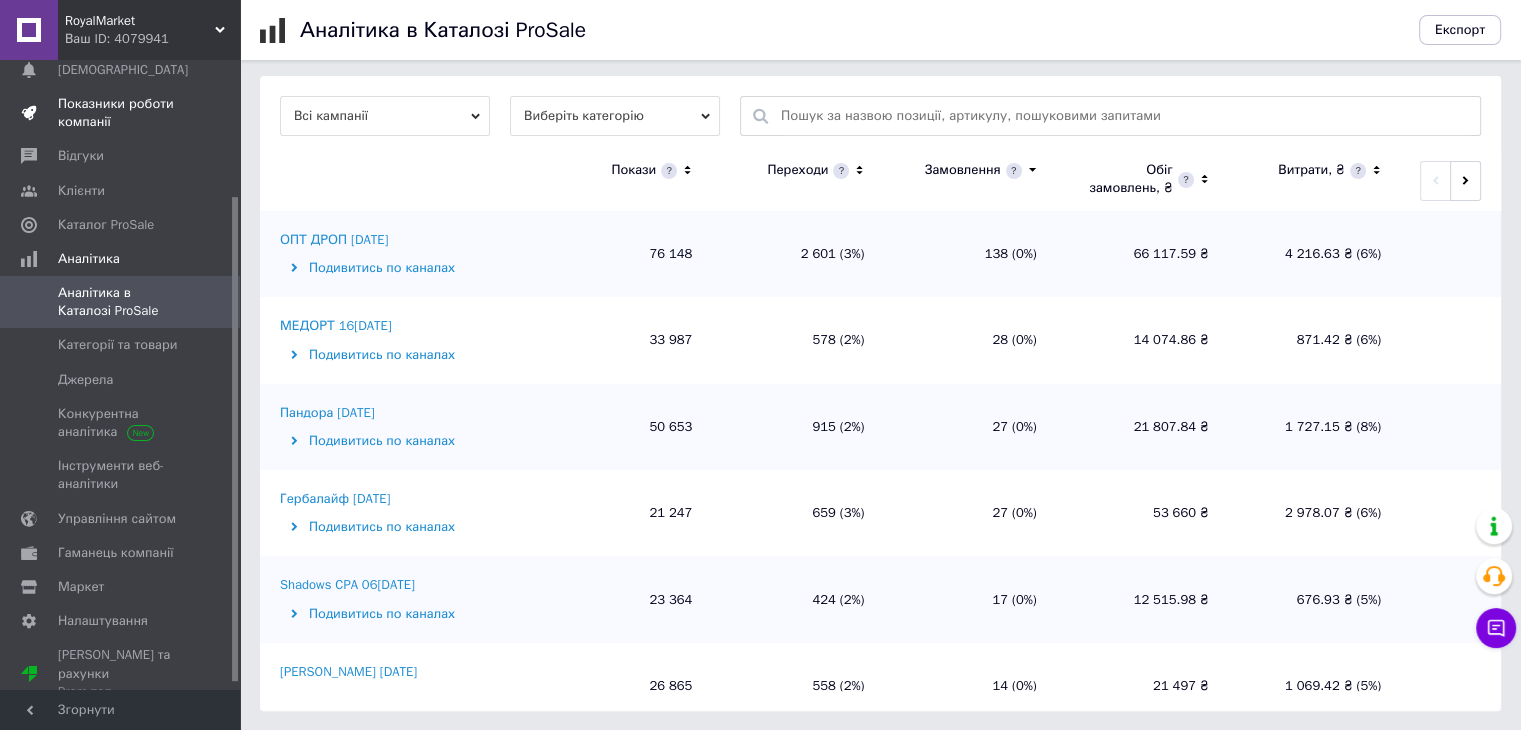 scroll, scrollTop: 0, scrollLeft: 0, axis: both 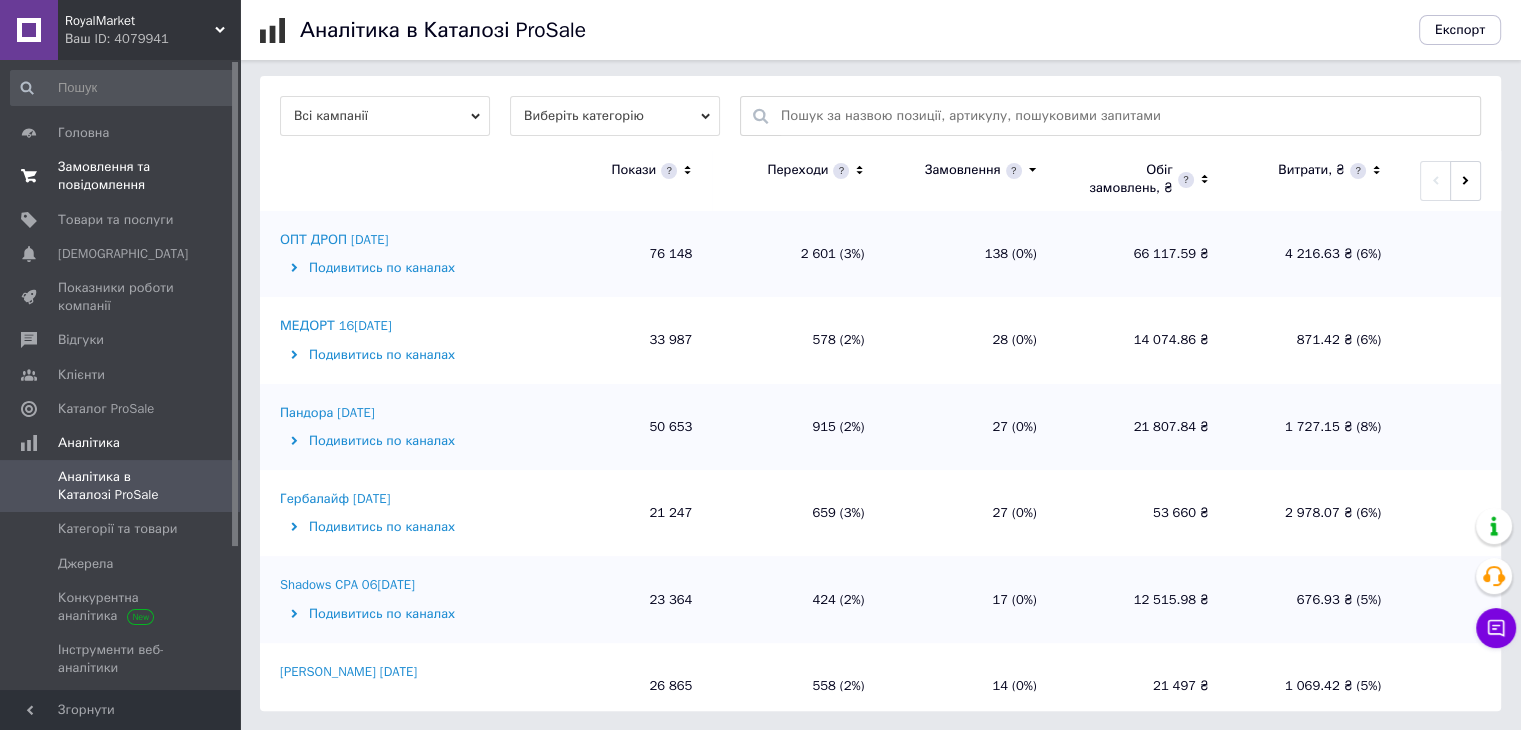 click on "Замовлення та повідомлення" at bounding box center [121, 176] 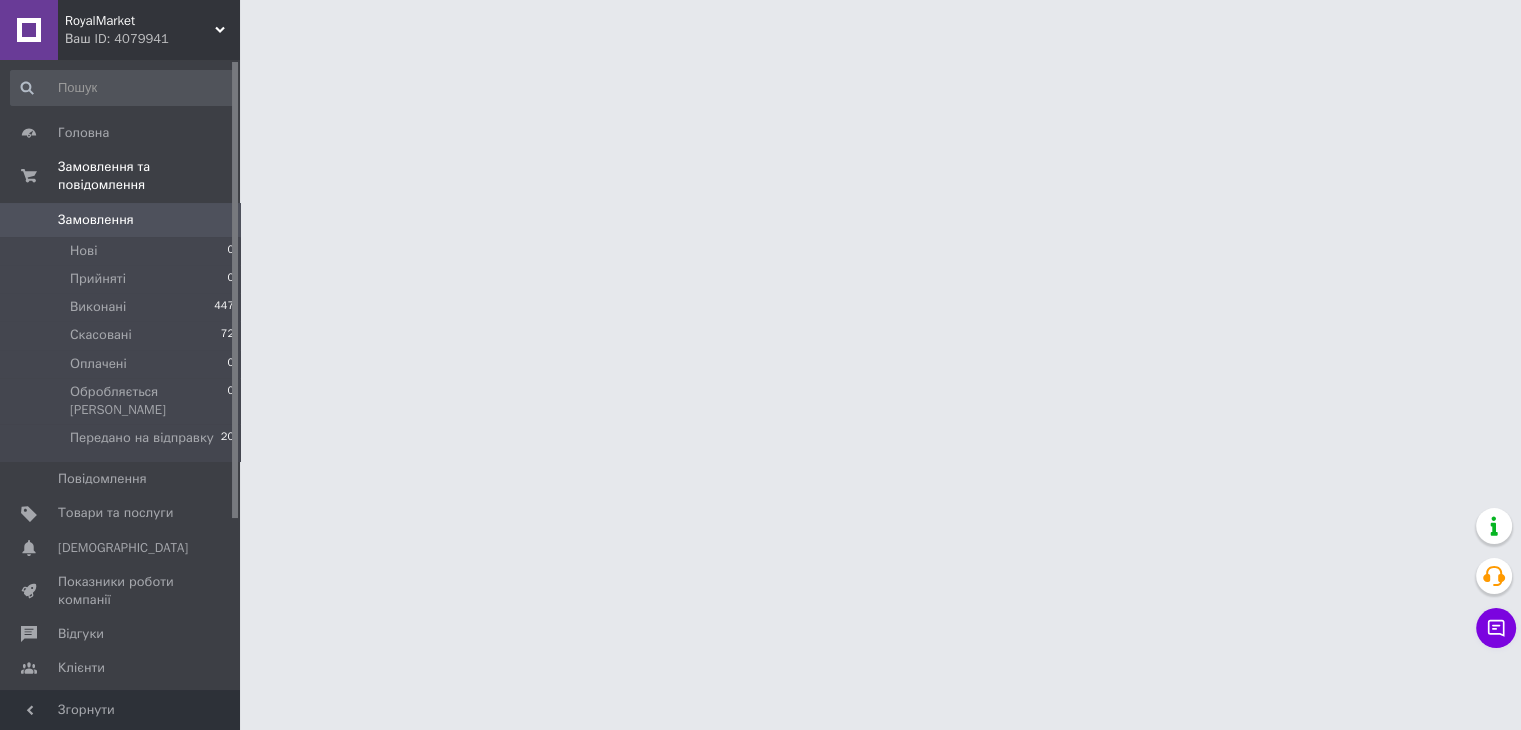 scroll, scrollTop: 0, scrollLeft: 0, axis: both 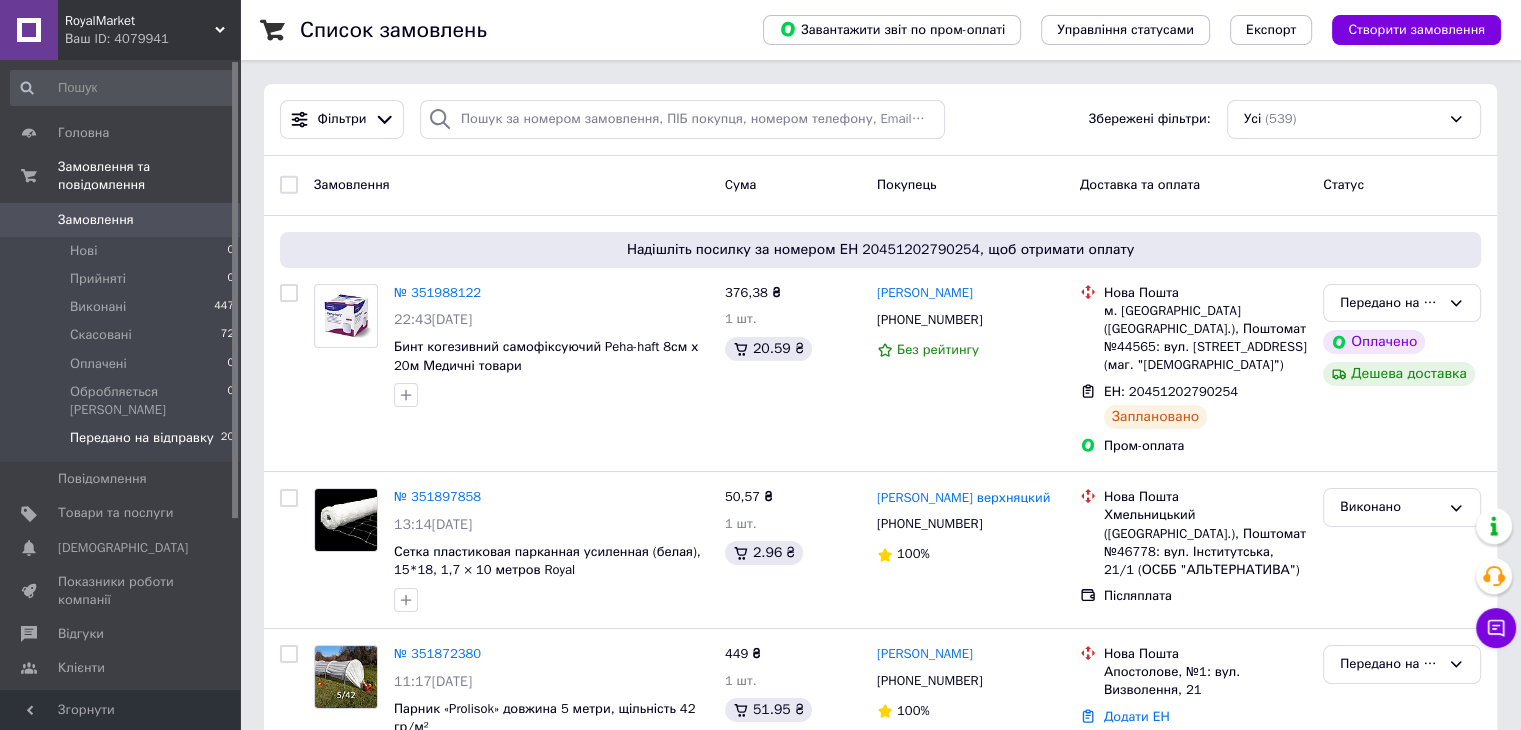 click on "Передано на відправку" at bounding box center (142, 438) 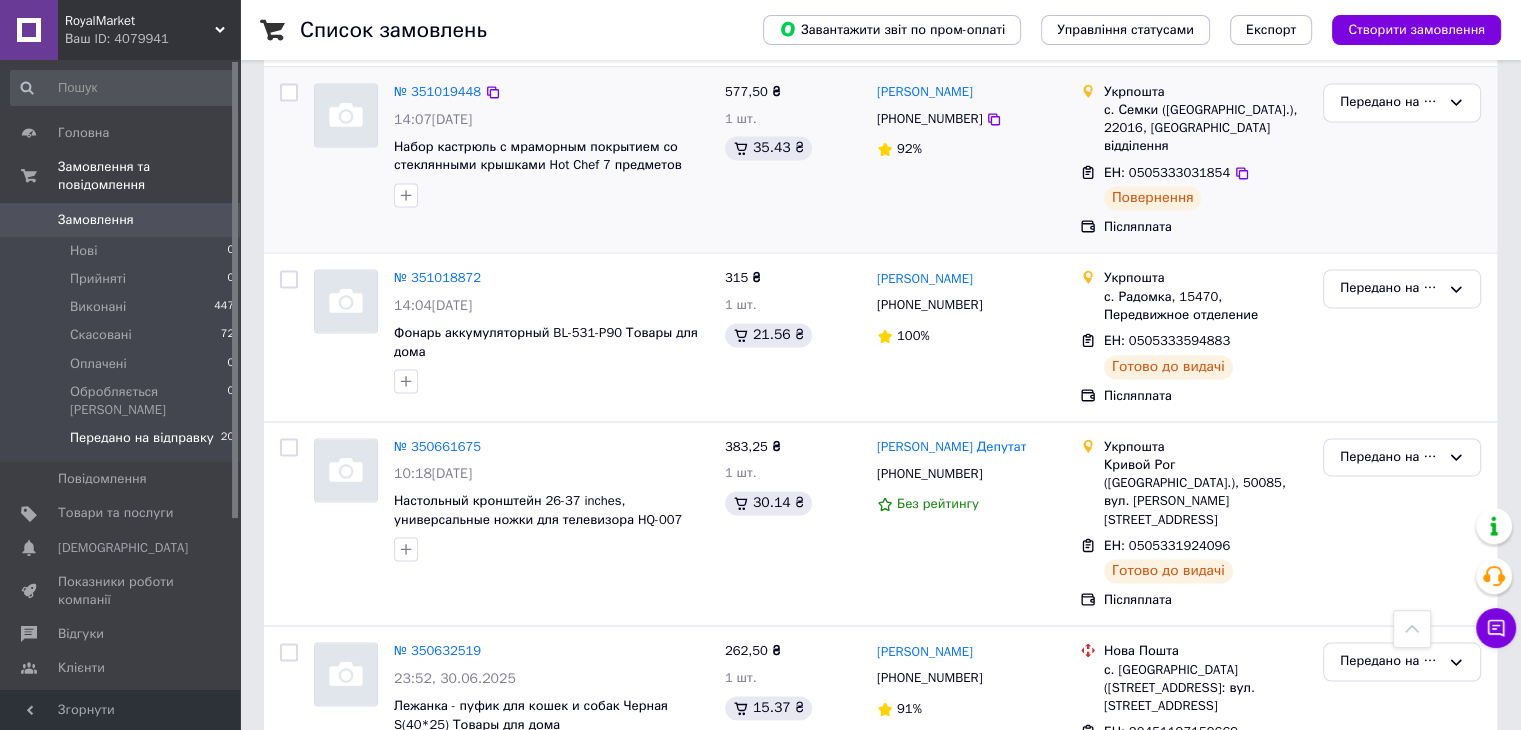 scroll, scrollTop: 3066, scrollLeft: 0, axis: vertical 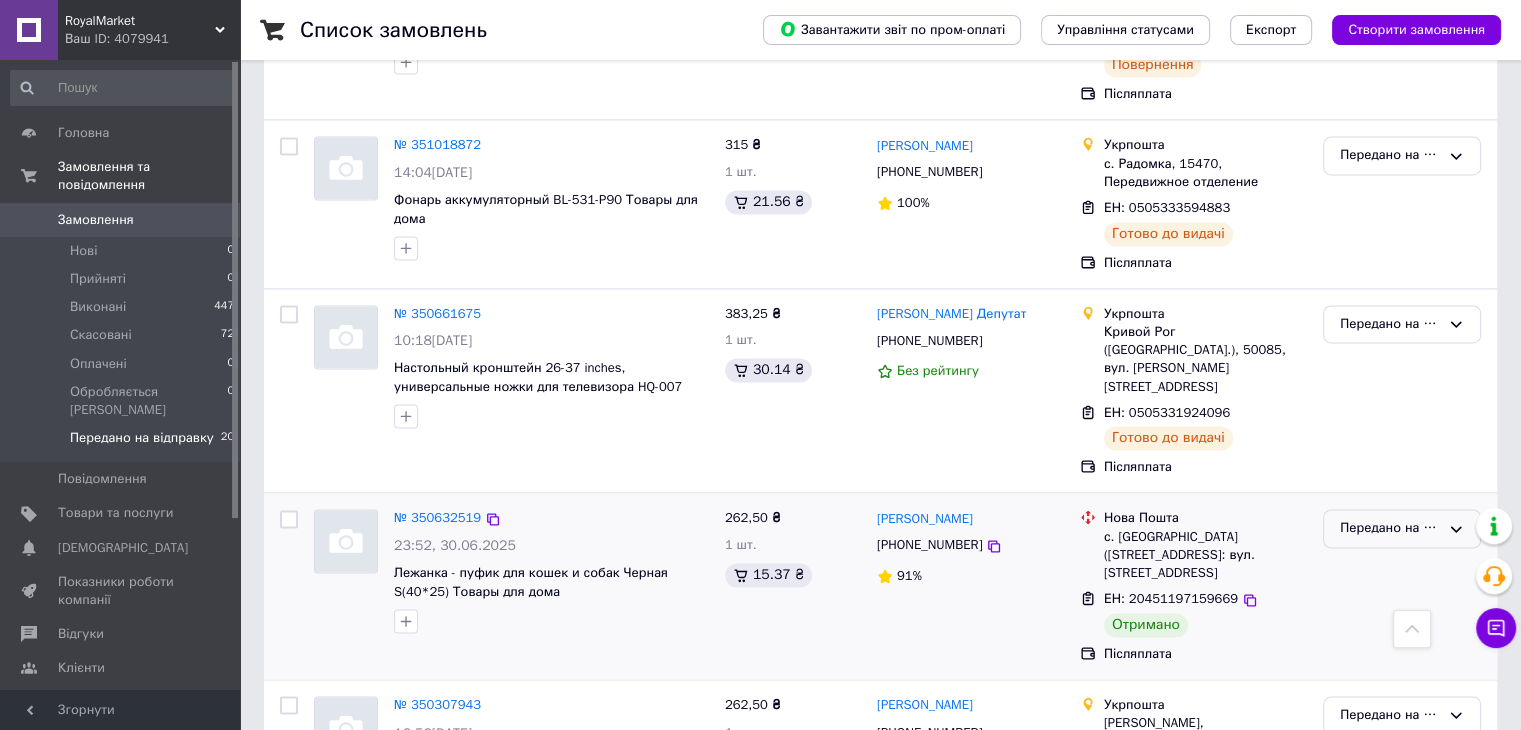 click on "Передано на відправку" at bounding box center [1390, 528] 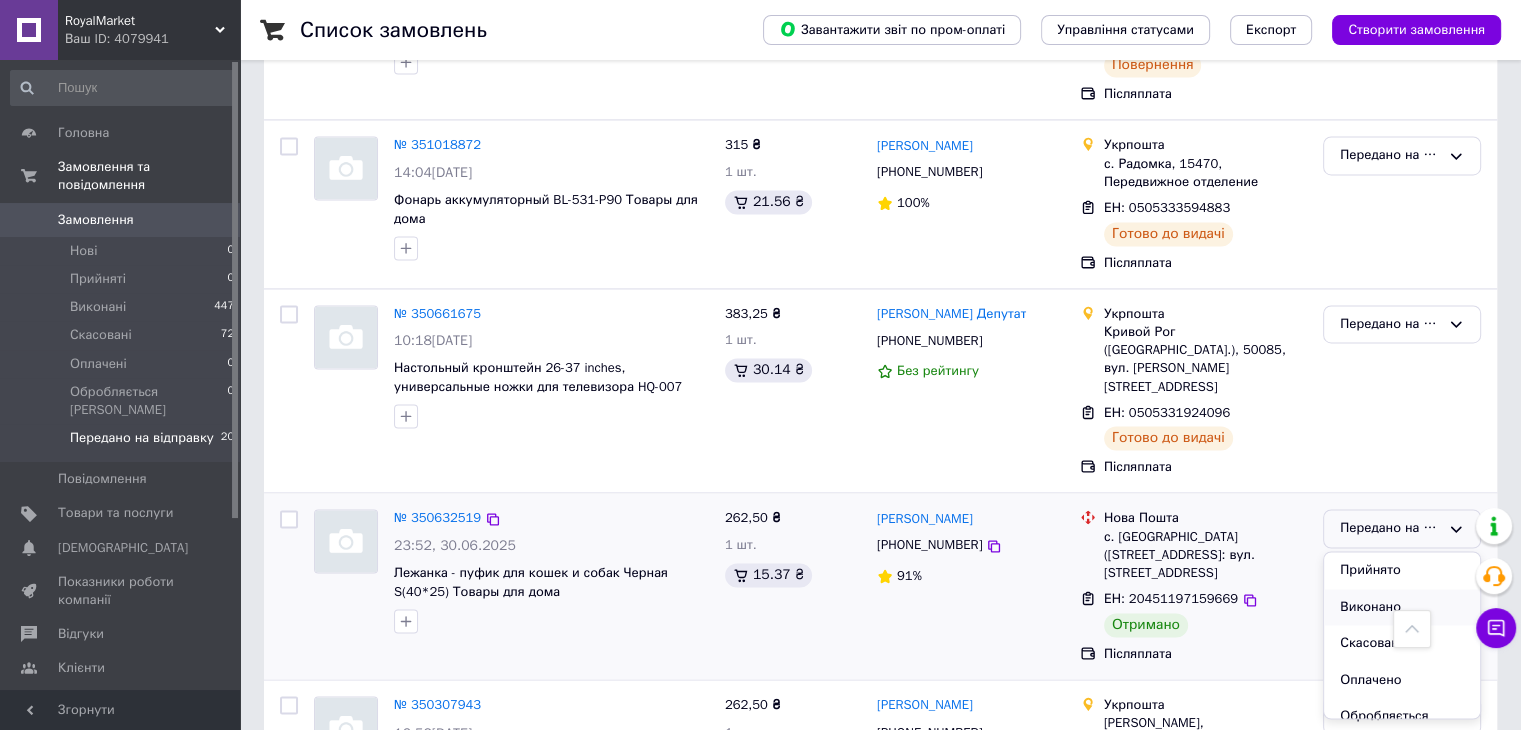 click on "Виконано" at bounding box center (1402, 607) 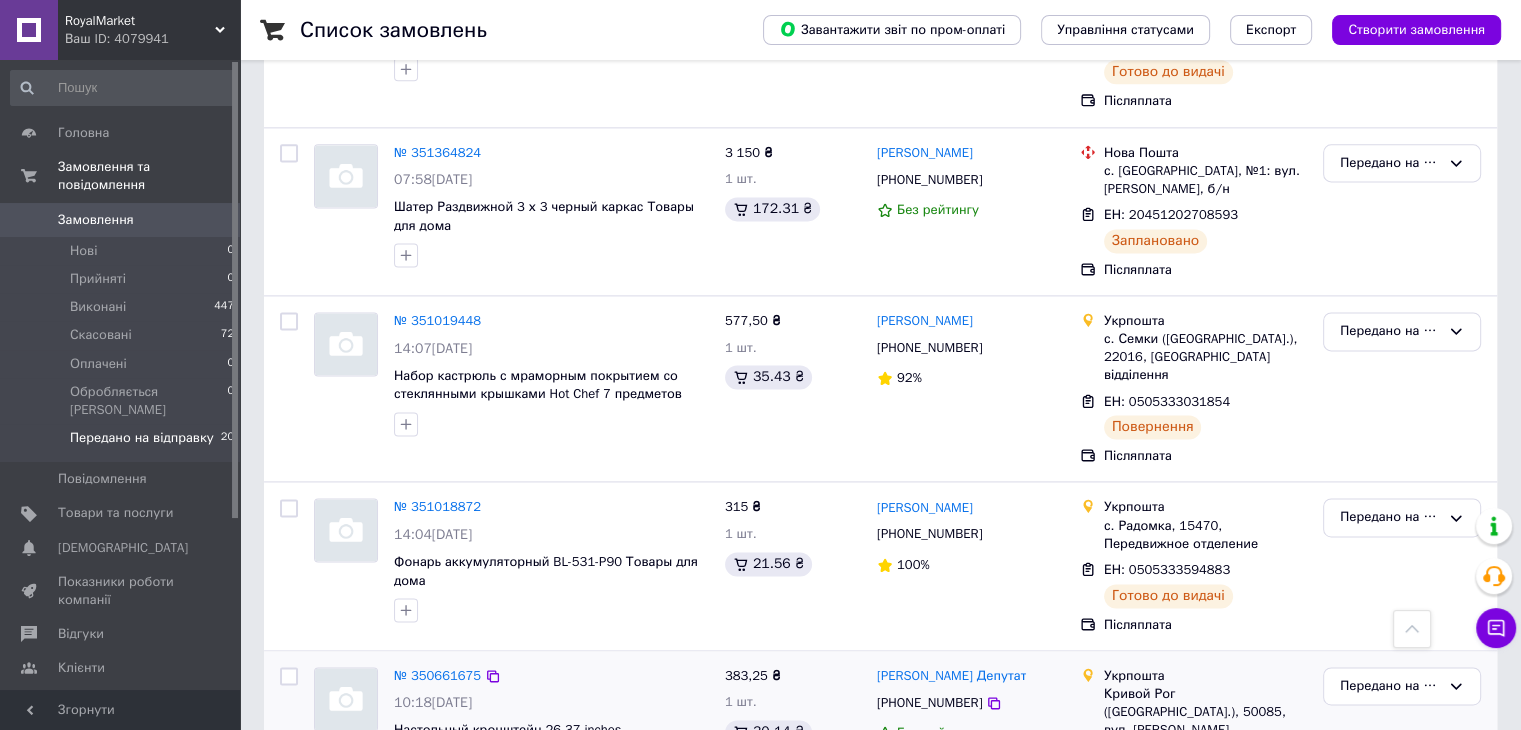 scroll, scrollTop: 2670, scrollLeft: 0, axis: vertical 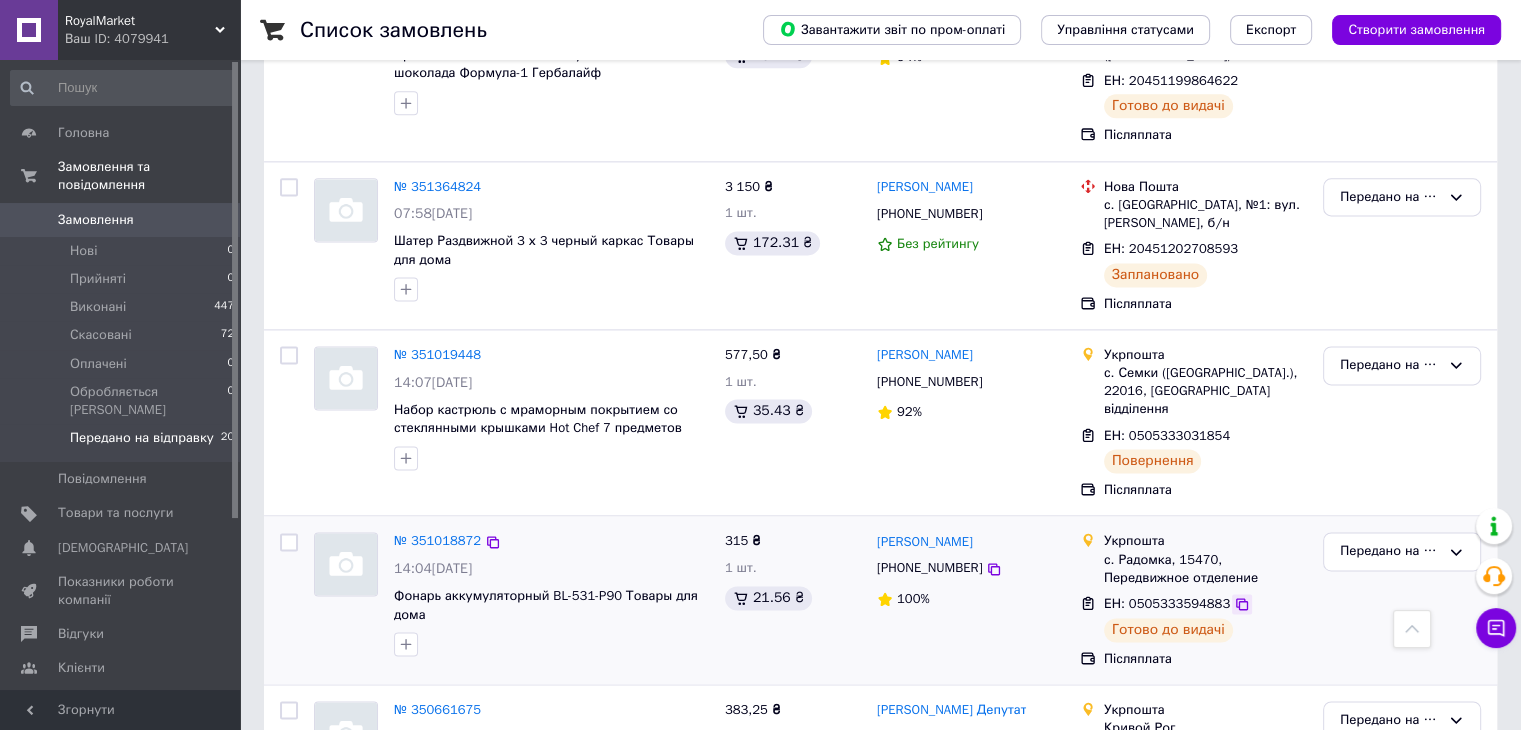 click 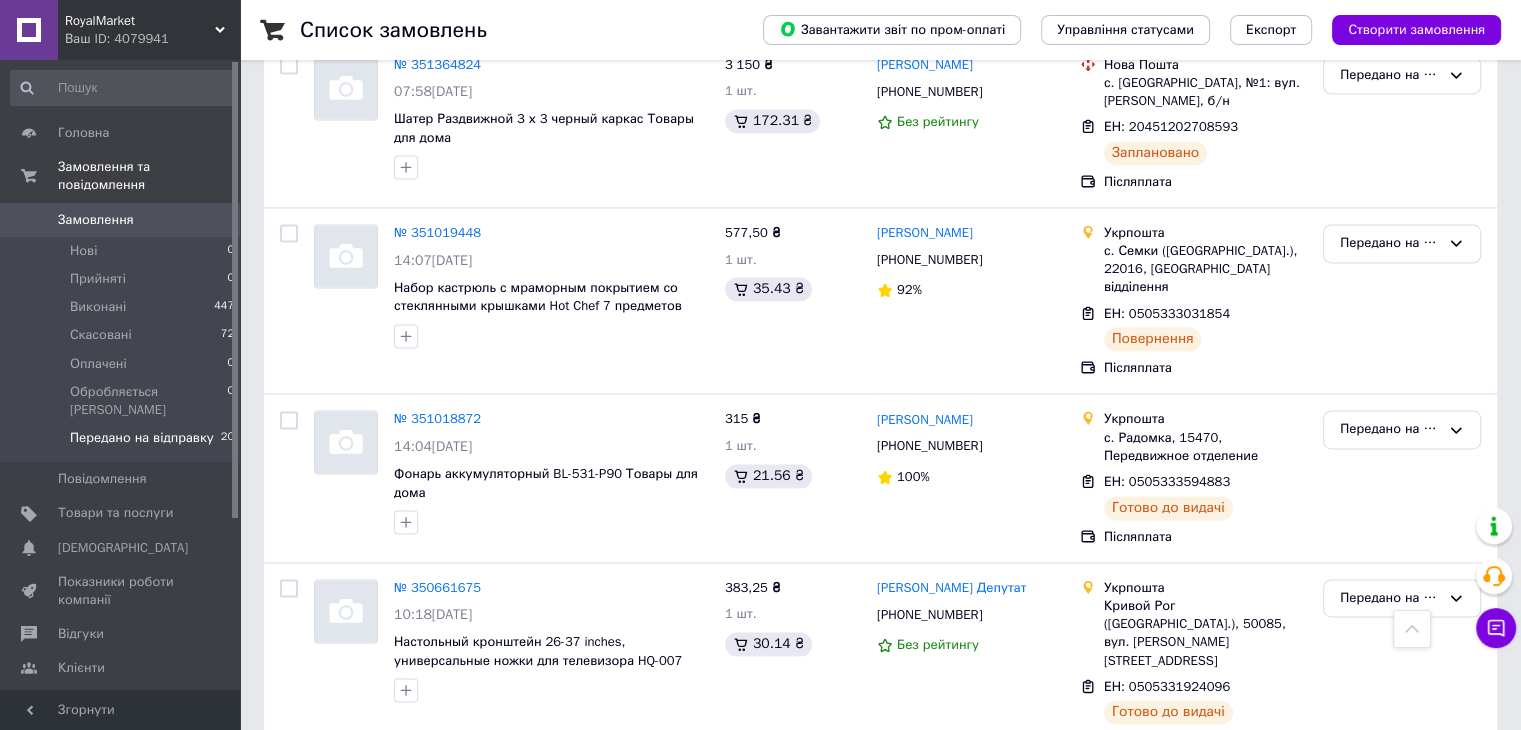 scroll, scrollTop: 2937, scrollLeft: 0, axis: vertical 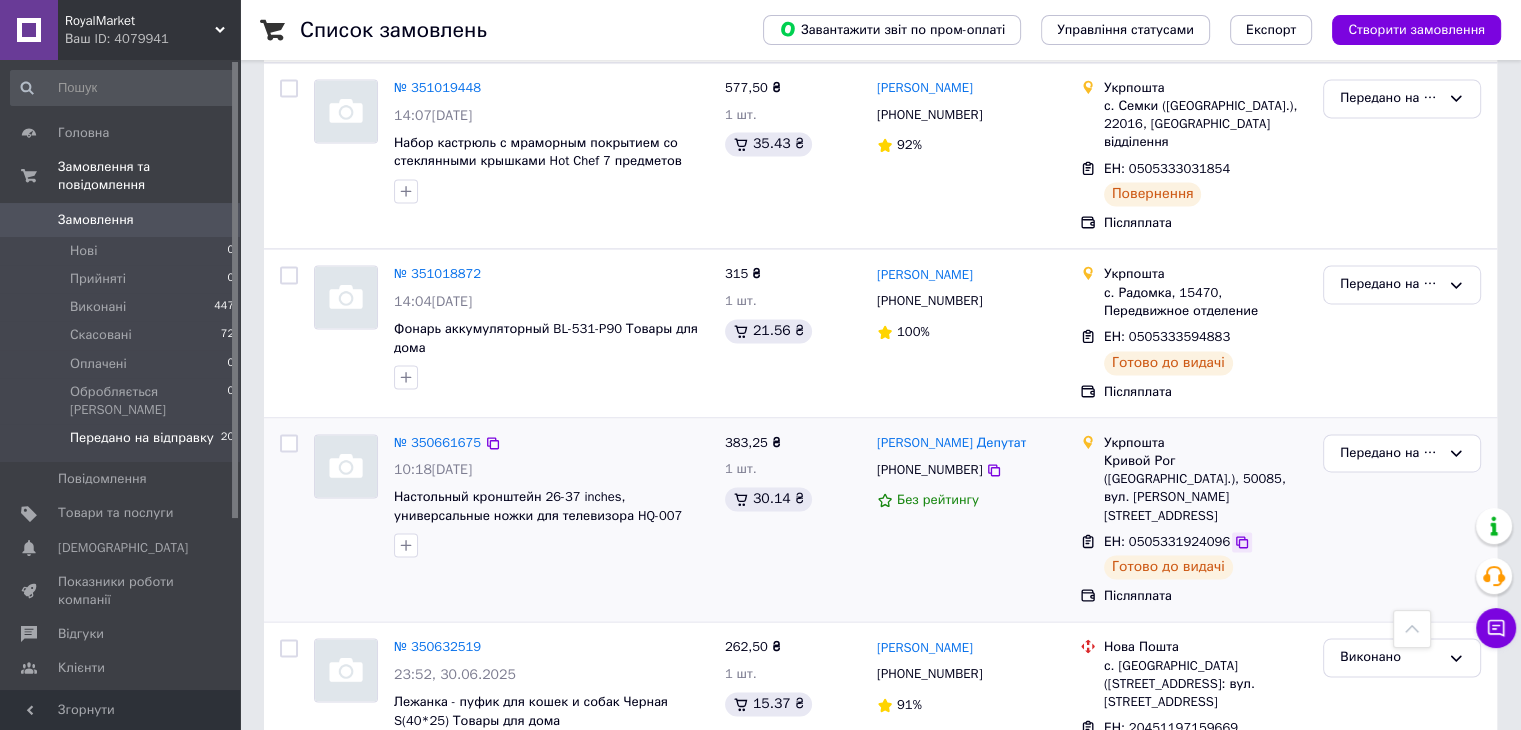 click at bounding box center (1242, 542) 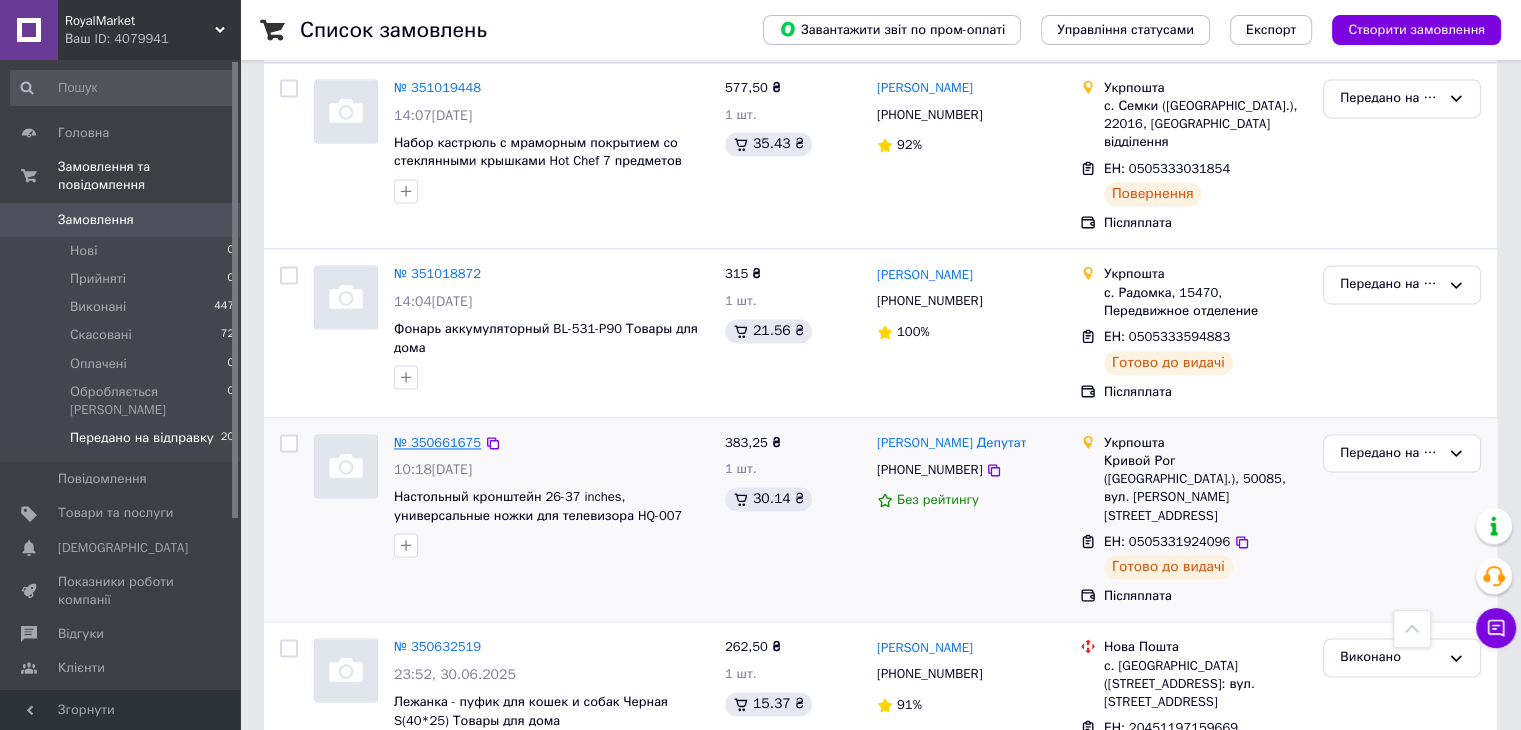 click on "№ 350661675" at bounding box center (437, 442) 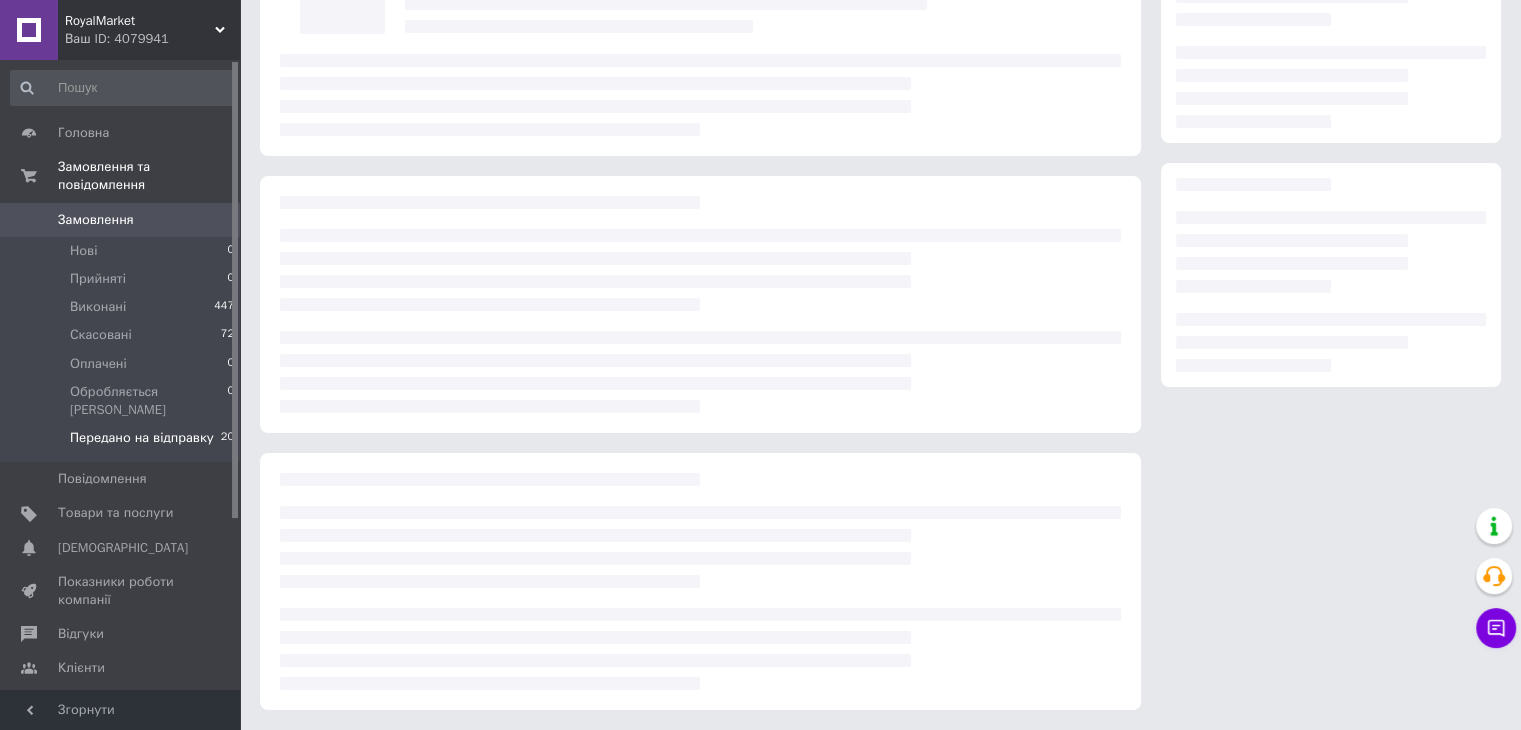 scroll, scrollTop: 0, scrollLeft: 0, axis: both 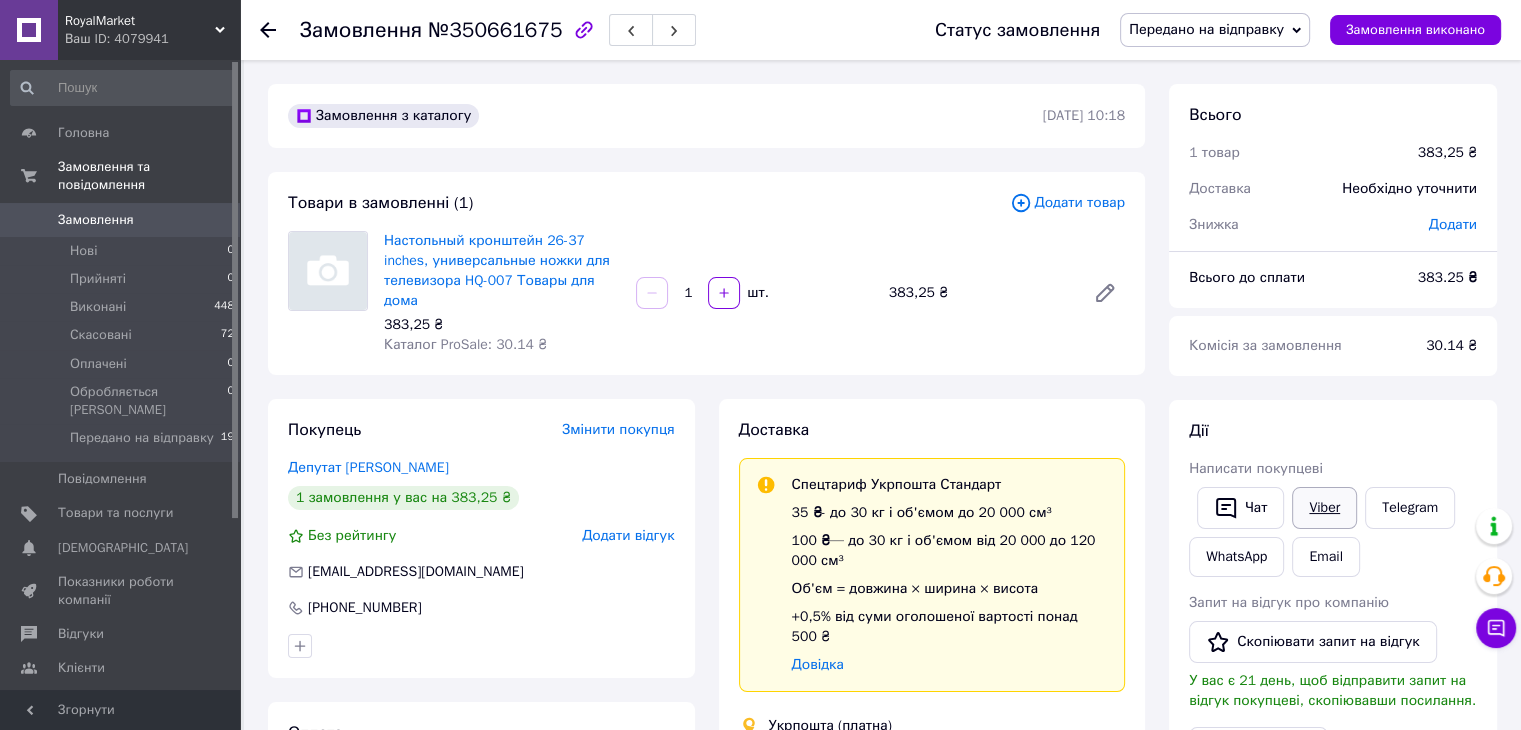 click on "Viber" at bounding box center (1324, 508) 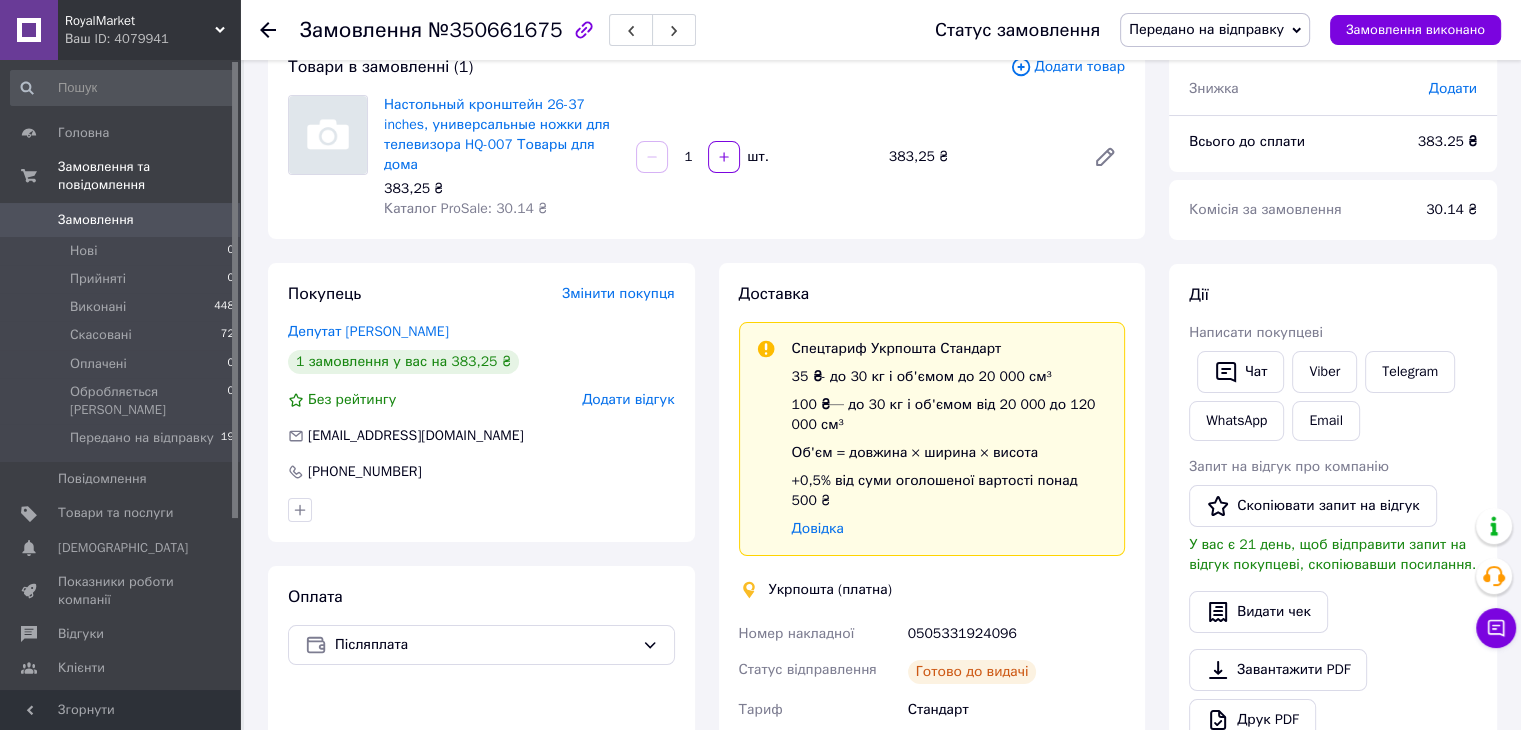 scroll, scrollTop: 266, scrollLeft: 0, axis: vertical 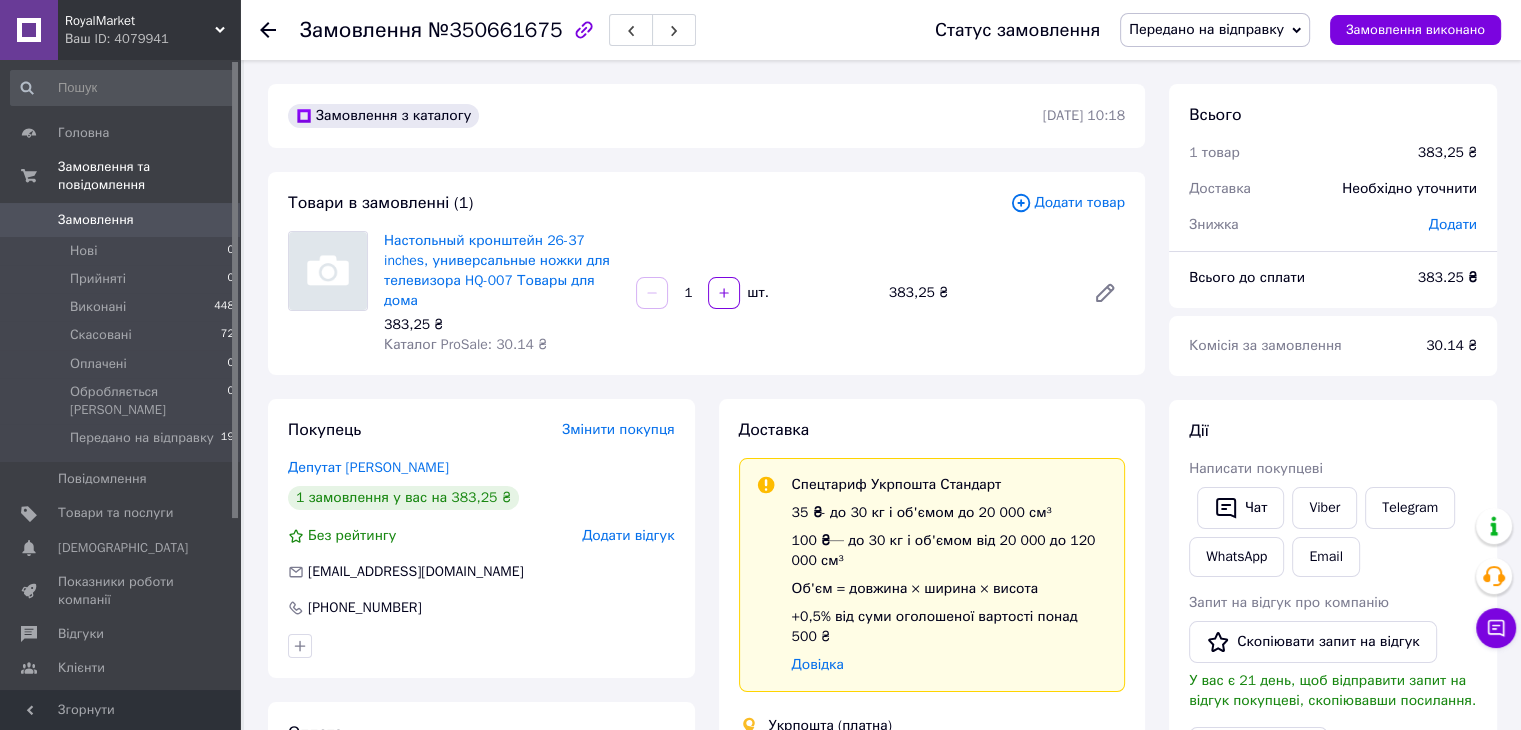 click on "Замовлення" at bounding box center (121, 220) 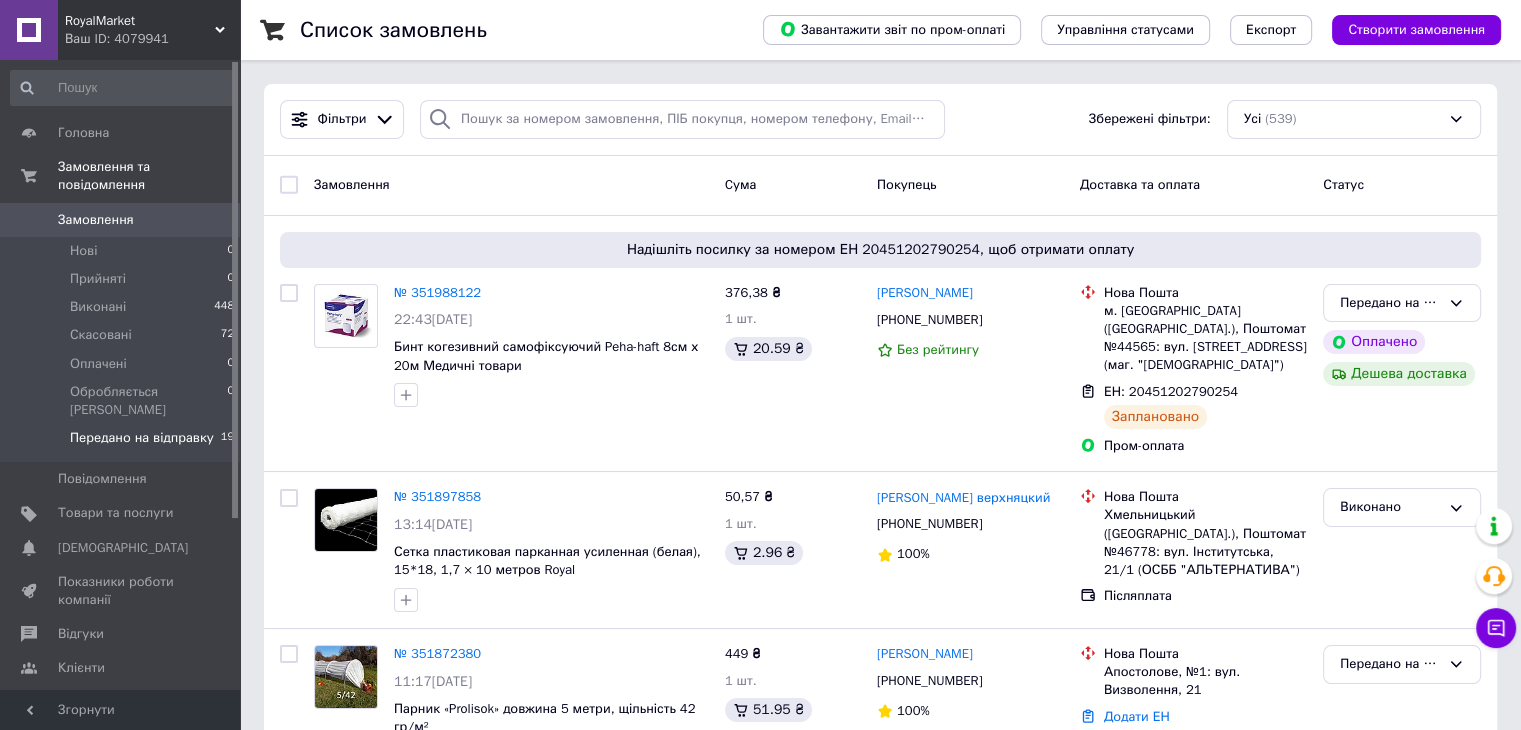 click on "Передано на відправку" at bounding box center (142, 438) 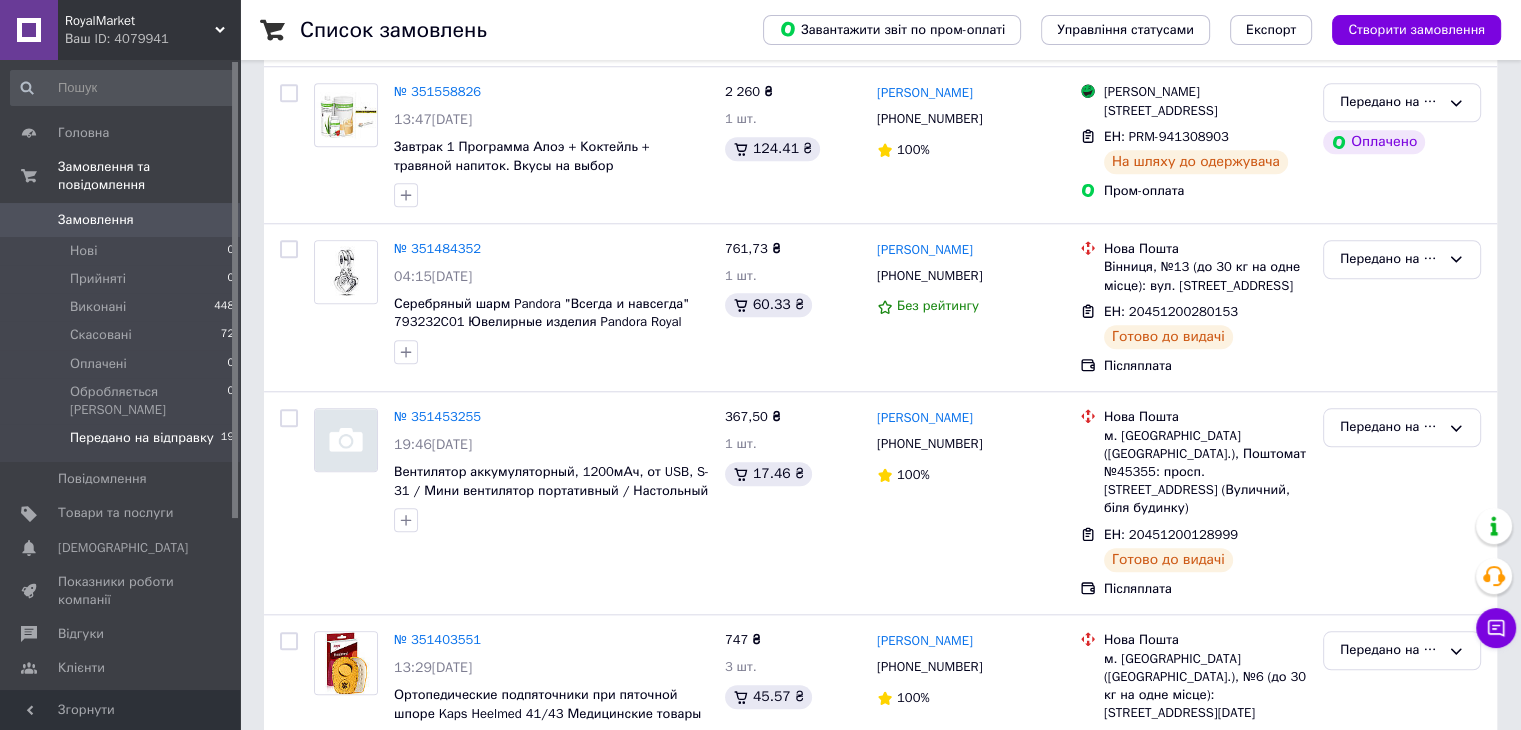 scroll, scrollTop: 3017, scrollLeft: 0, axis: vertical 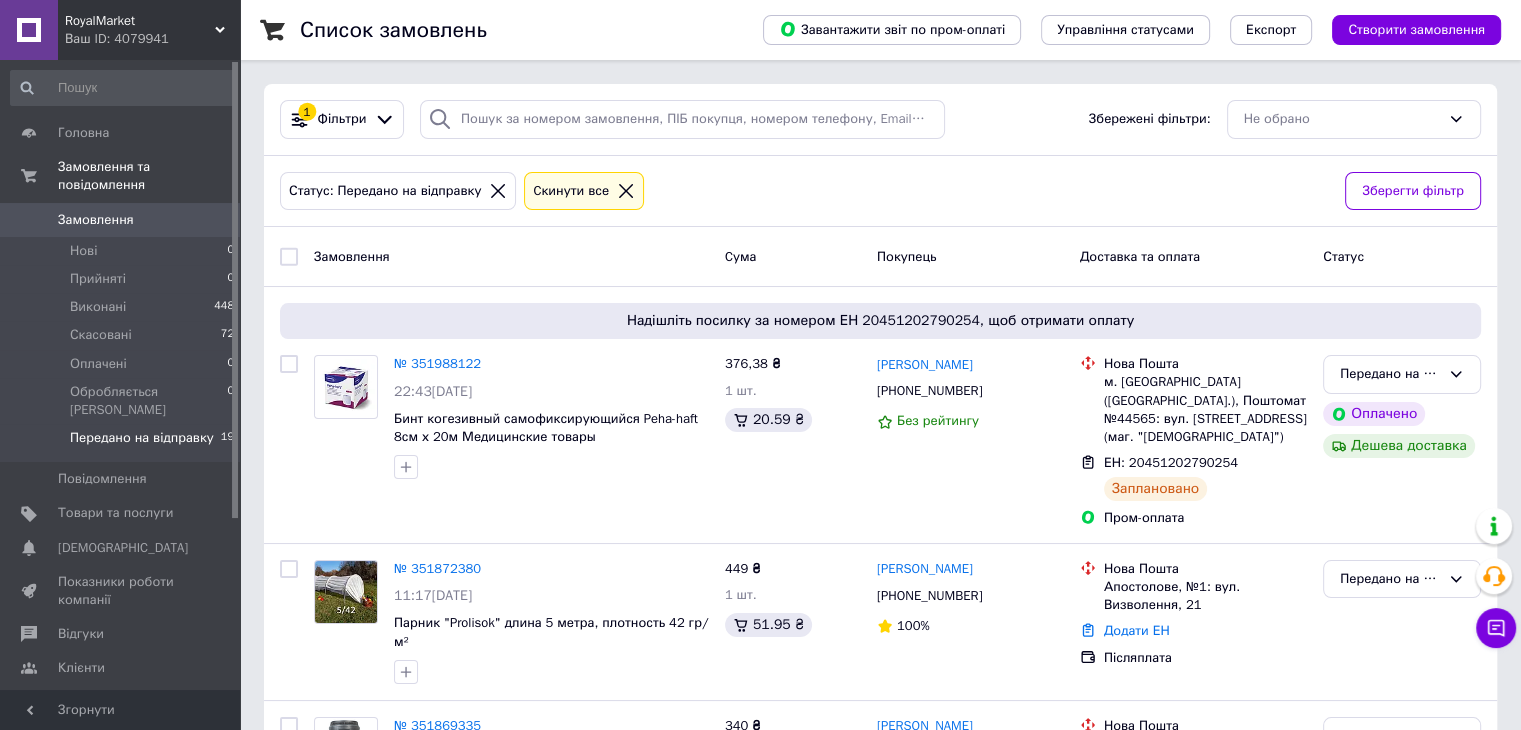 click on "Замовлення" at bounding box center [96, 220] 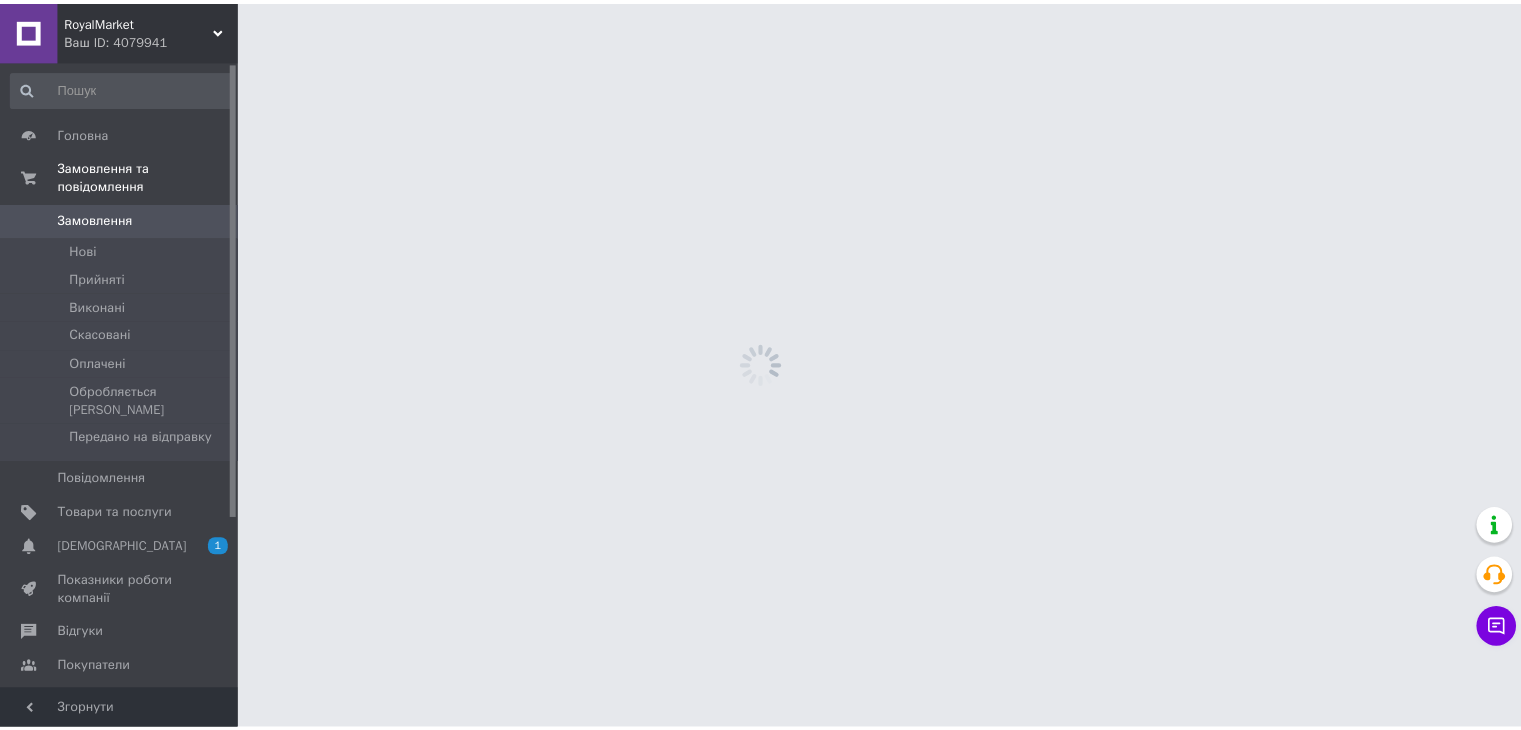 scroll, scrollTop: 0, scrollLeft: 0, axis: both 